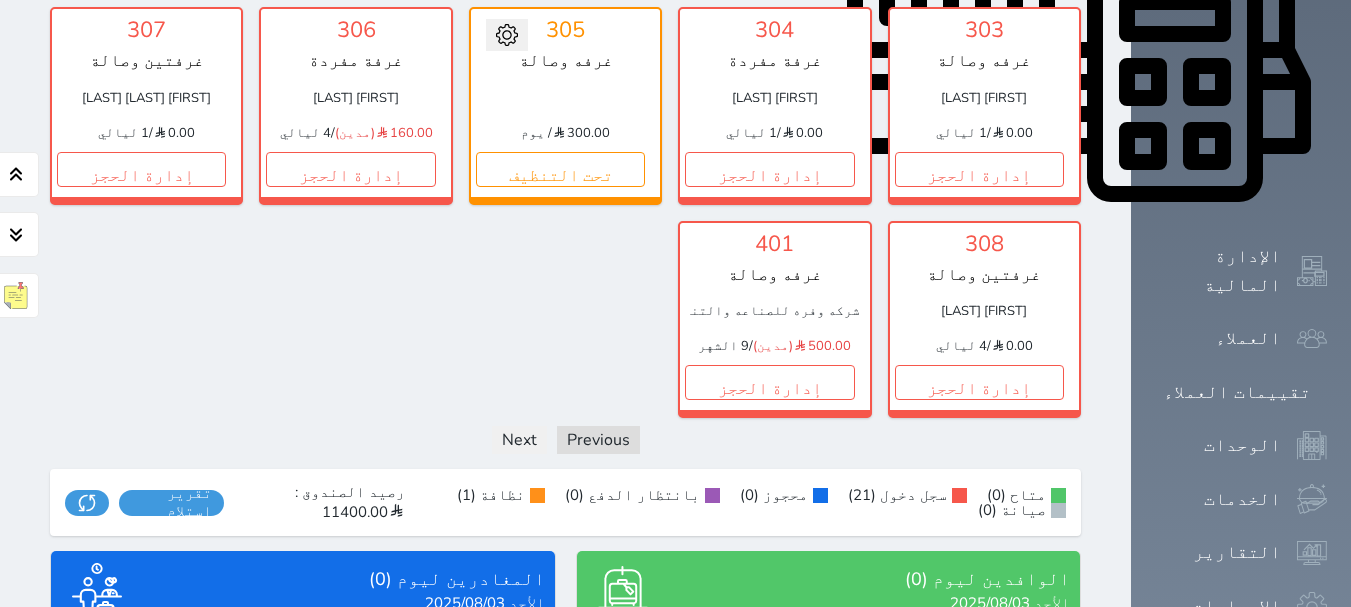 scroll, scrollTop: 947, scrollLeft: 0, axis: vertical 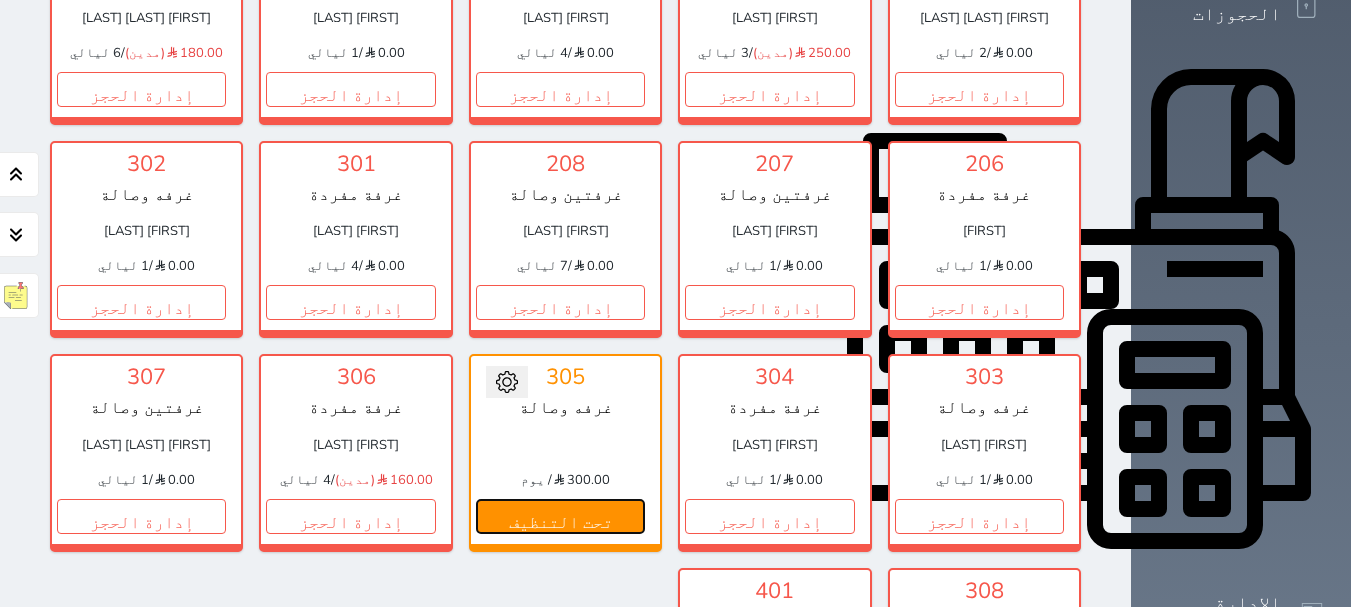 click on "تحت التنظيف" at bounding box center (560, 516) 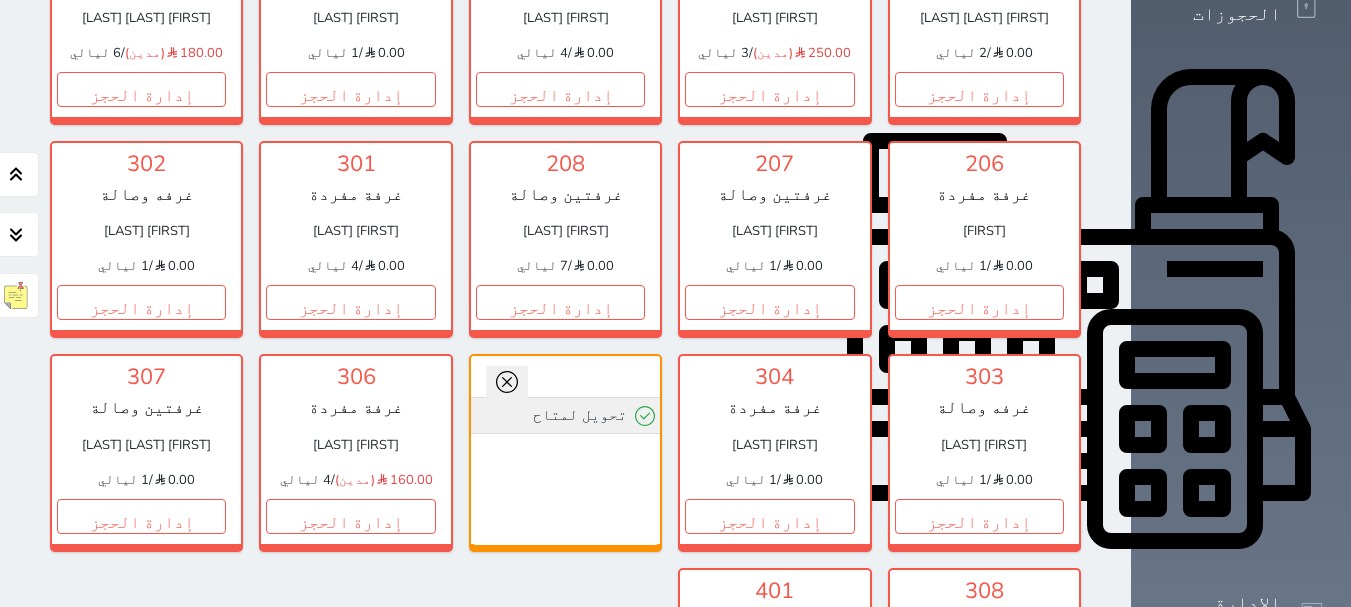 click on "تحويل لمتاح" at bounding box center [565, 415] 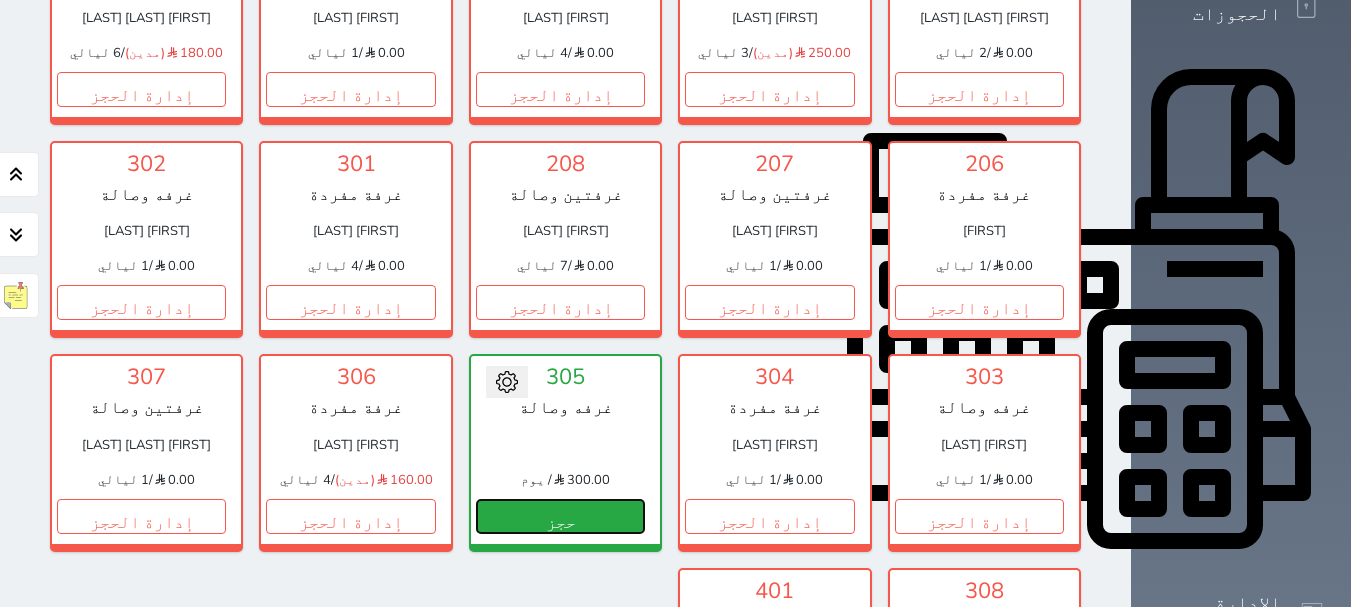 click on "حجز" at bounding box center [560, 516] 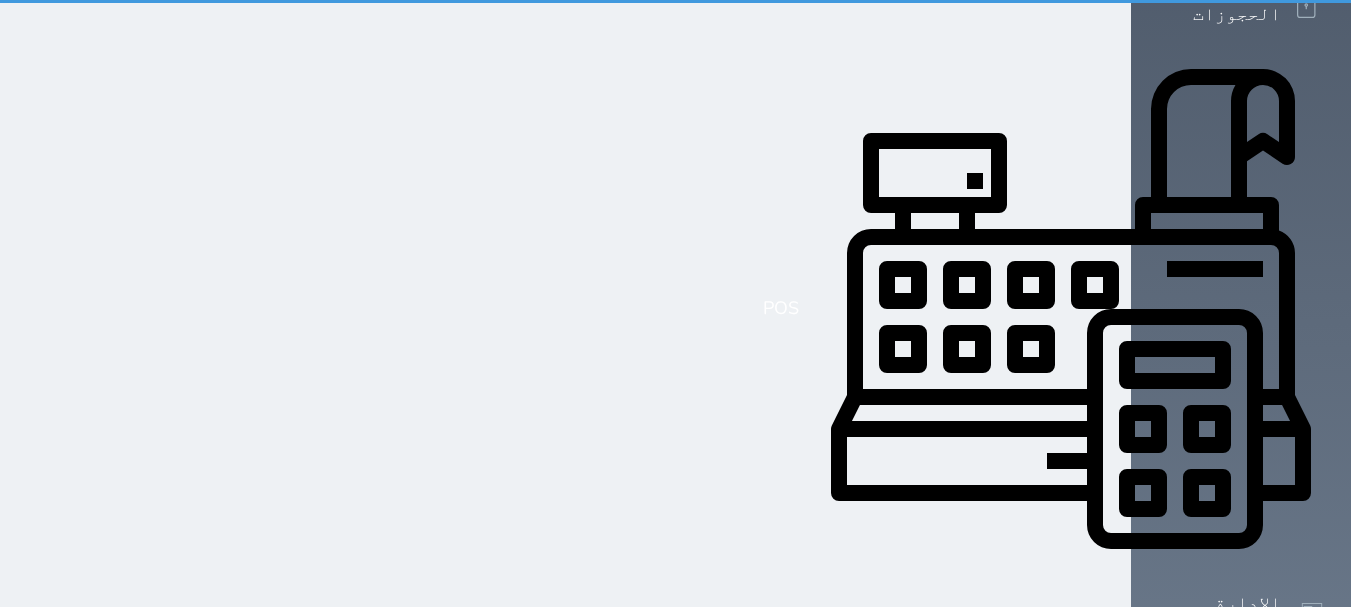 scroll, scrollTop: 81, scrollLeft: 0, axis: vertical 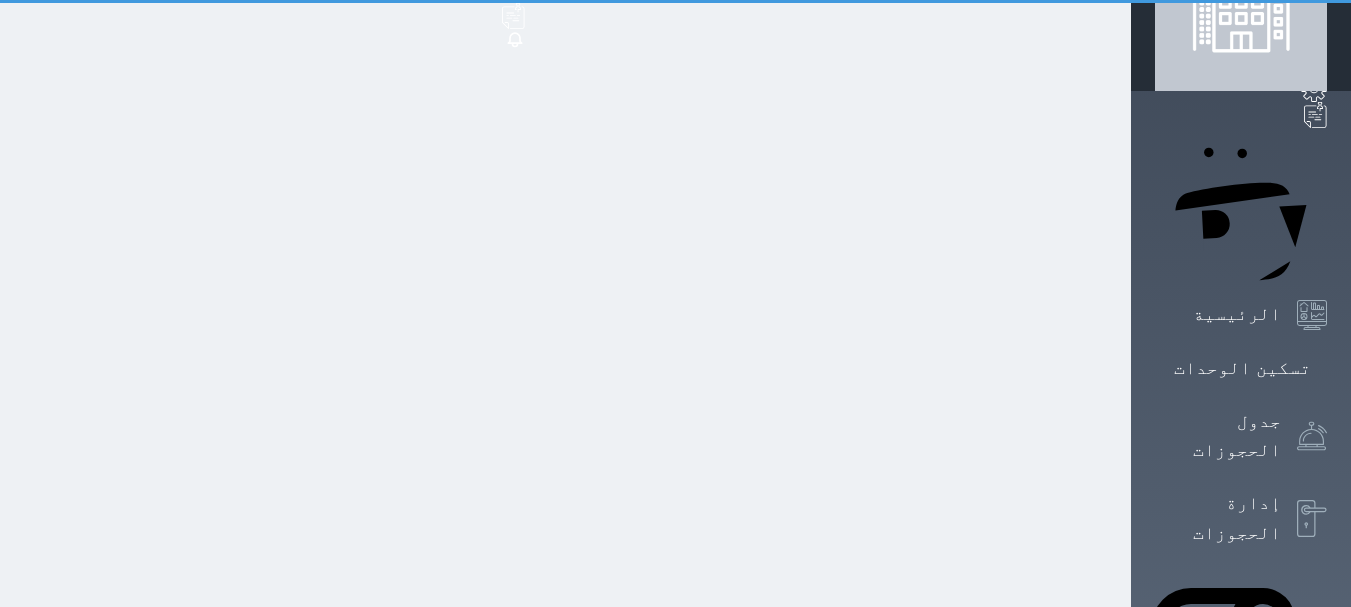 select on "1" 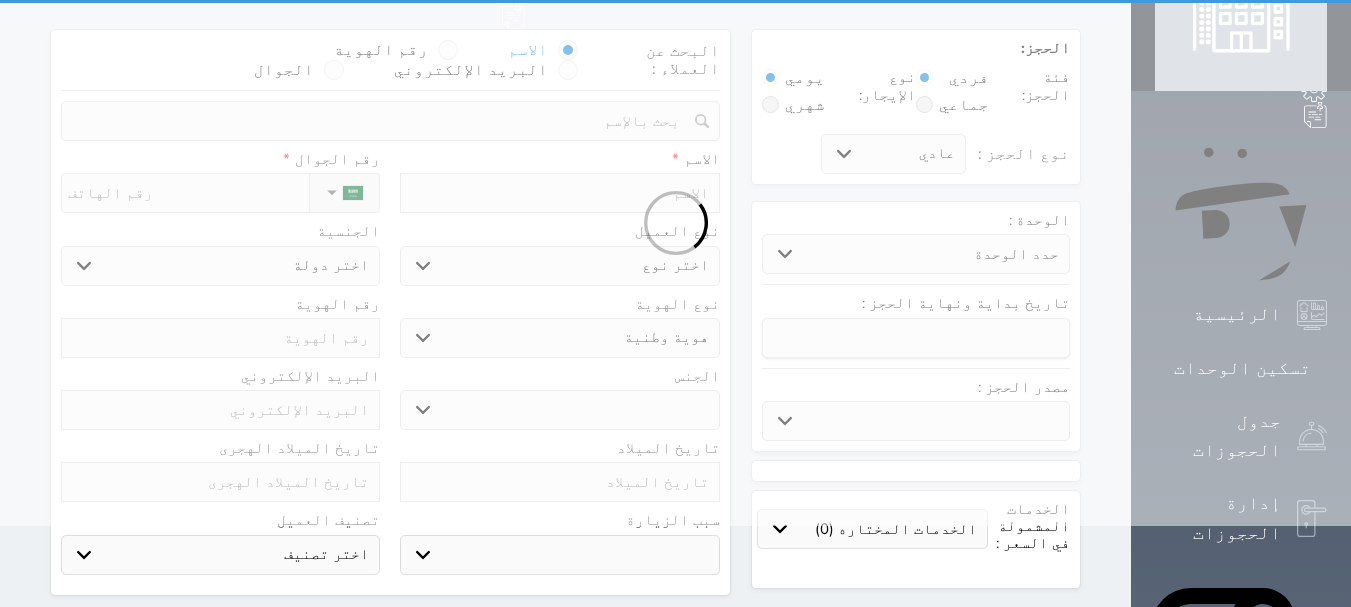 scroll, scrollTop: 0, scrollLeft: 0, axis: both 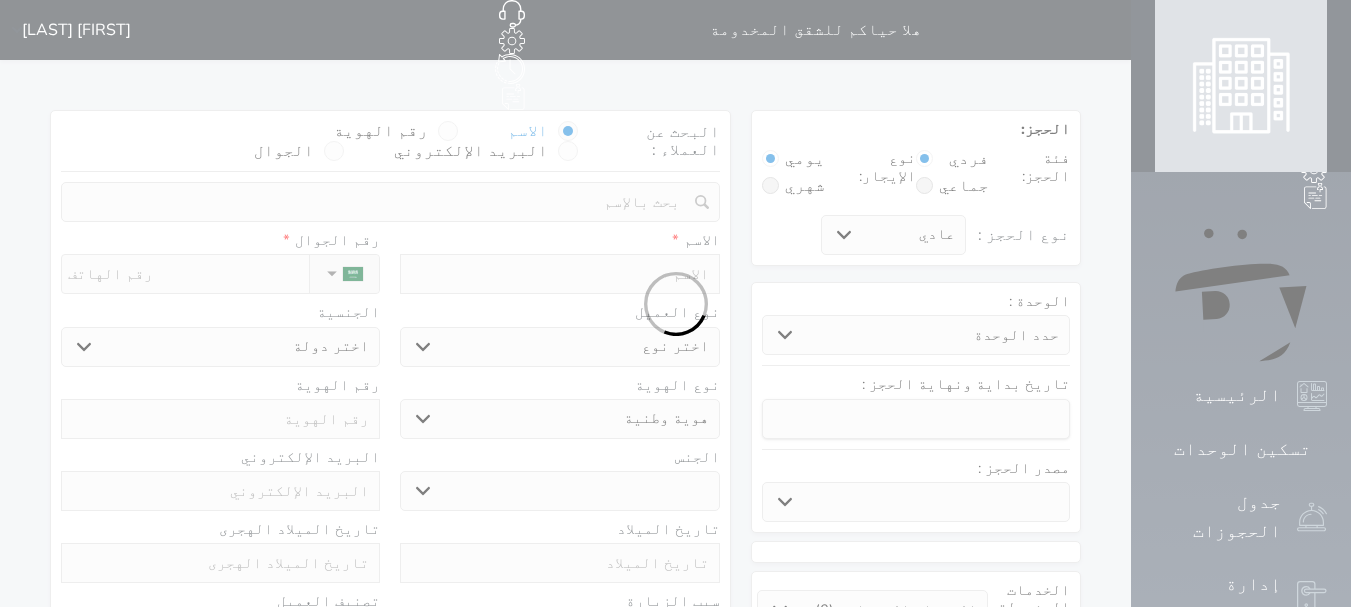 select 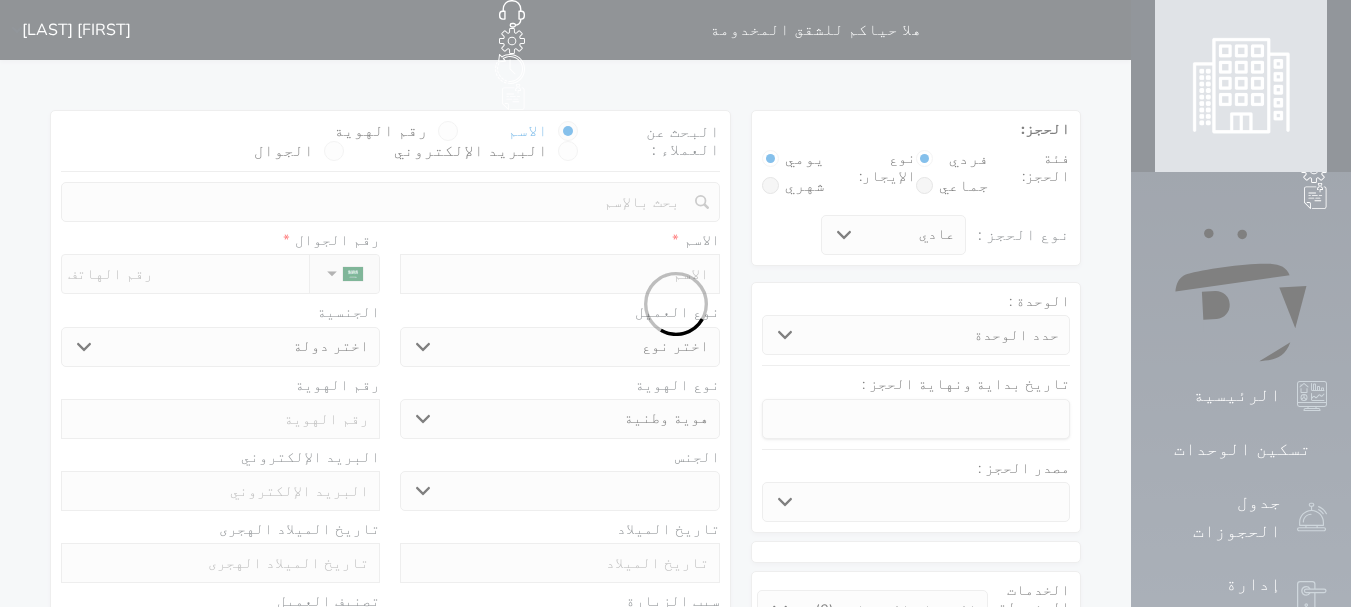 select 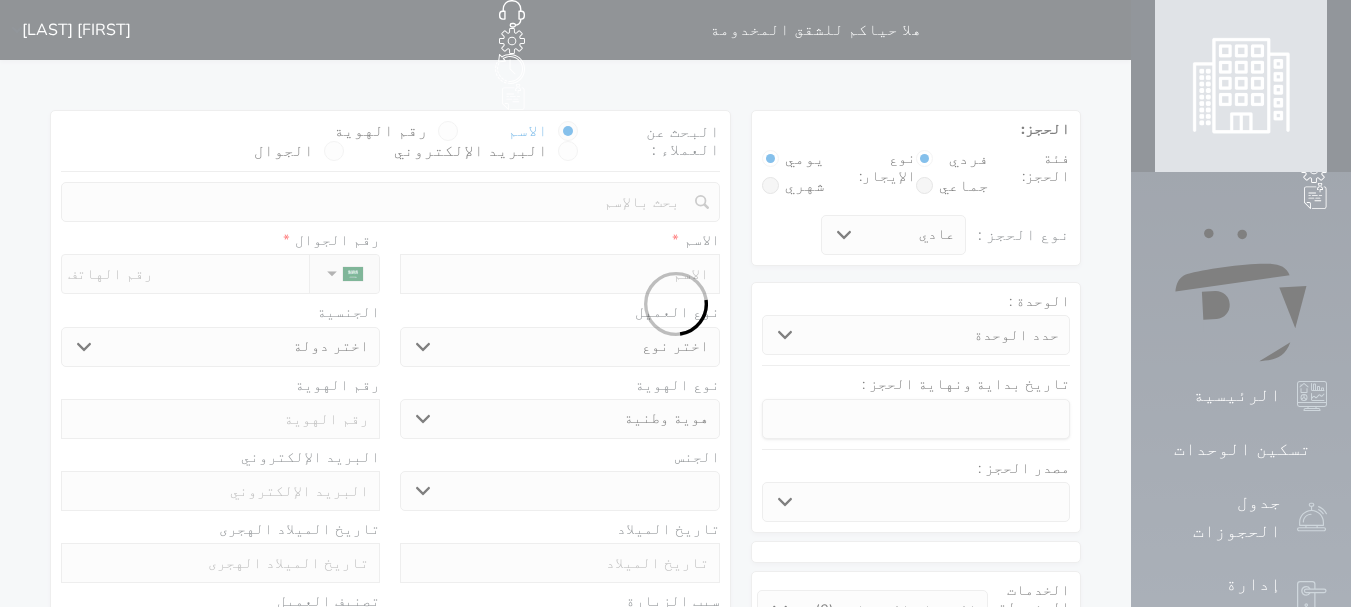 select 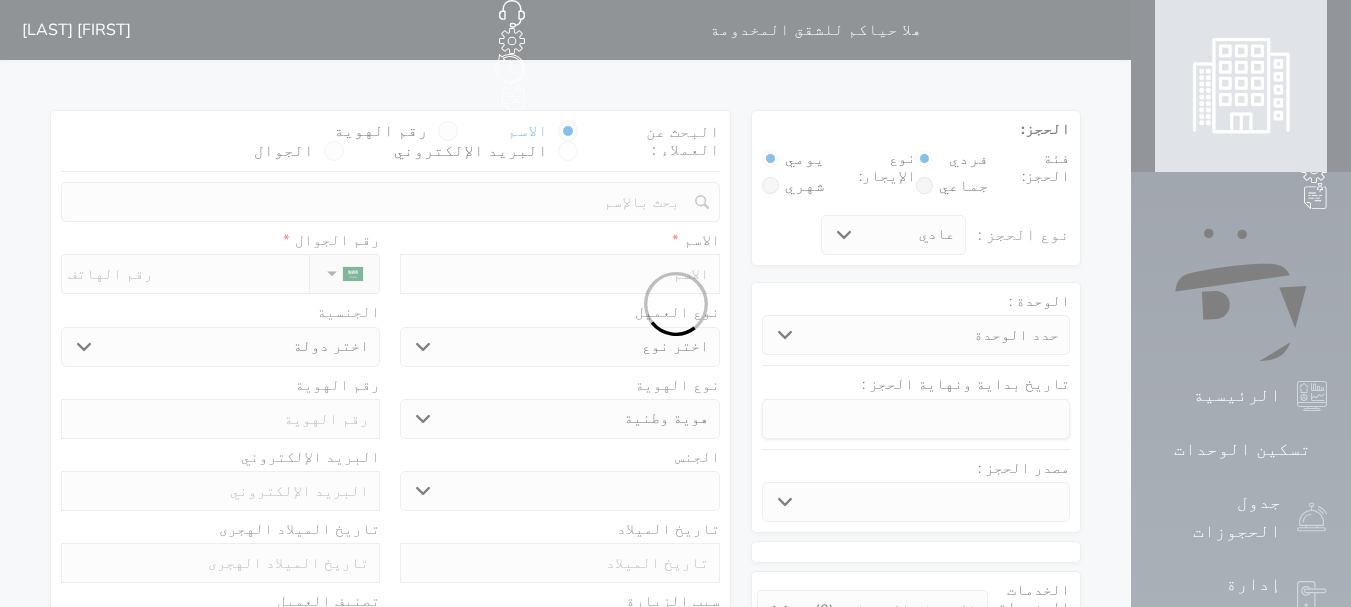 select 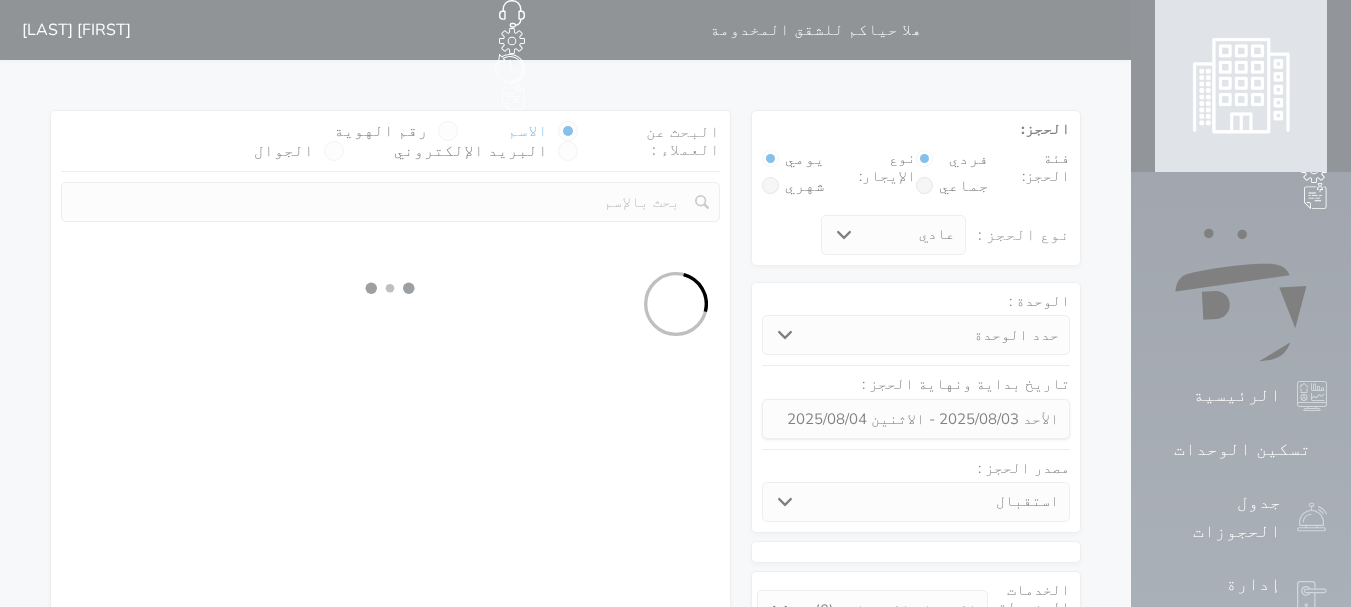 select 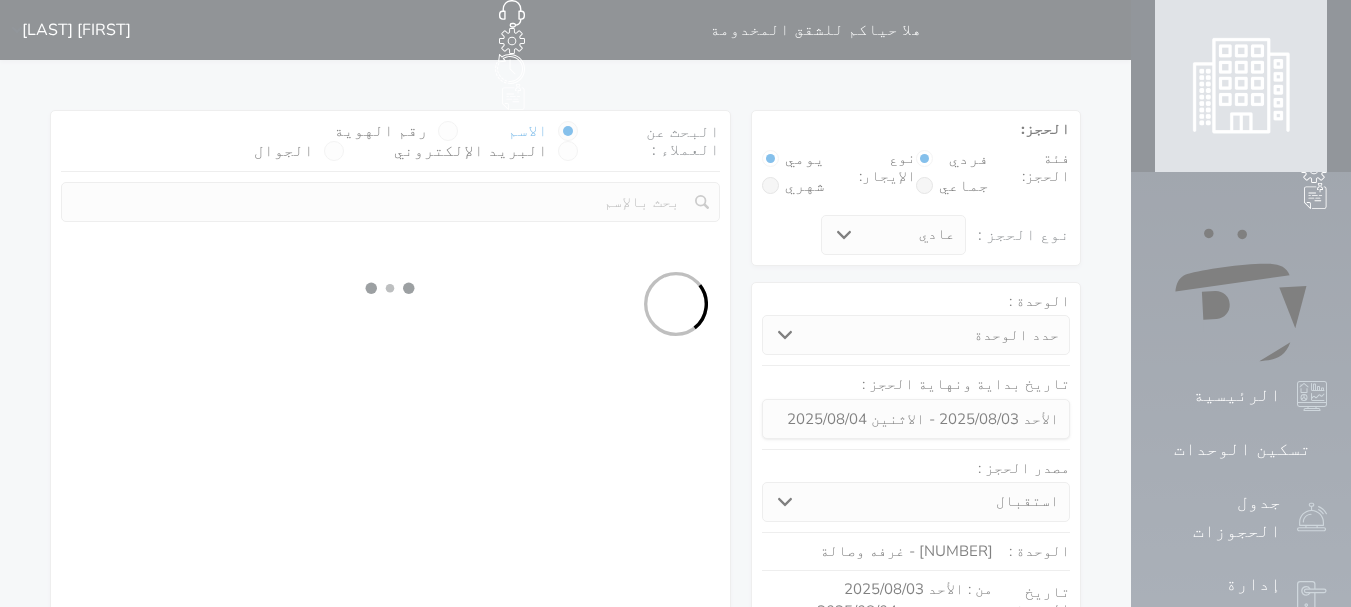 select on "1" 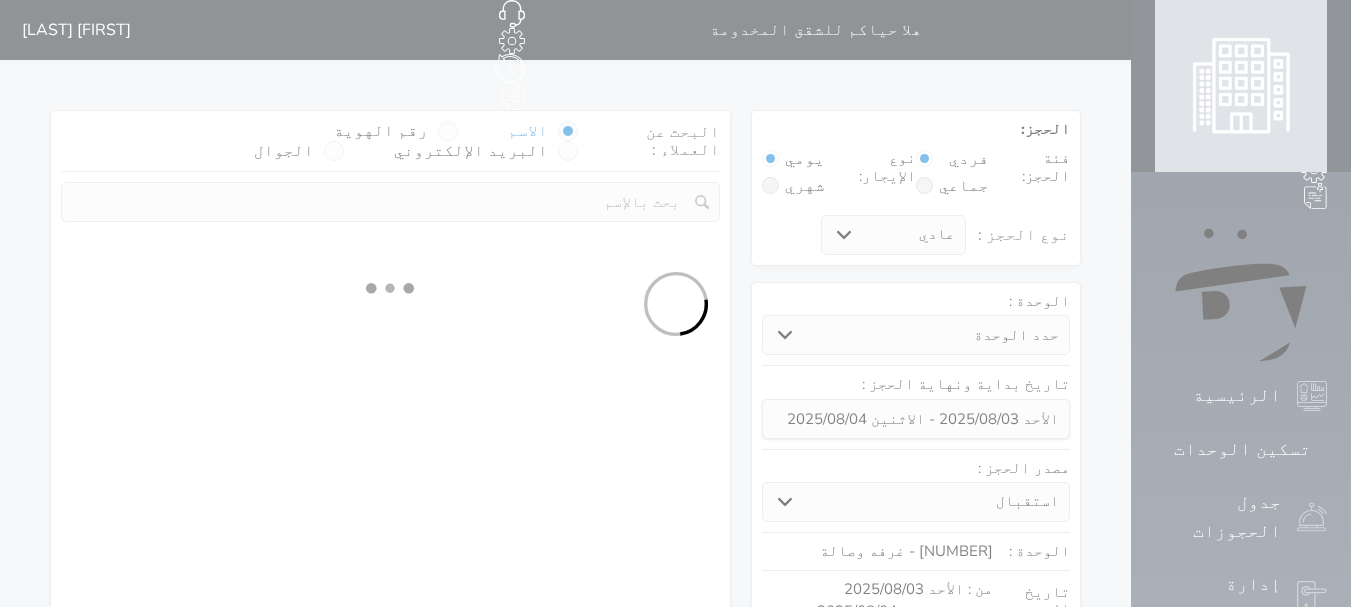 select on "113" 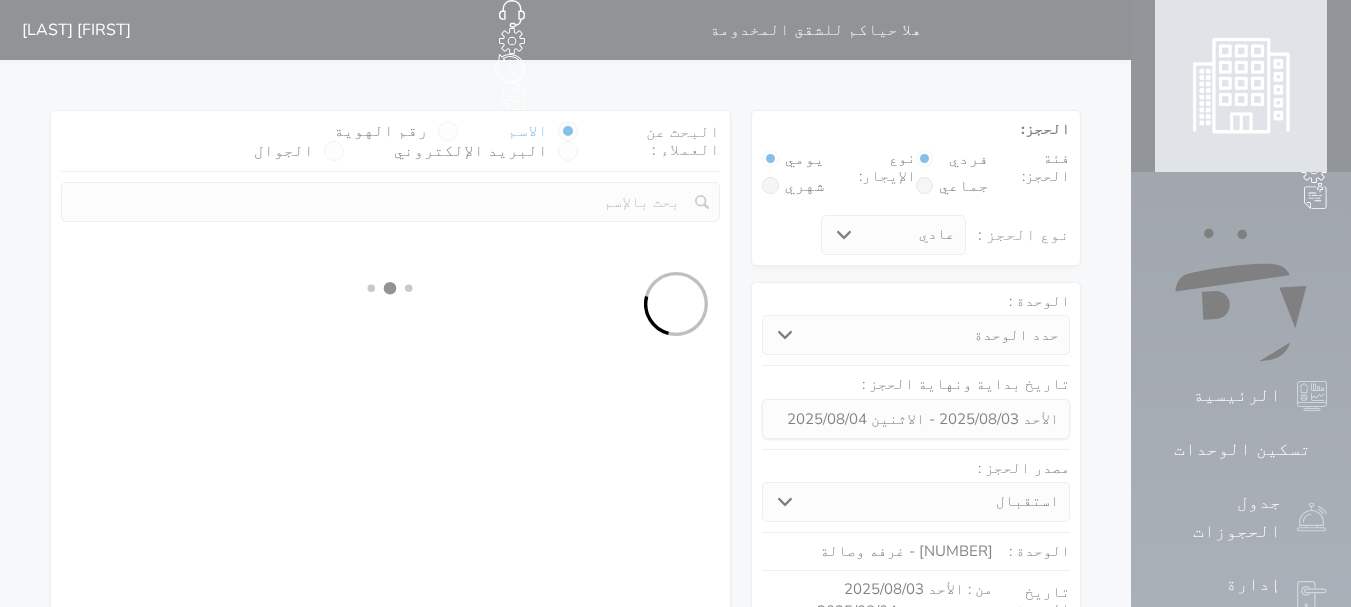 select on "1" 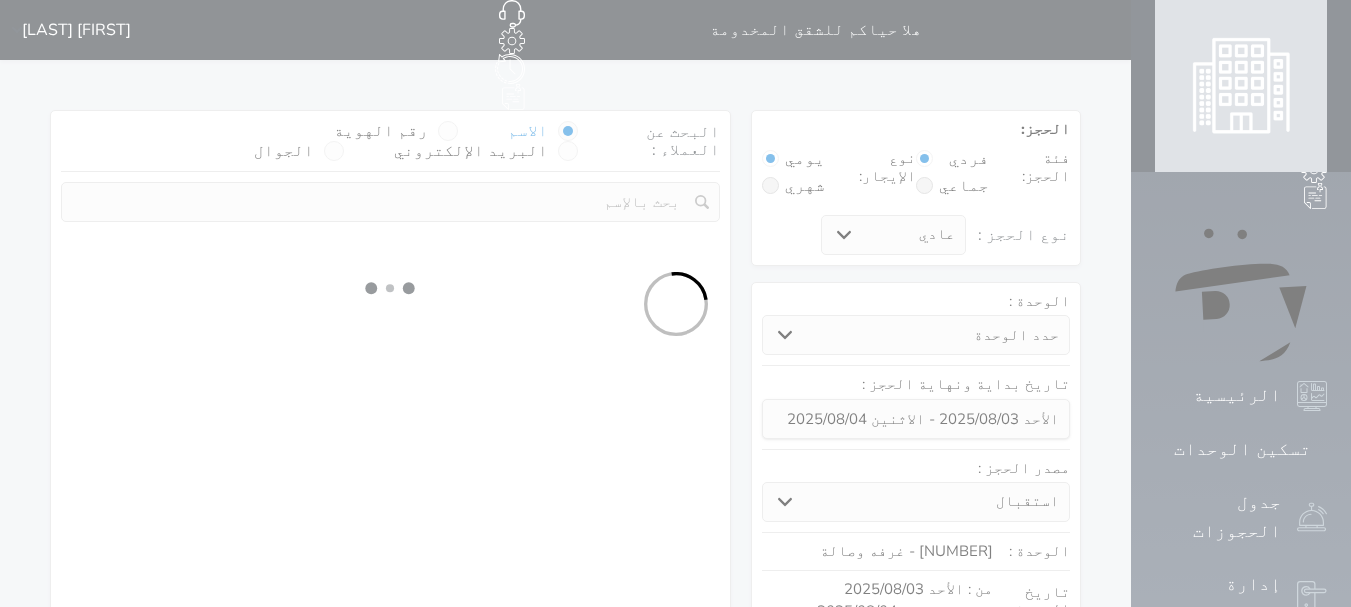 select 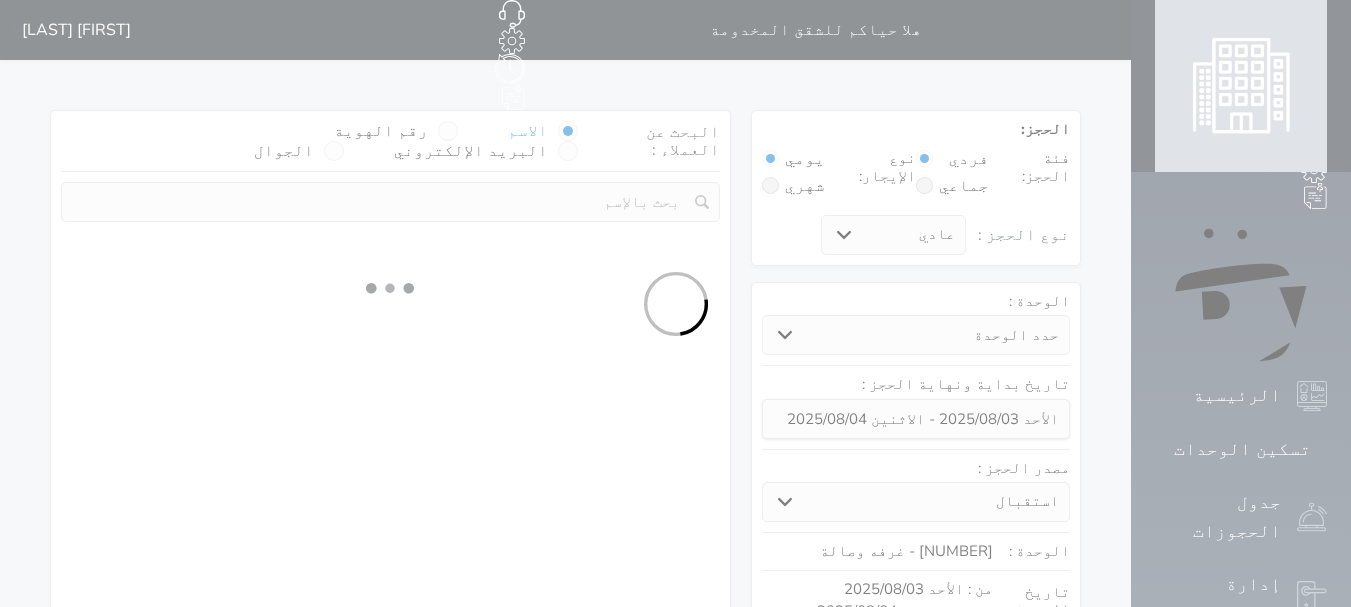 select on "7" 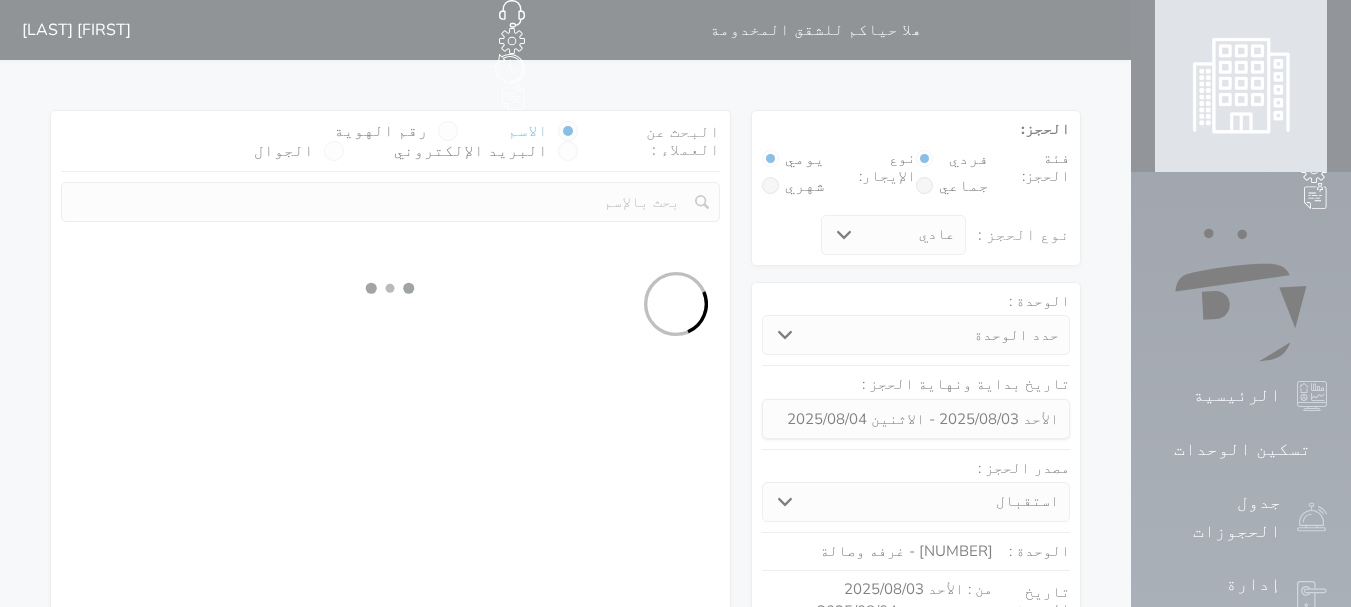 select 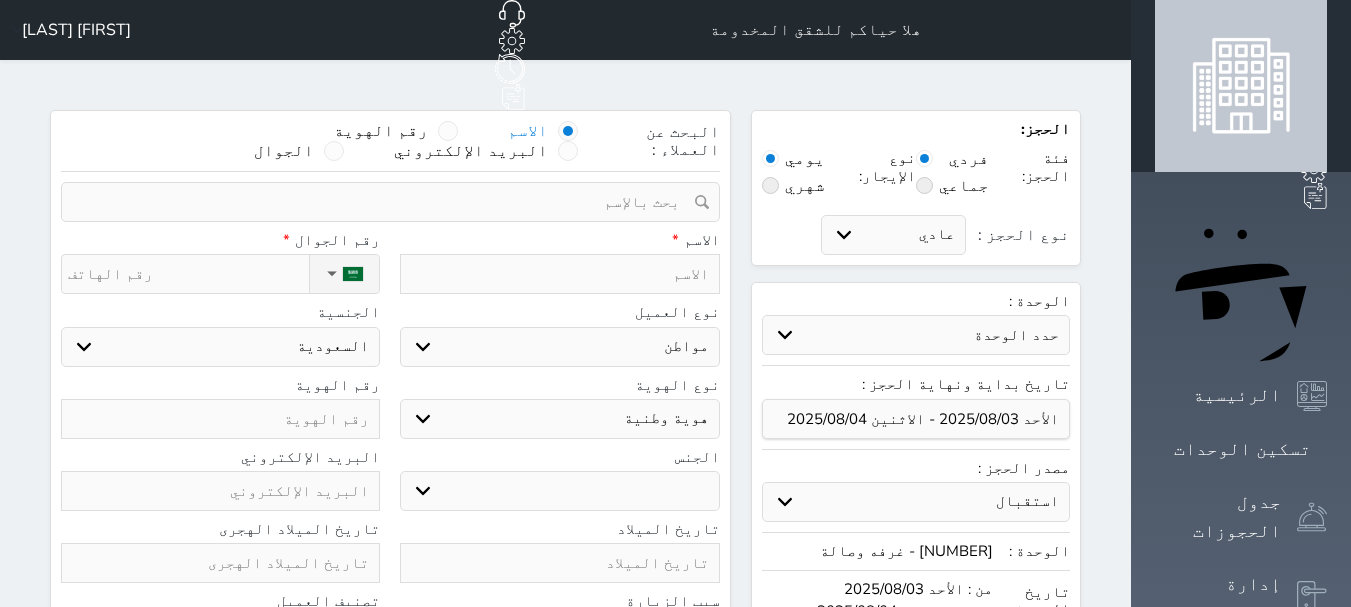 select 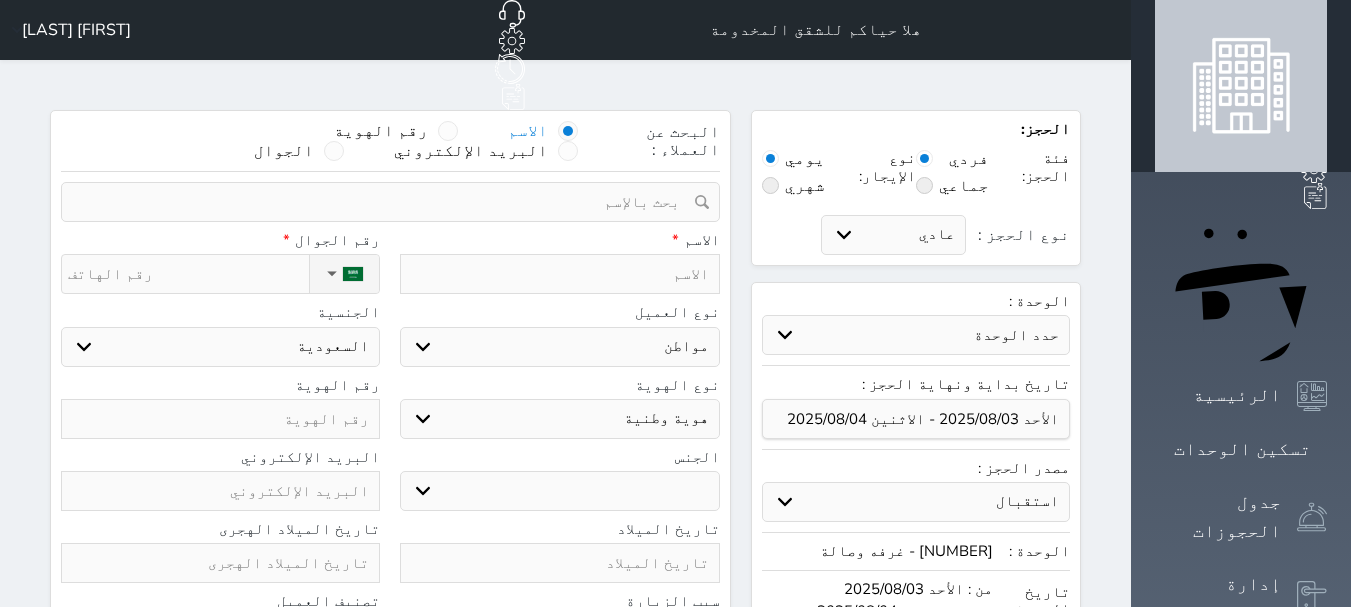 select 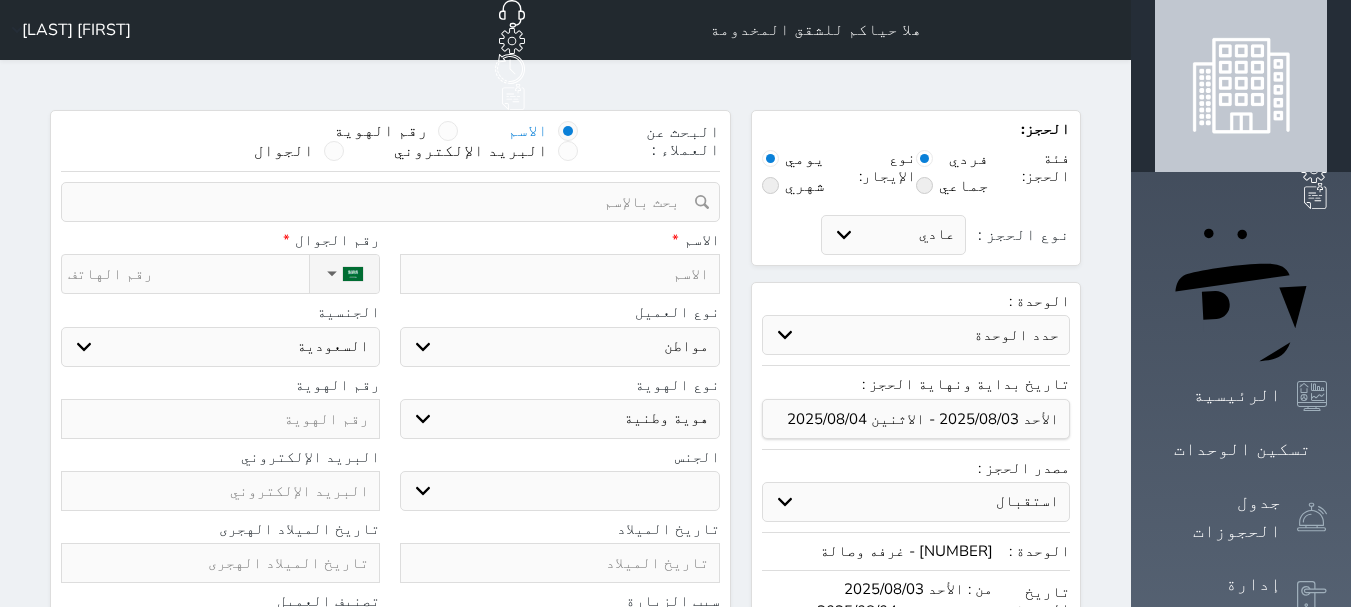 select 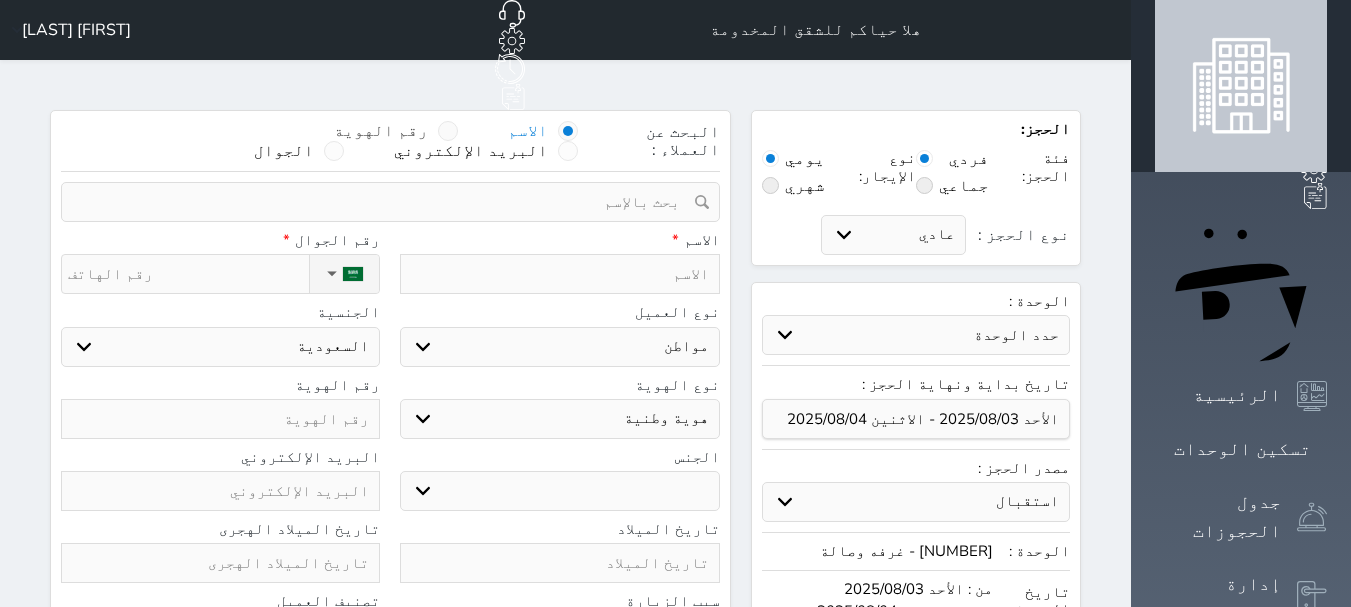 click on "رقم الهوية" at bounding box center [381, 131] 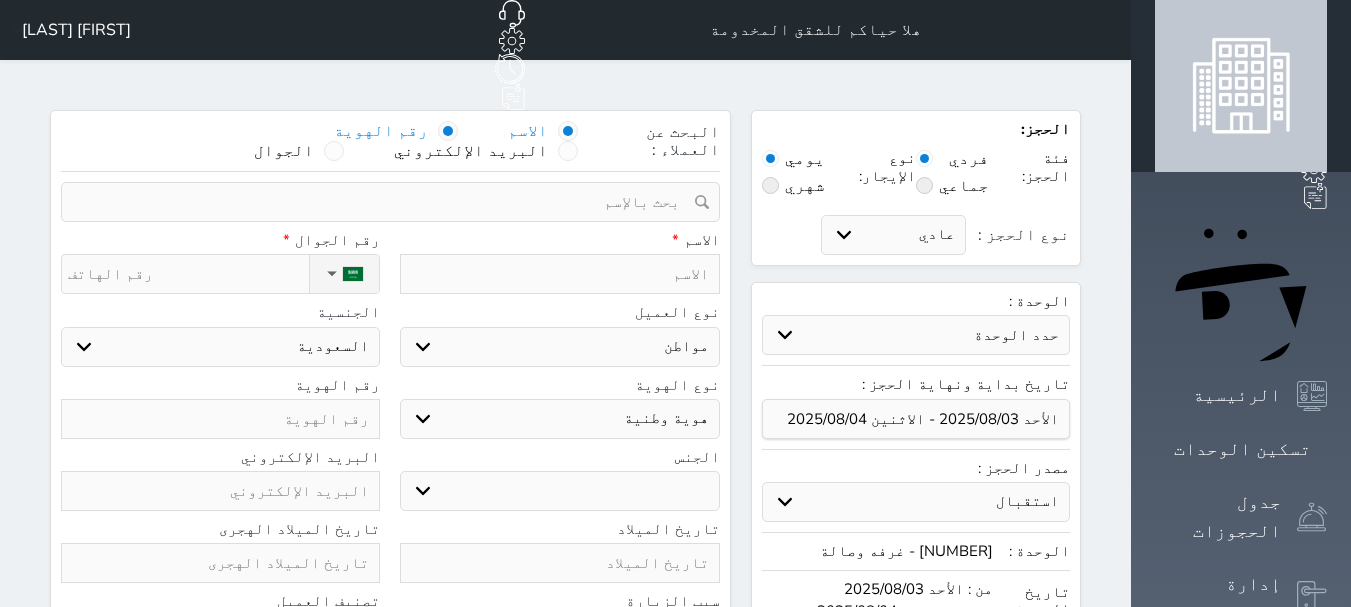 select 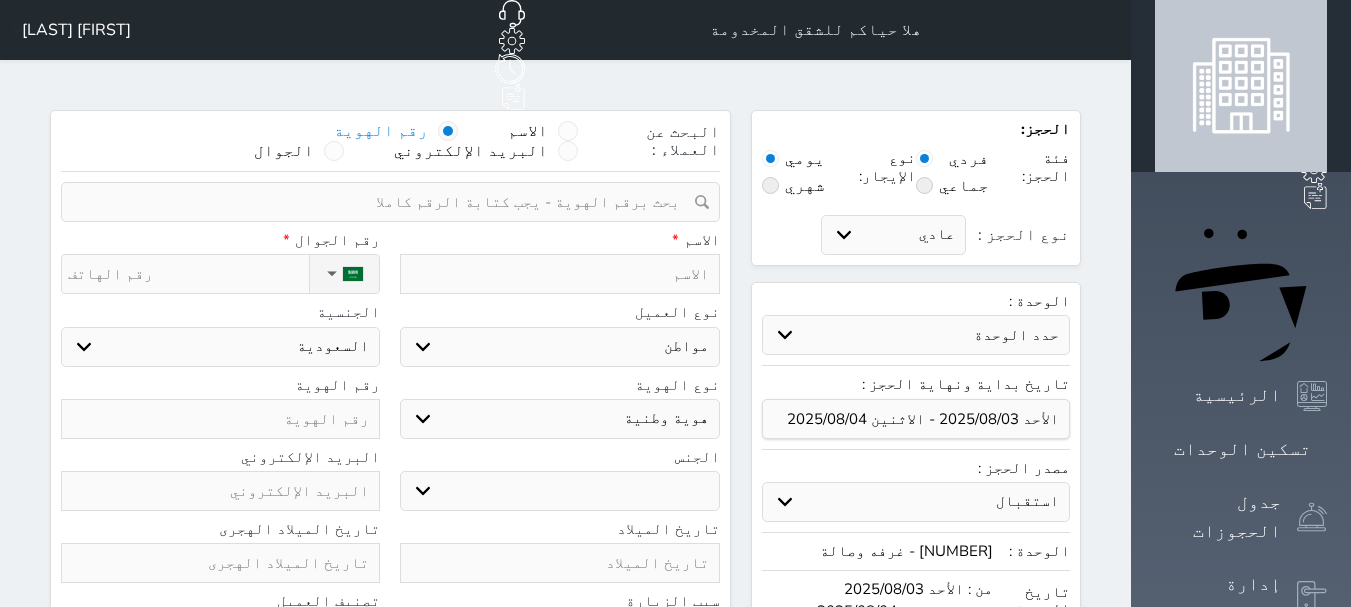click at bounding box center [383, 202] 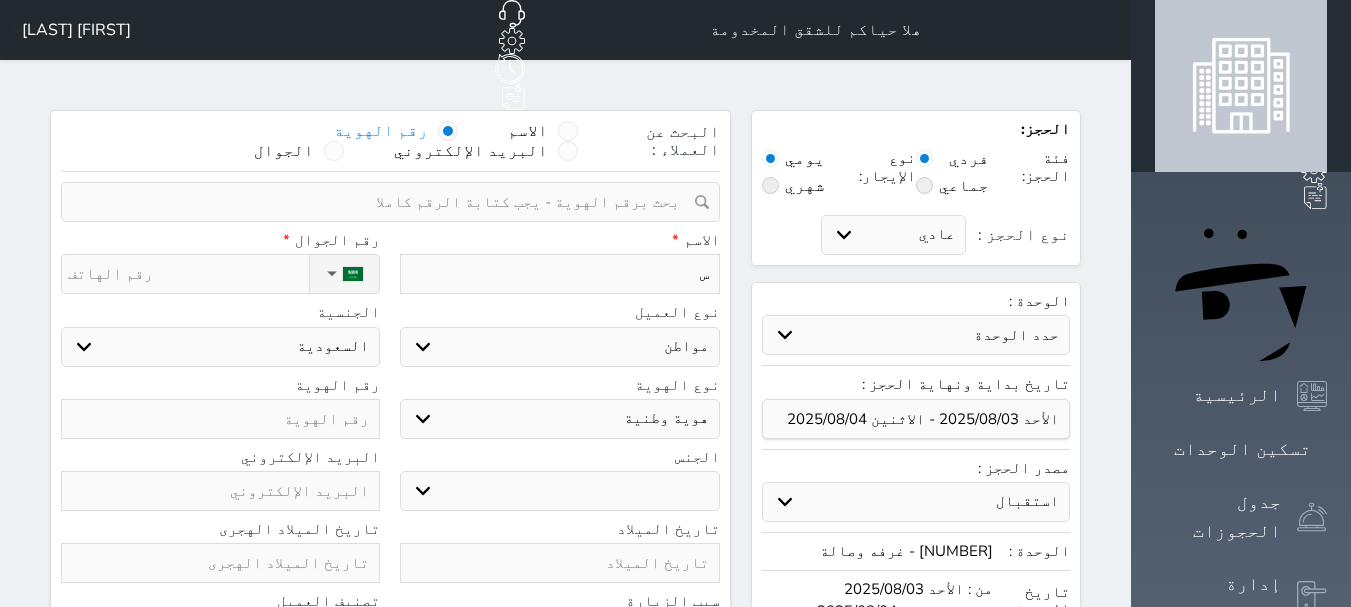 type on "سا" 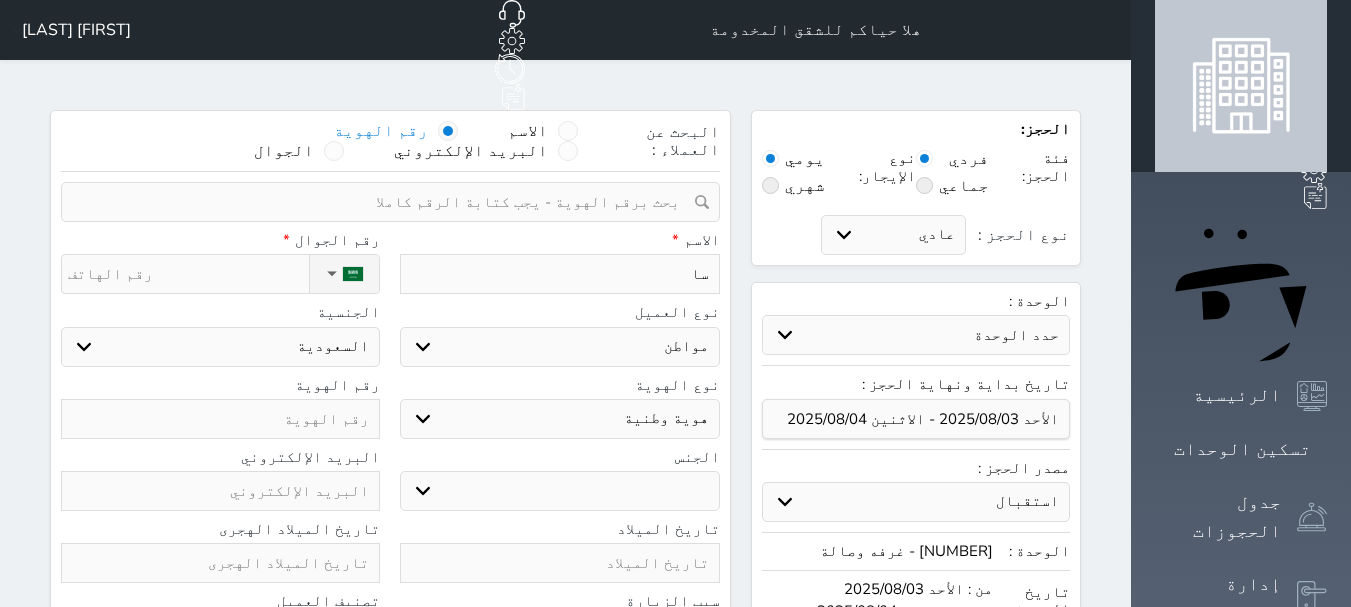 type on "[NAME]" 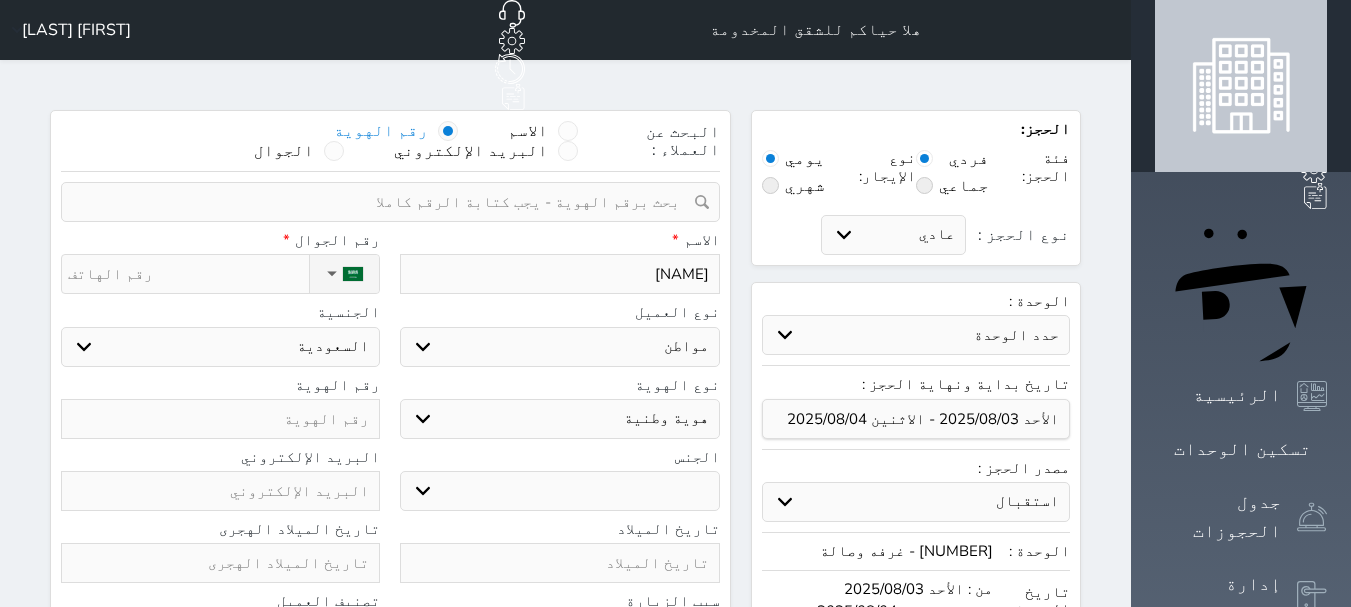 select 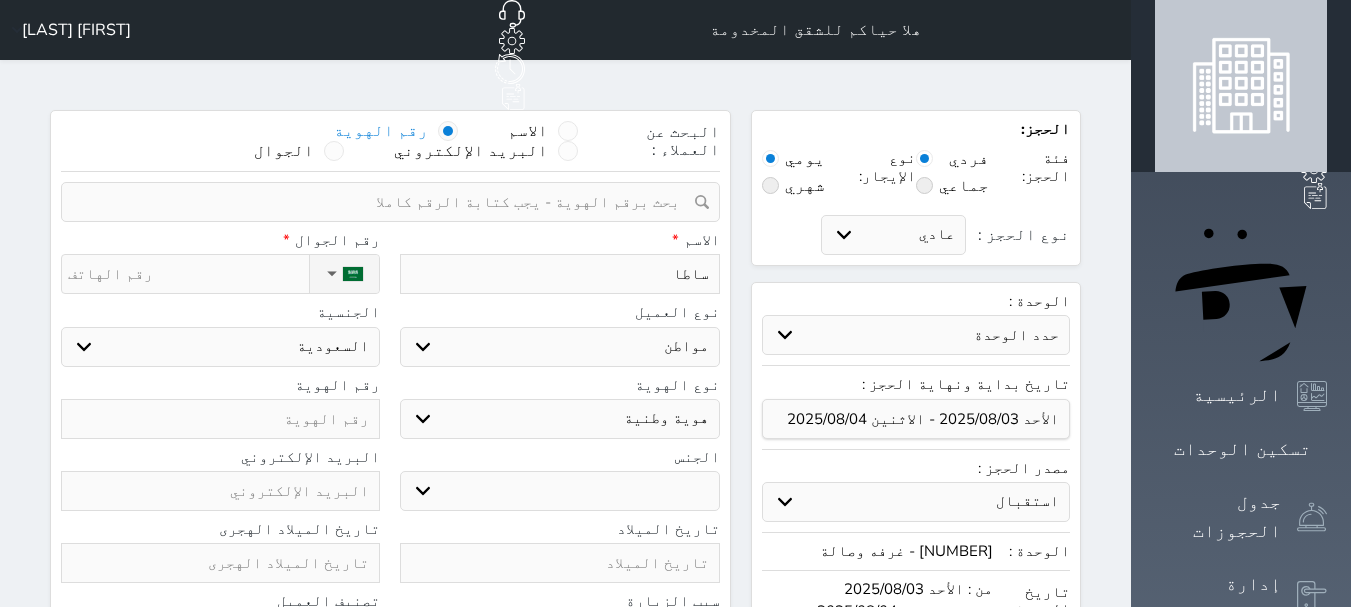 type on "[NAME]" 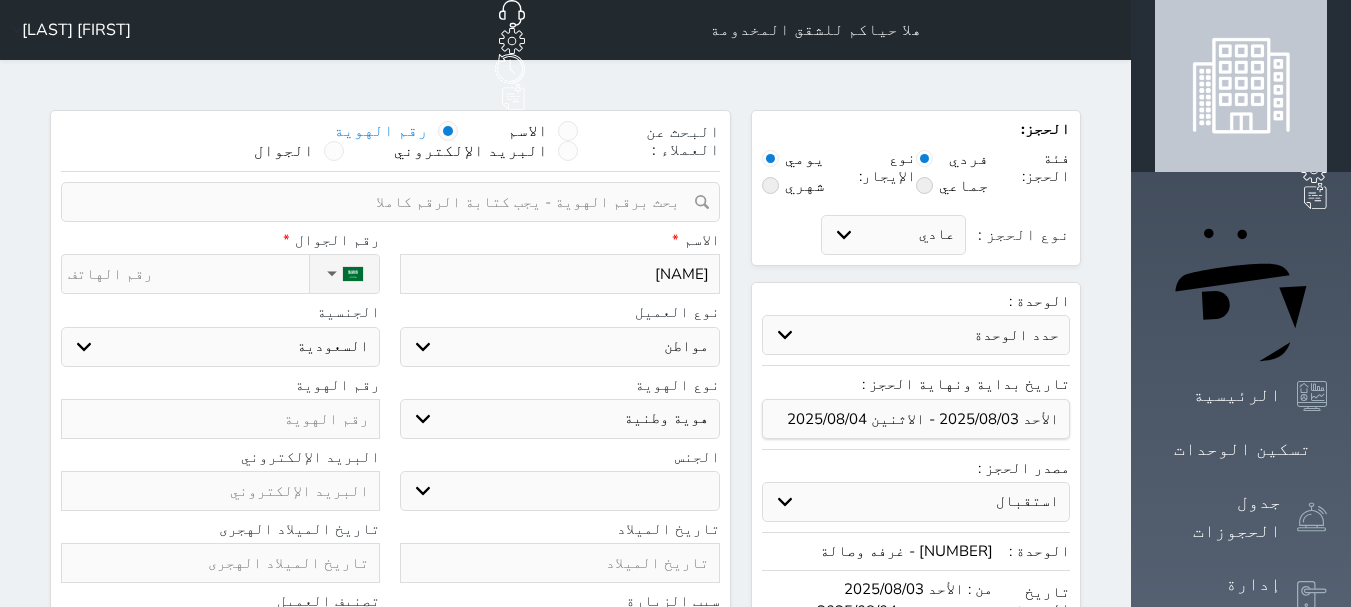 type on "سا" 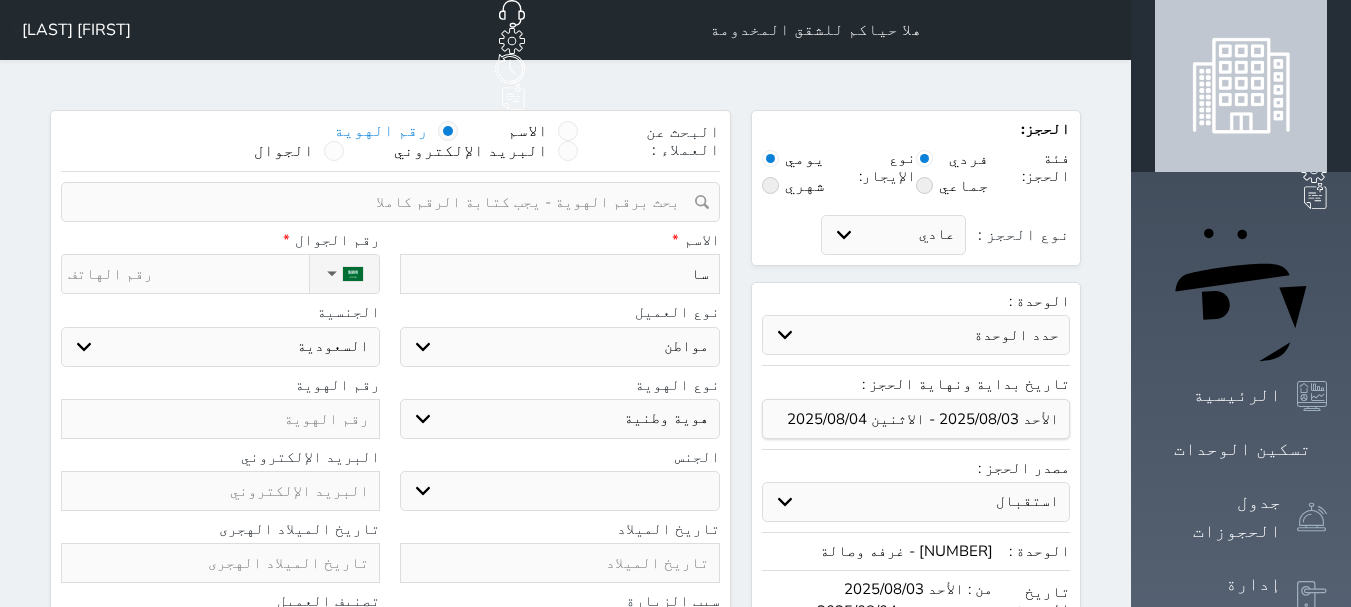 type on "س" 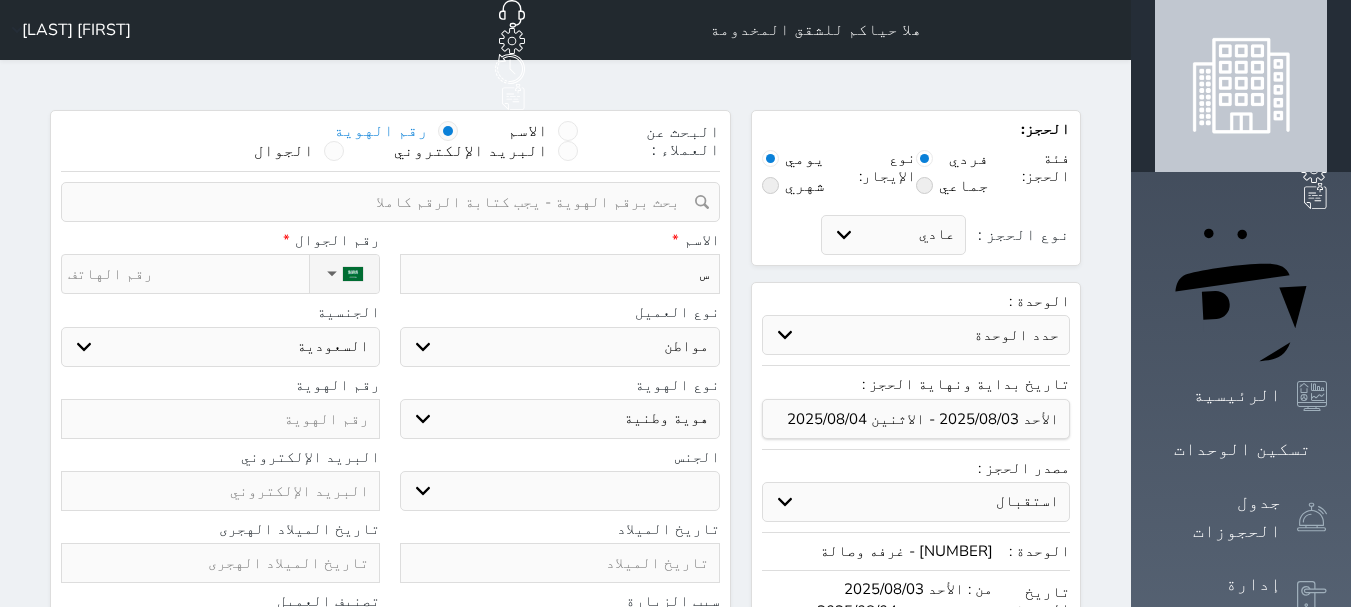 type on "سل" 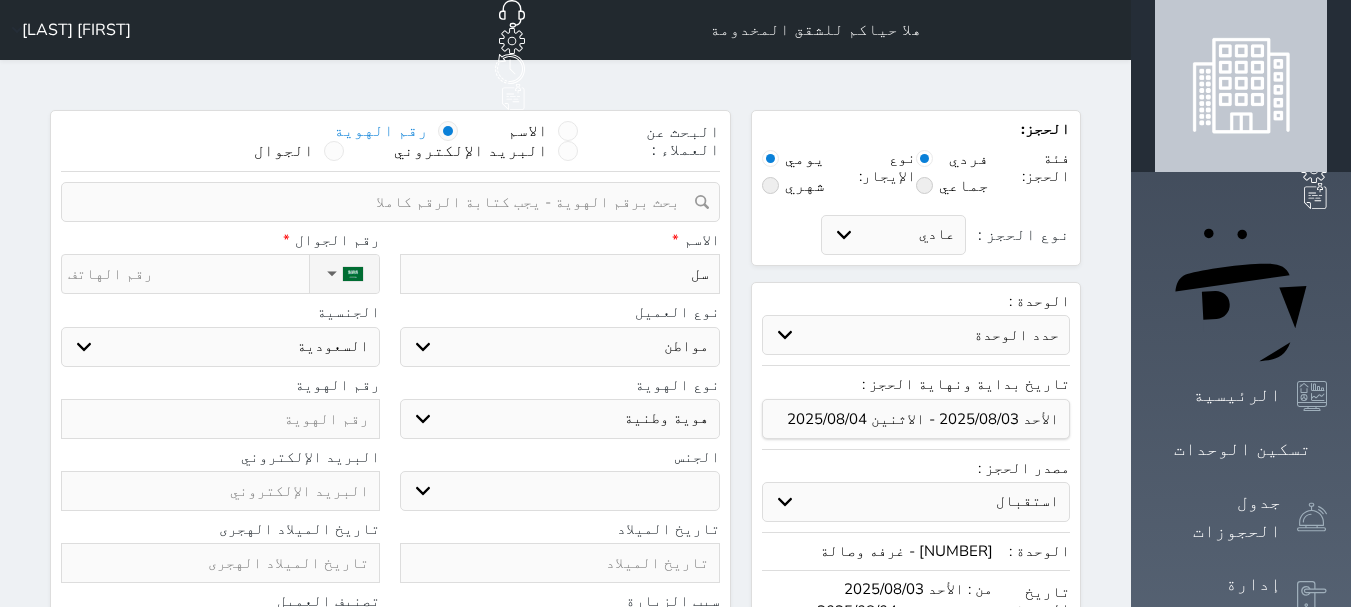 type on "سلط" 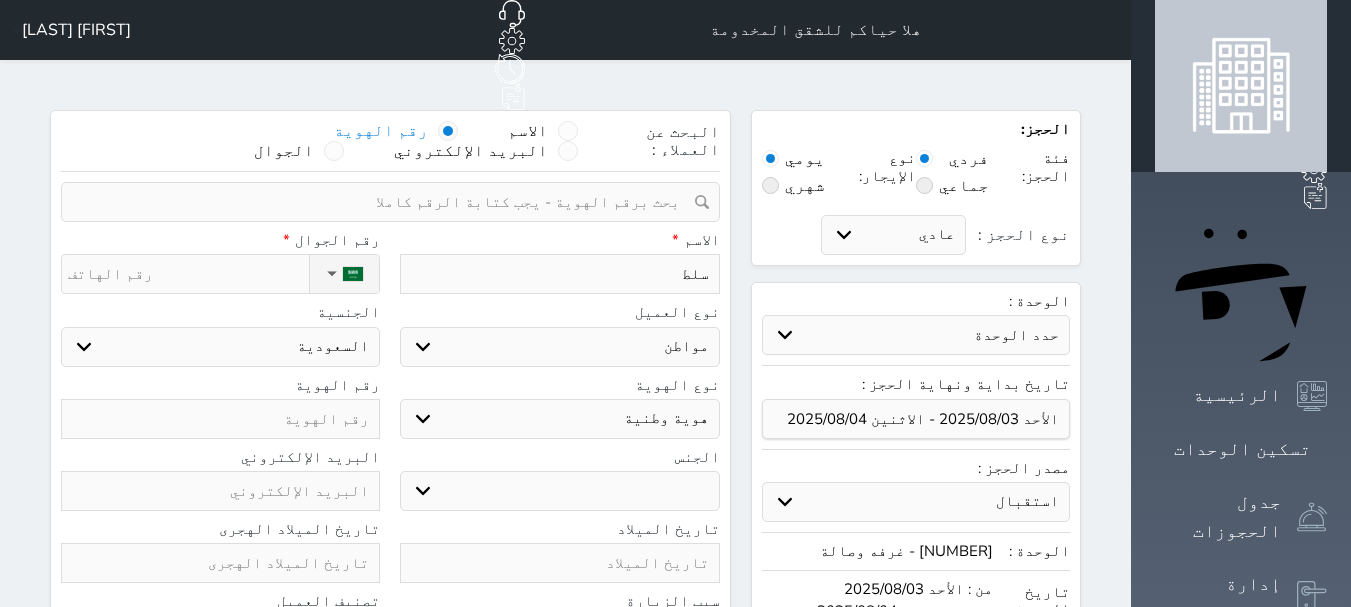 type on "سلطا" 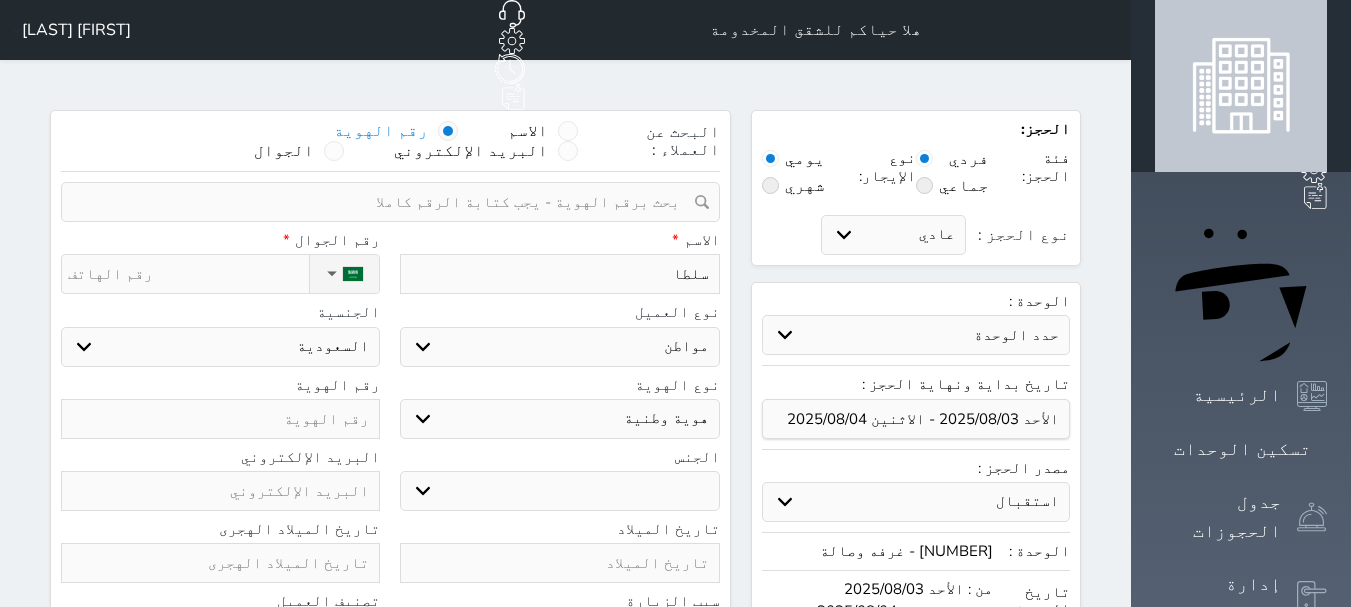 type on "[FIRST]" 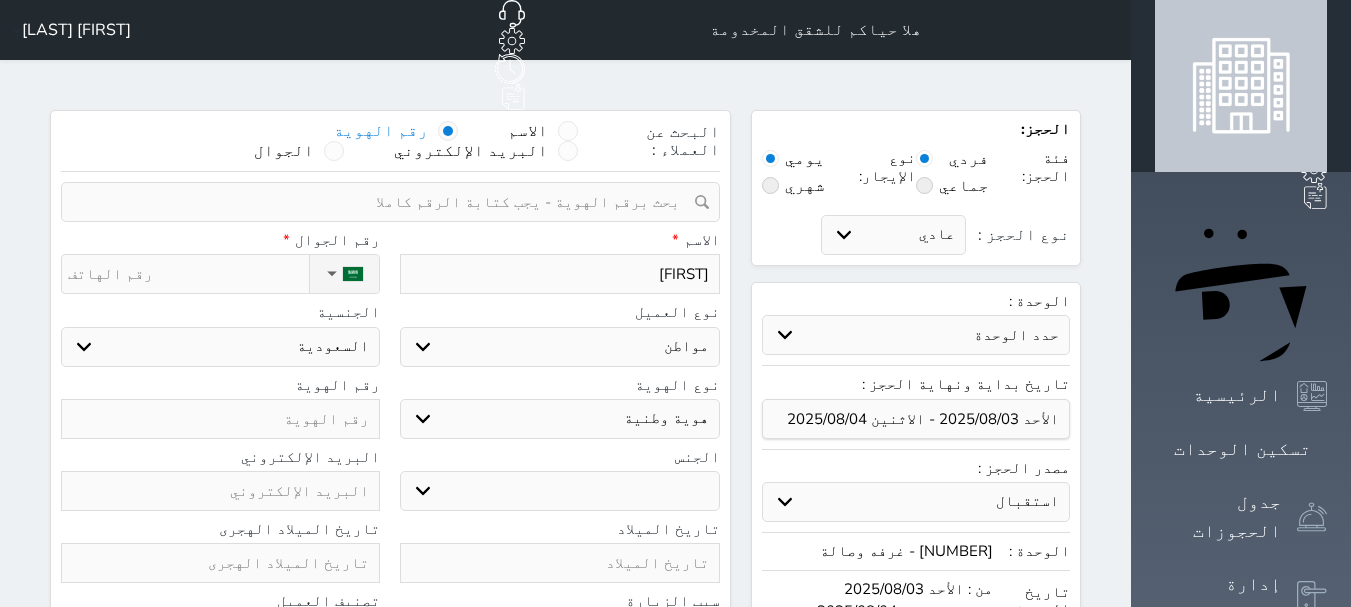 type on "[FIRST]" 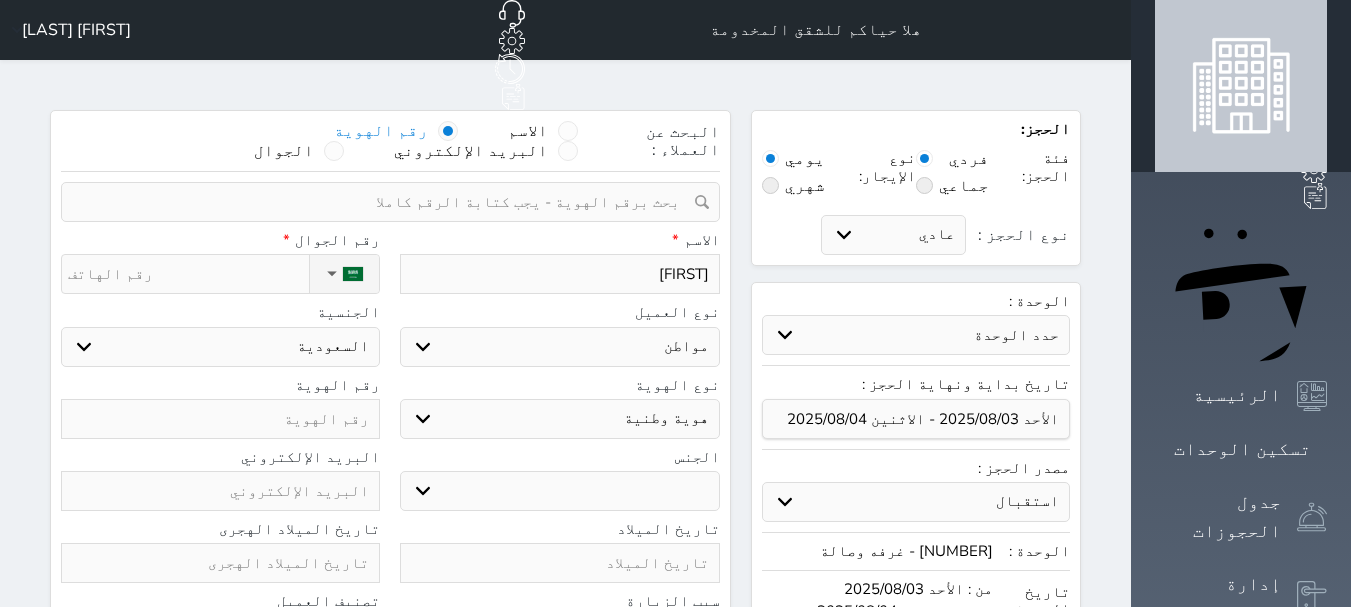 type on "[FIRST] [LAST]" 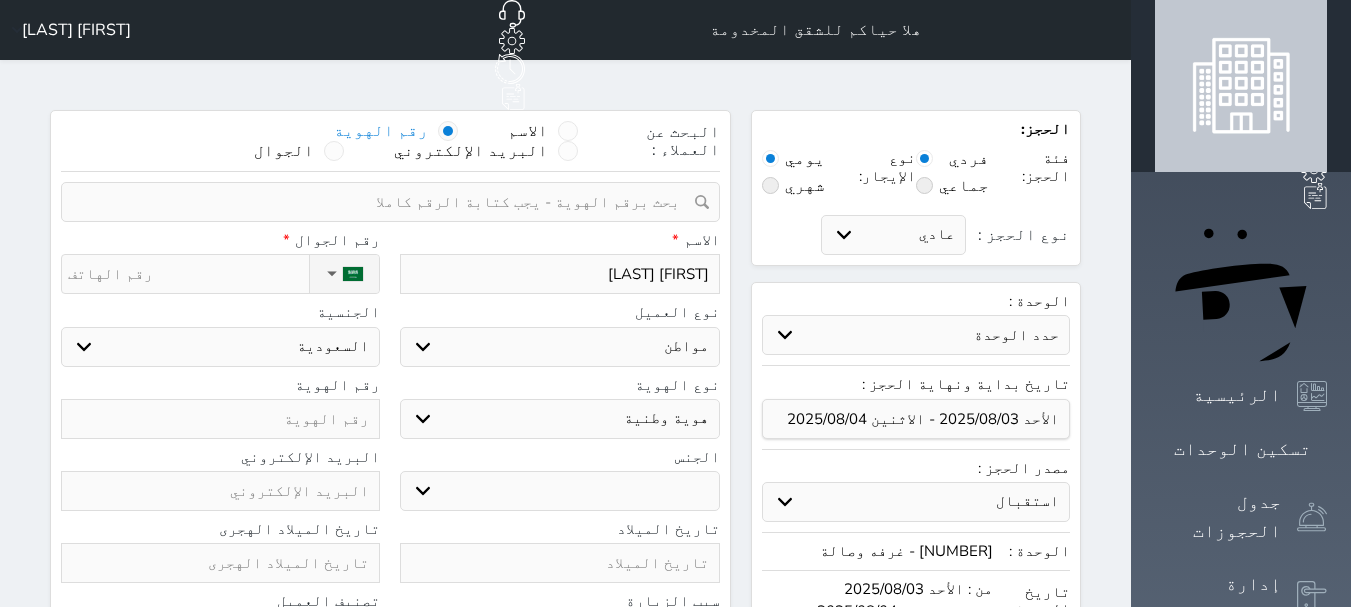 type on "[FIRST]" 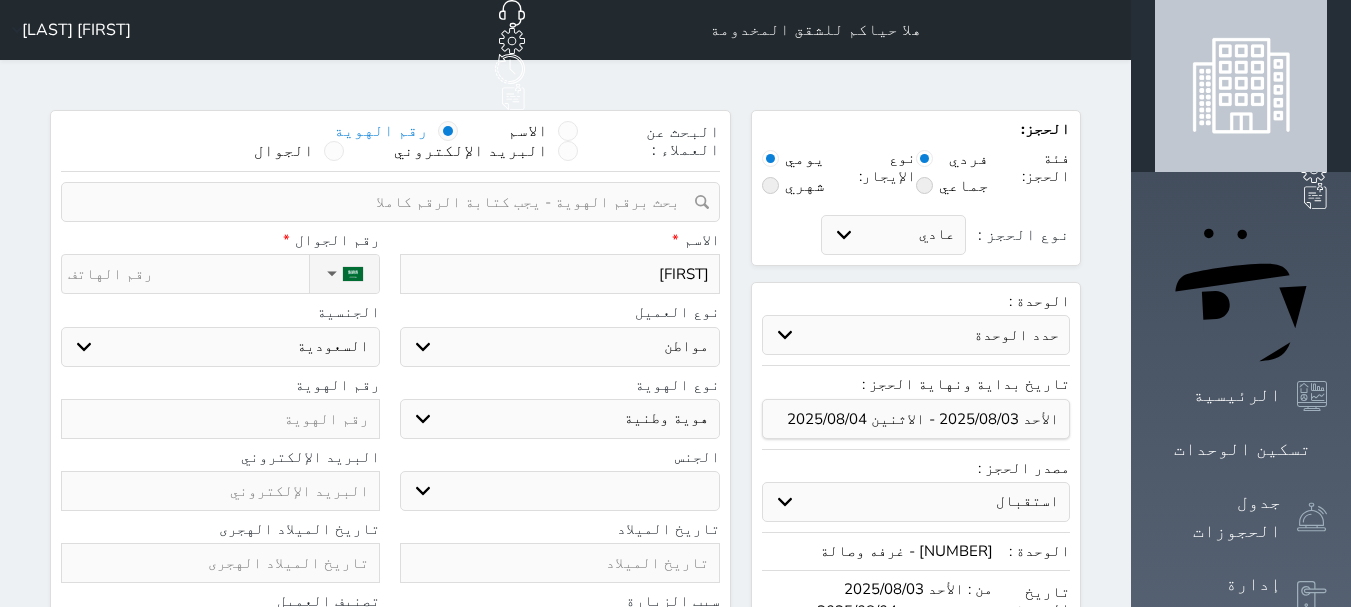 type on "[FIRST] [LAST]" 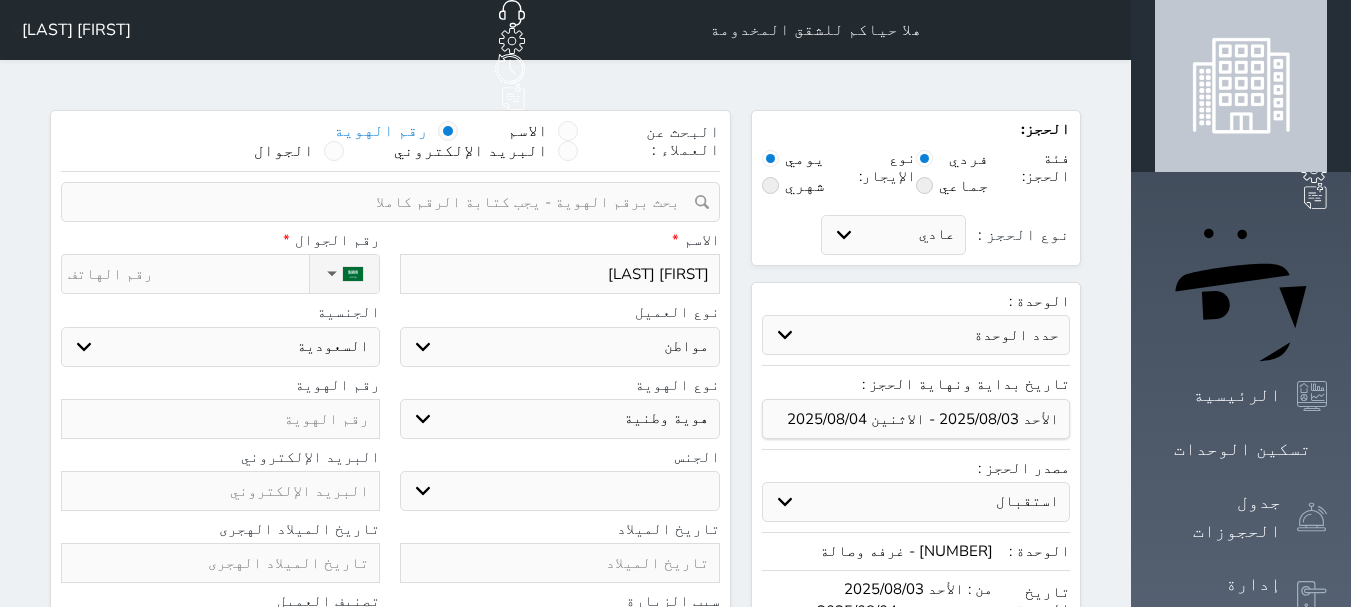 type on "[FIRST] [LAST]" 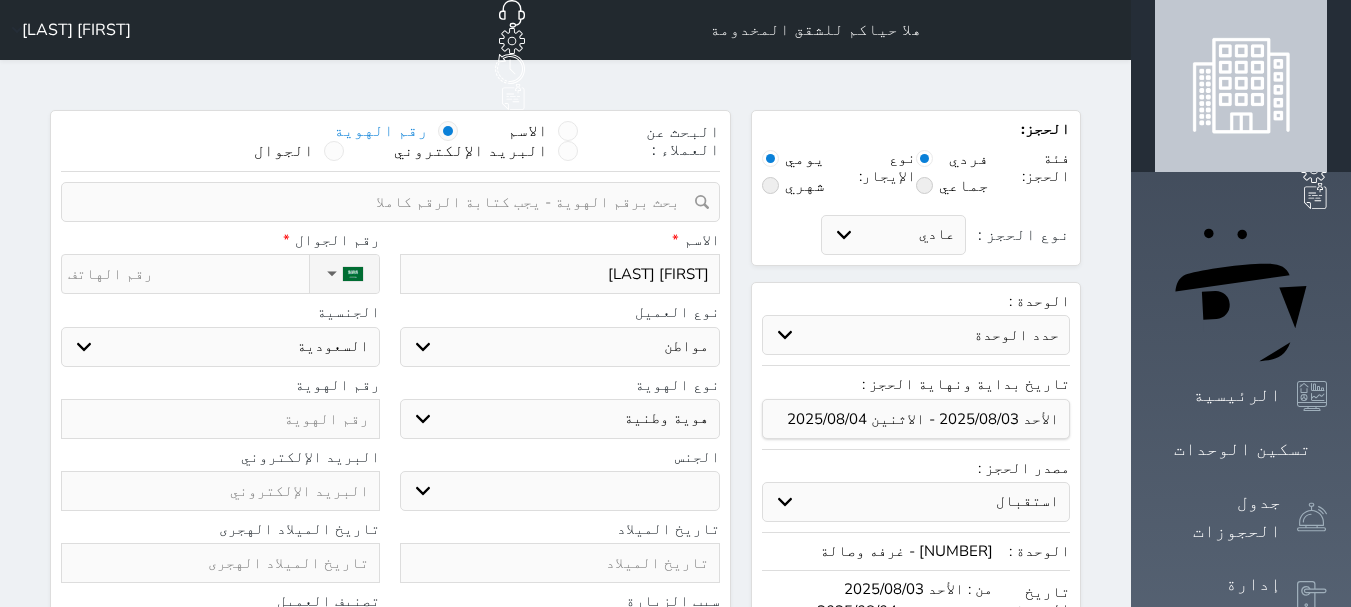 type on "[FIRST] [LAST]" 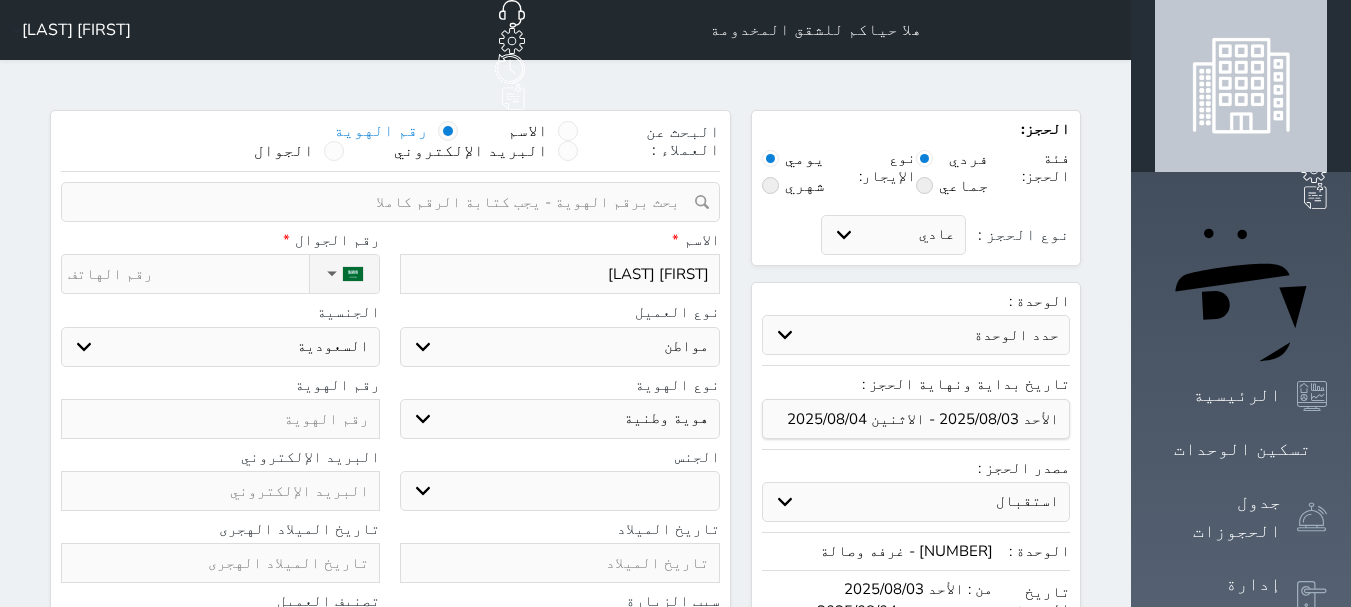 type on "[FIRST] [LAST]" 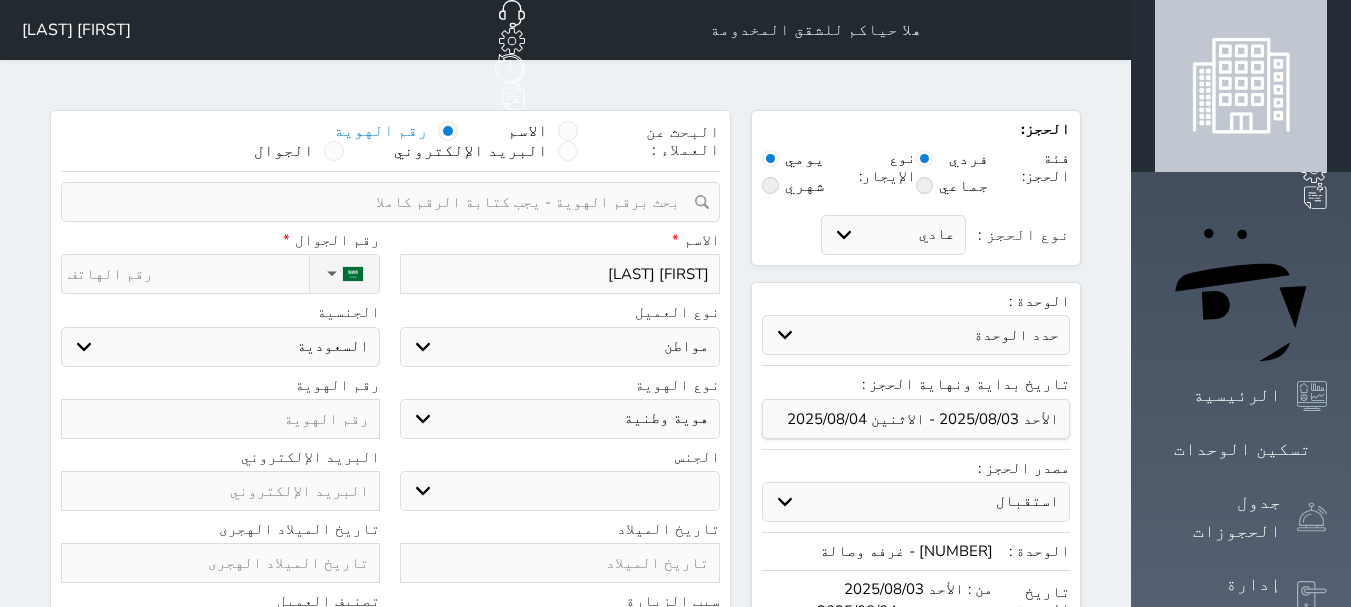 select 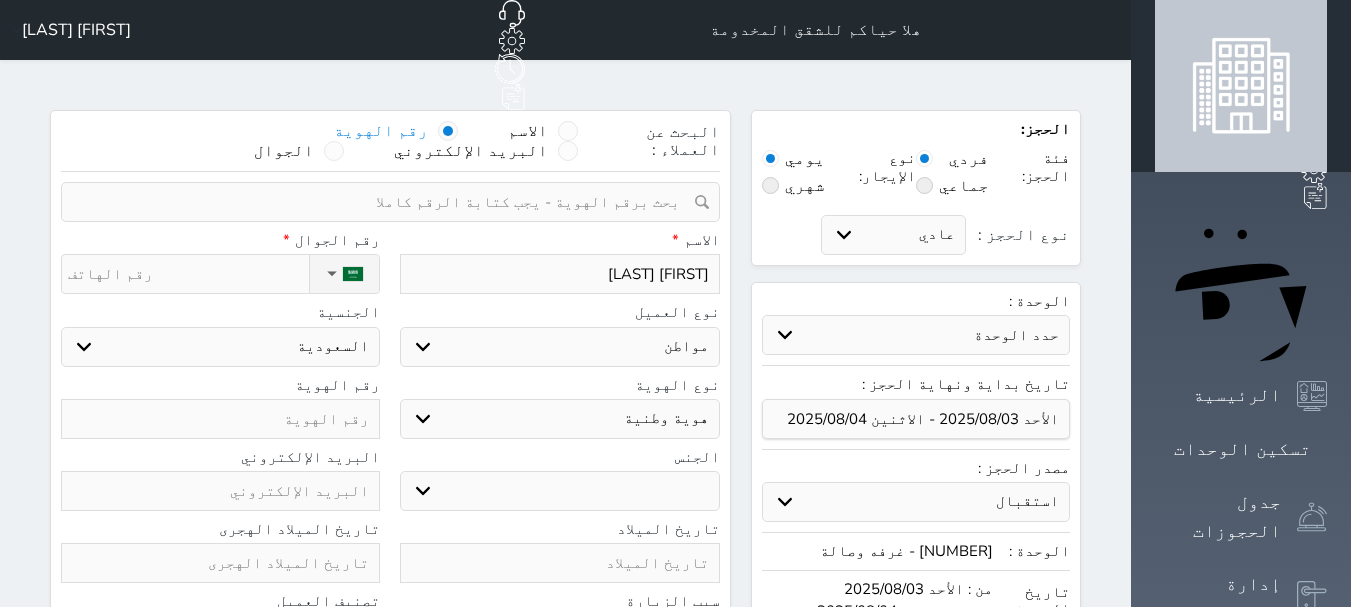 type on "[FIRST] [LAST]" 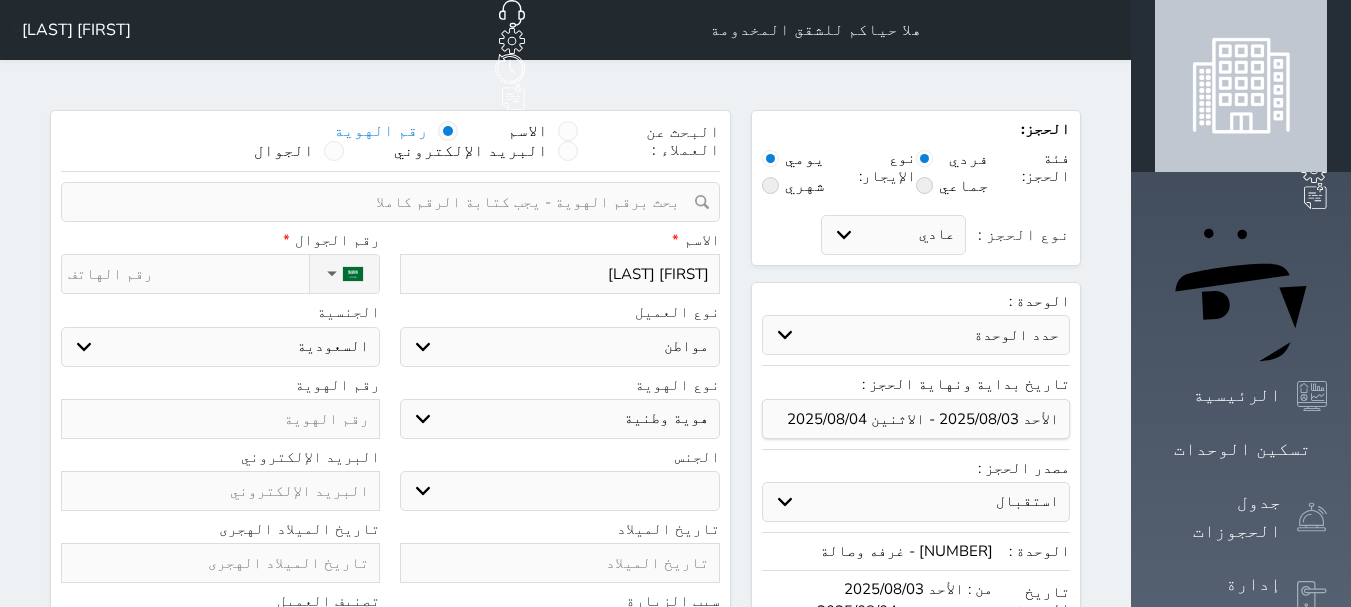 click on "اختر نوع   مواطن مواطن خليجي زائر مقيم" at bounding box center [559, 347] 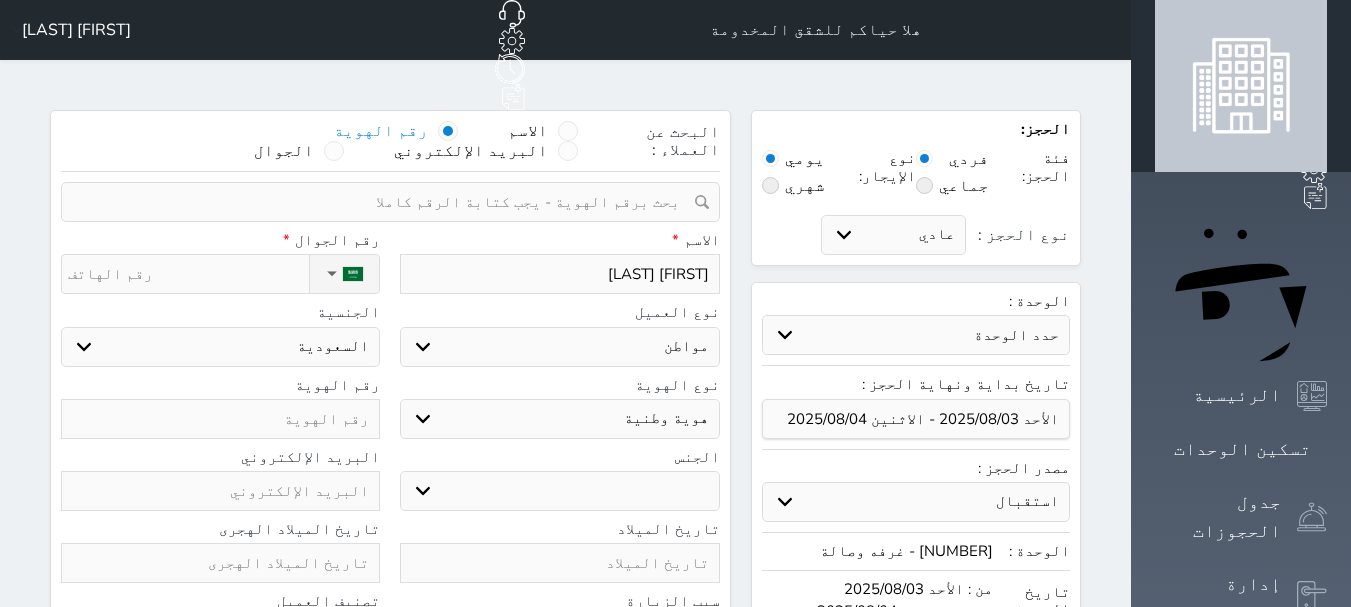 click on "اختر نوع   مواطن مواطن خليجي زائر مقيم" at bounding box center (559, 347) 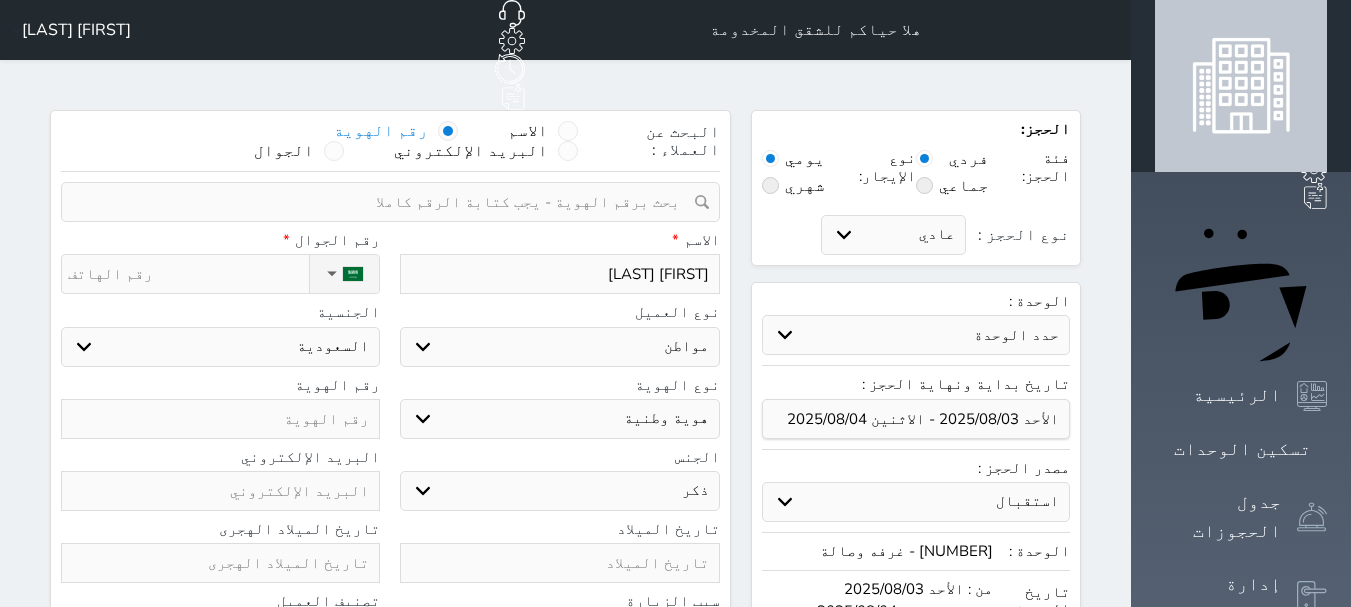 click on "ذكر   انثى" at bounding box center (559, 491) 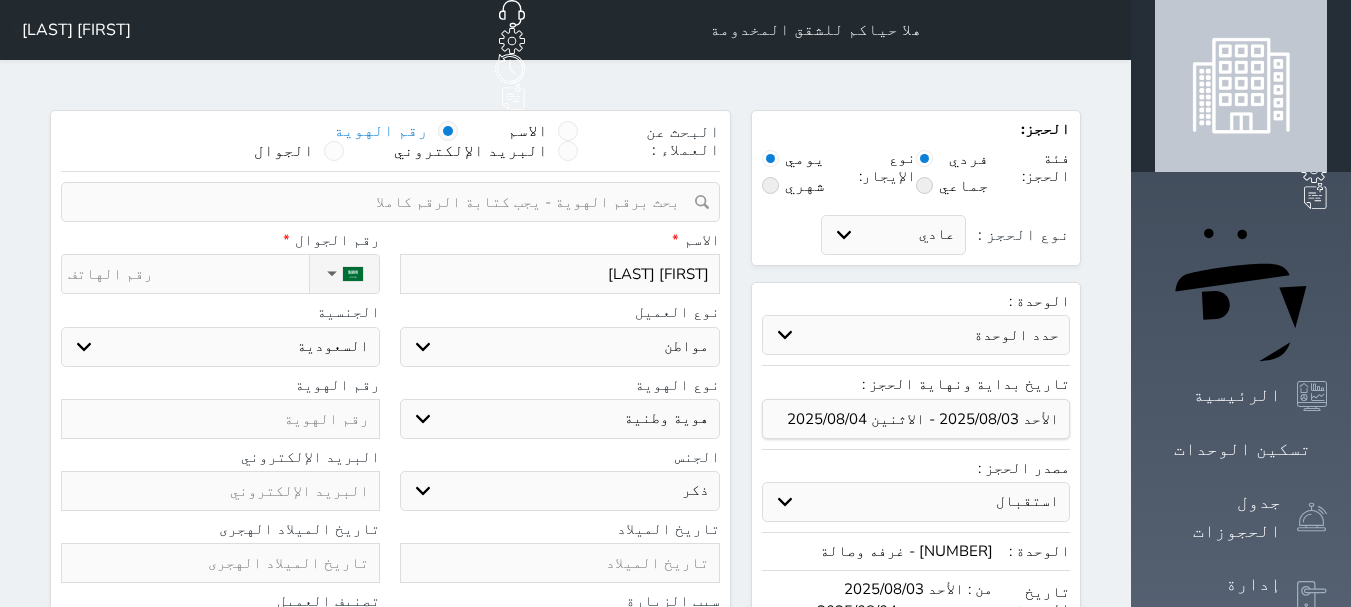 click on "نوع الحجز :" at bounding box center [188, 274] 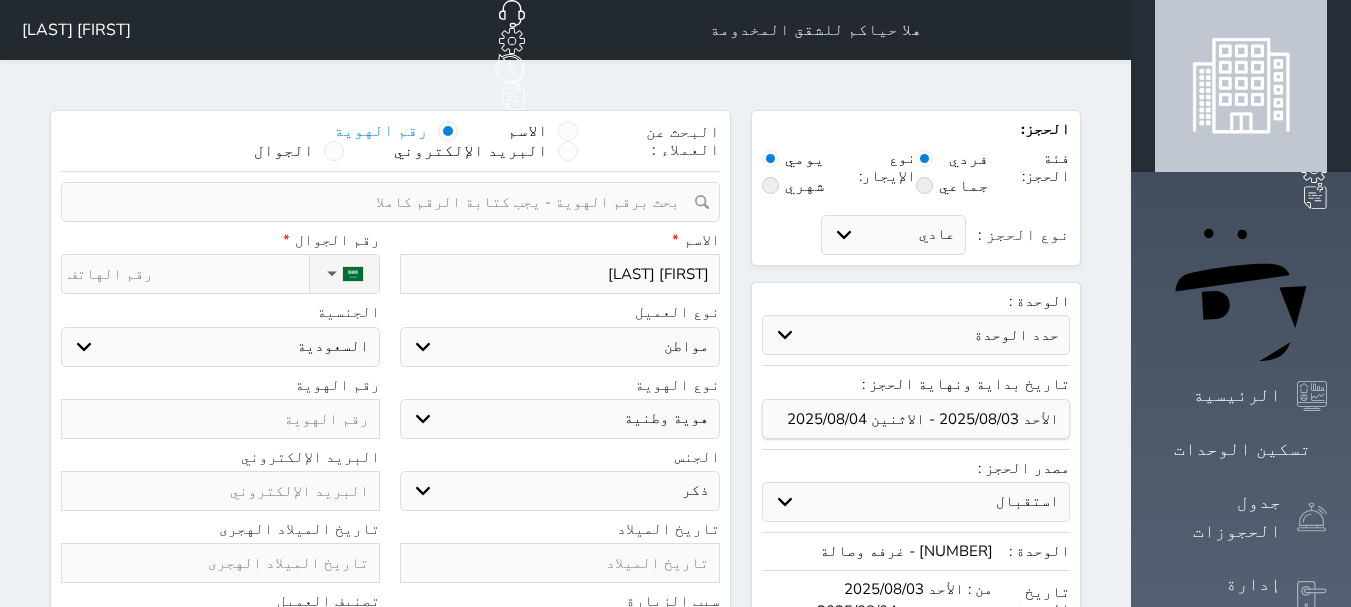 type on "1" 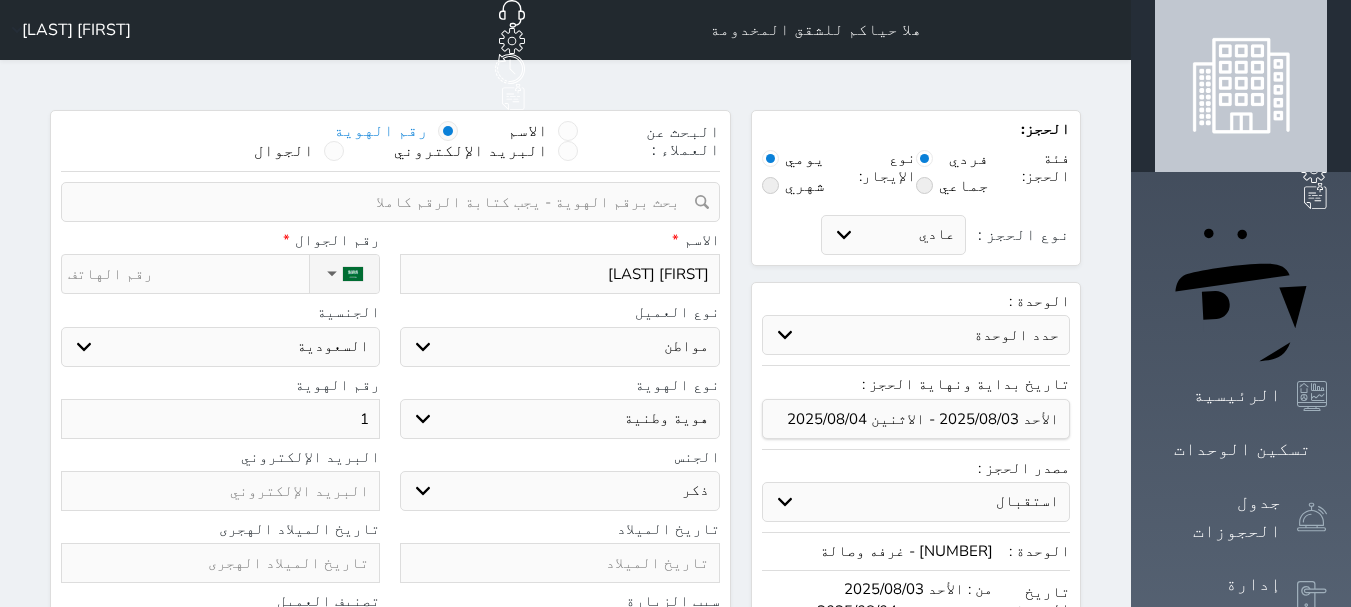type on "10" 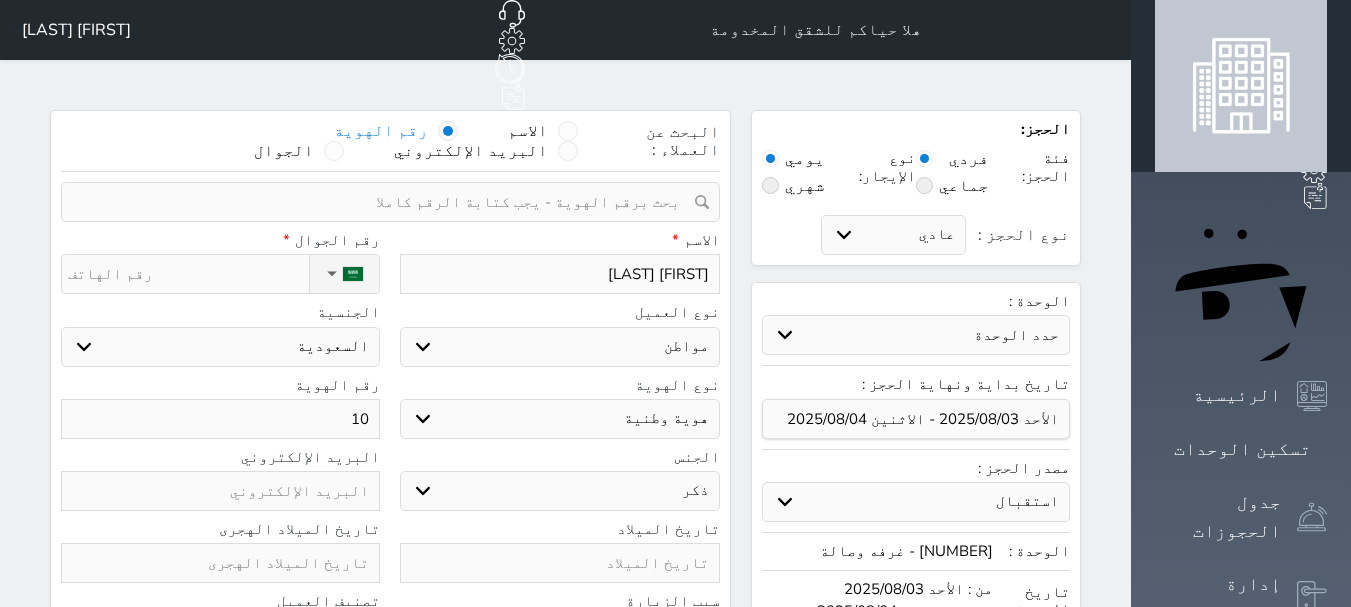 type on "104" 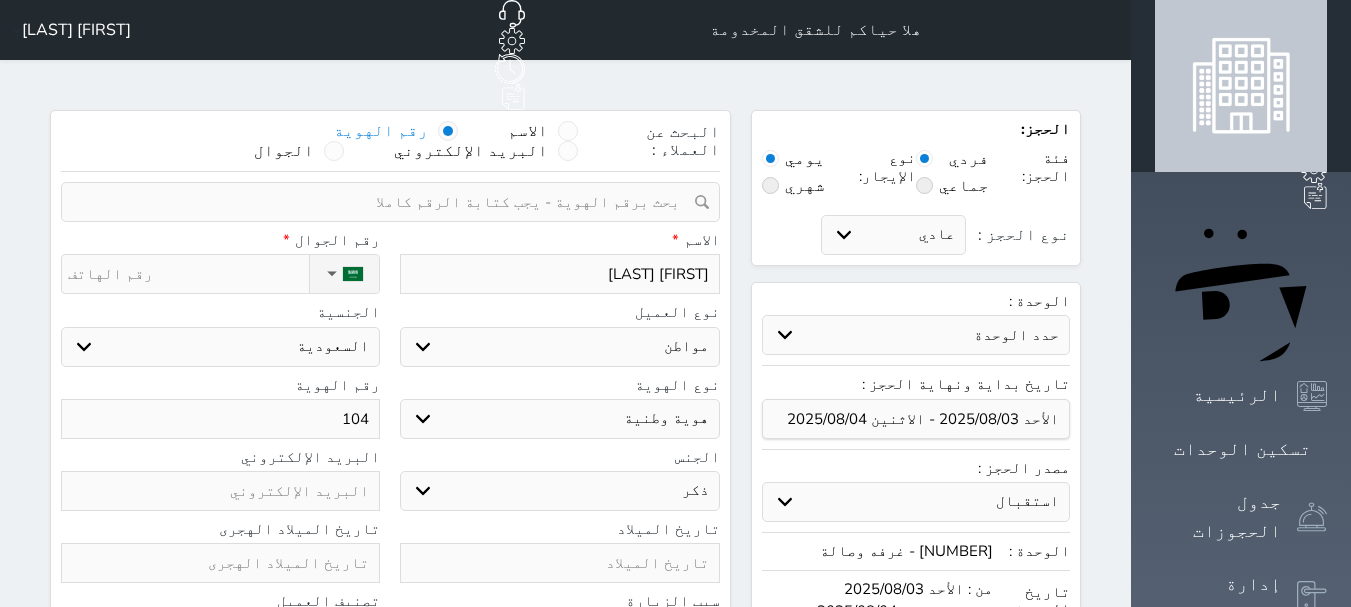 type on "1044" 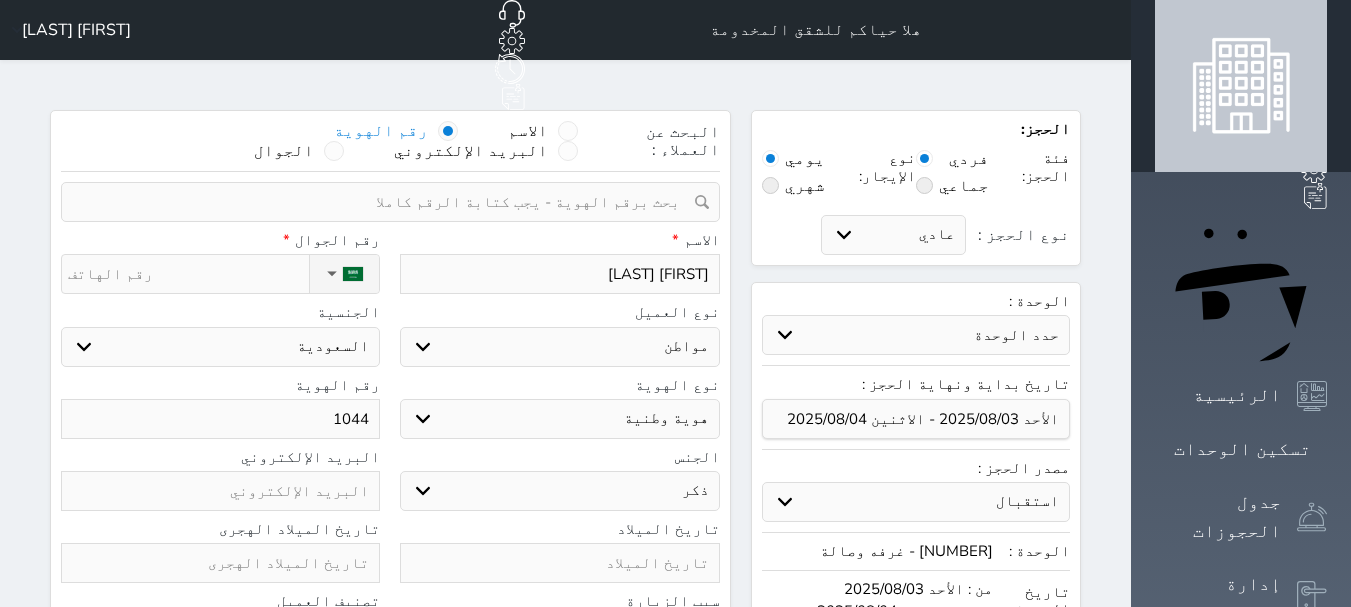 type on "10445" 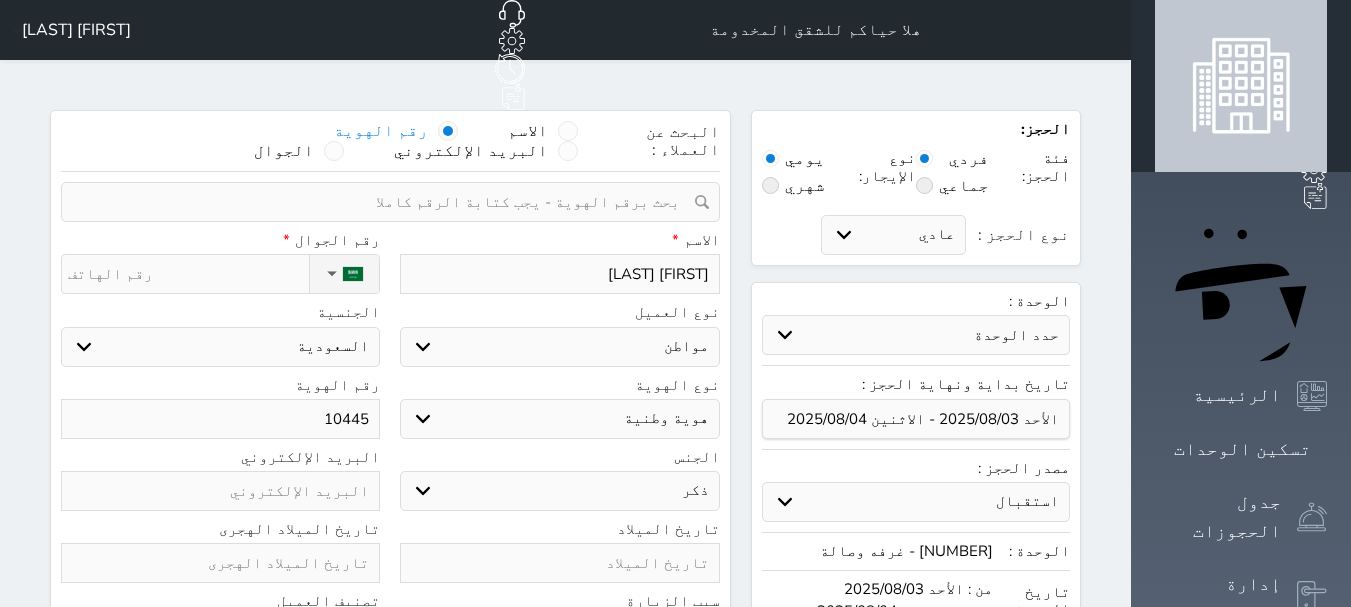 type on "104454" 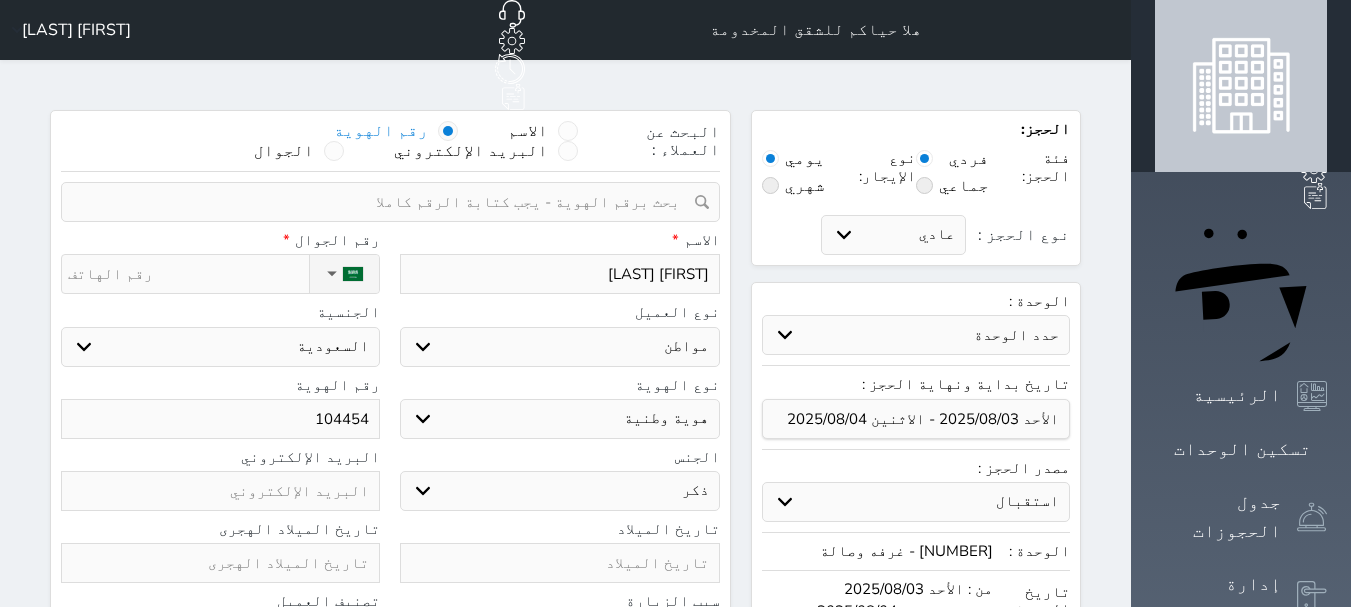 type on "1044548" 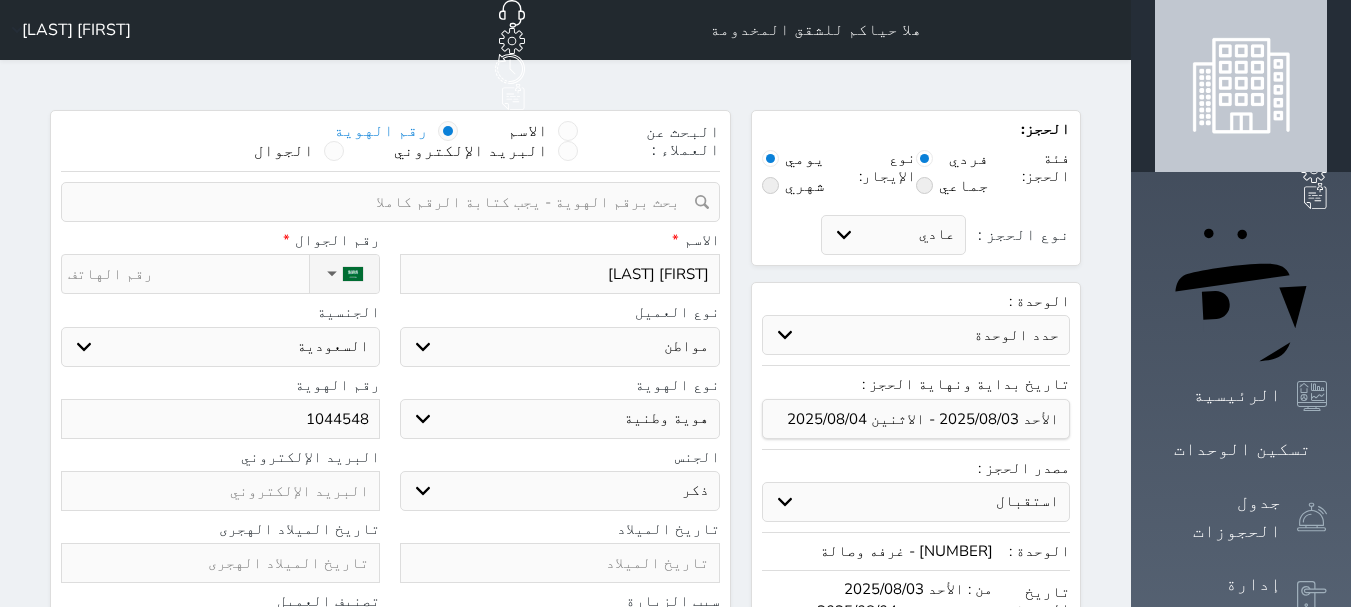 type on "[NUMBER]" 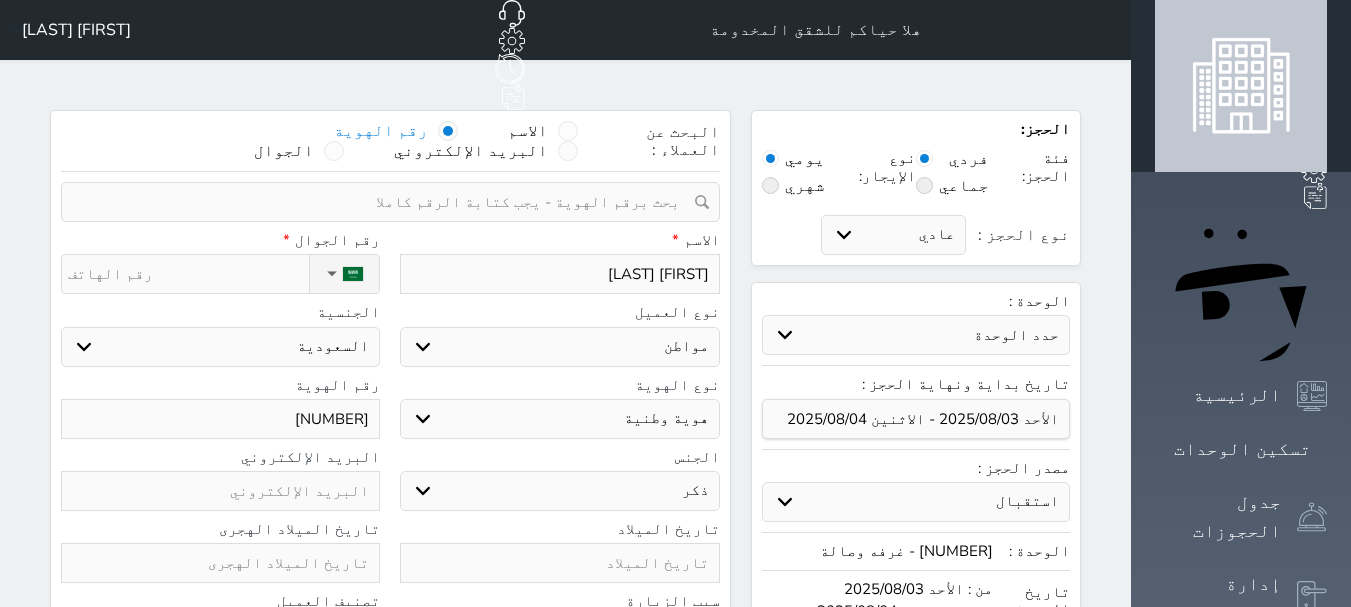 type on "[NUMBER]" 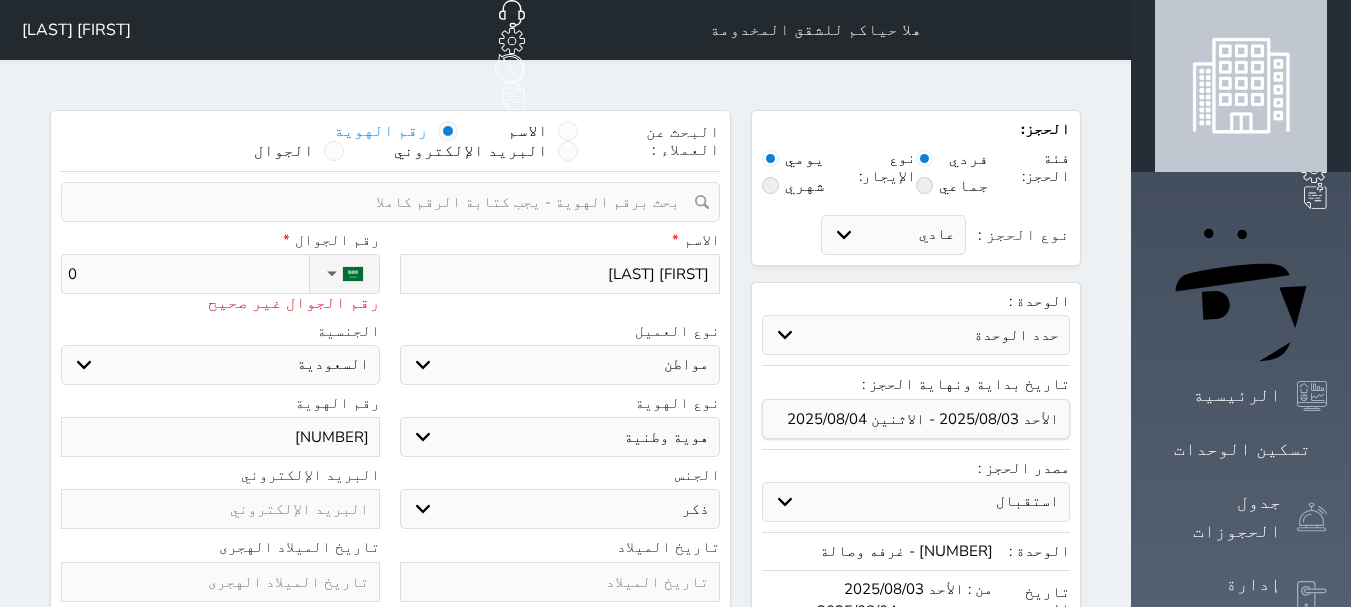 type on "05" 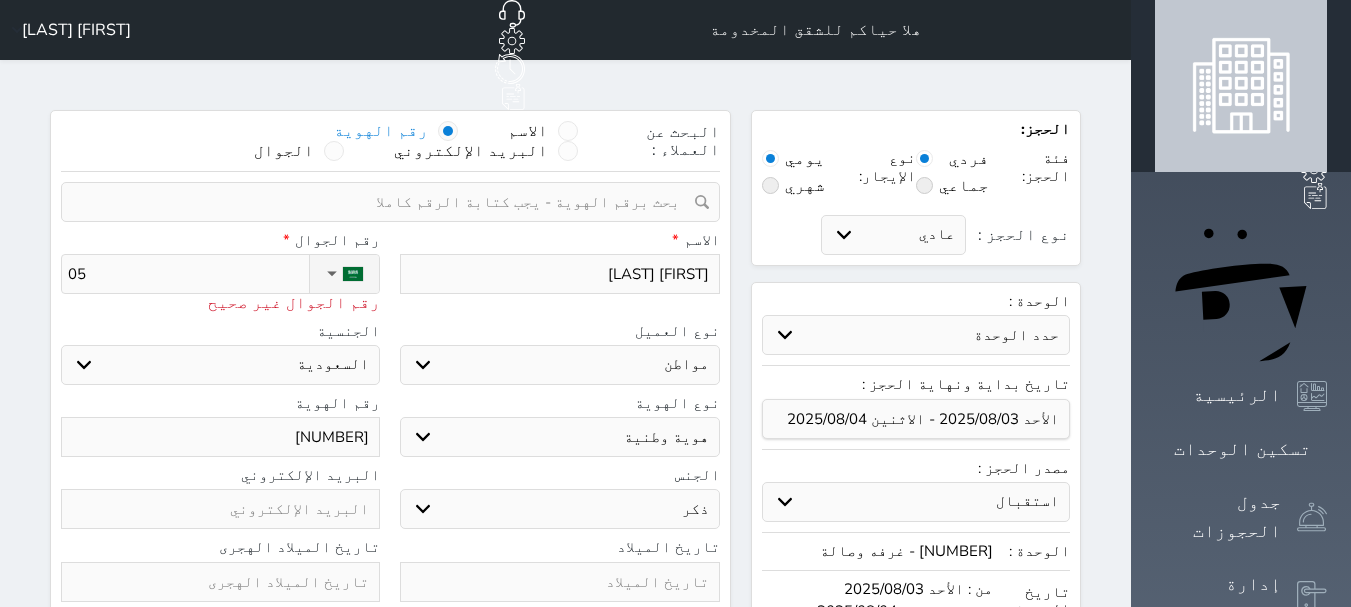type on "053" 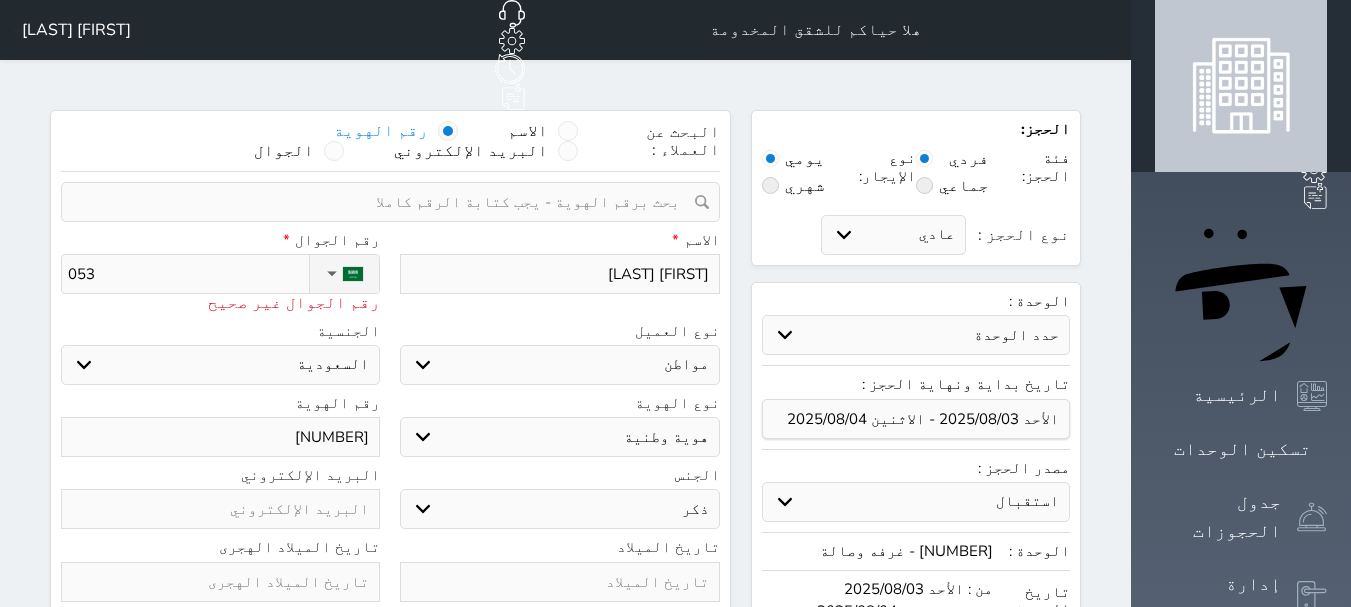 type on "0532" 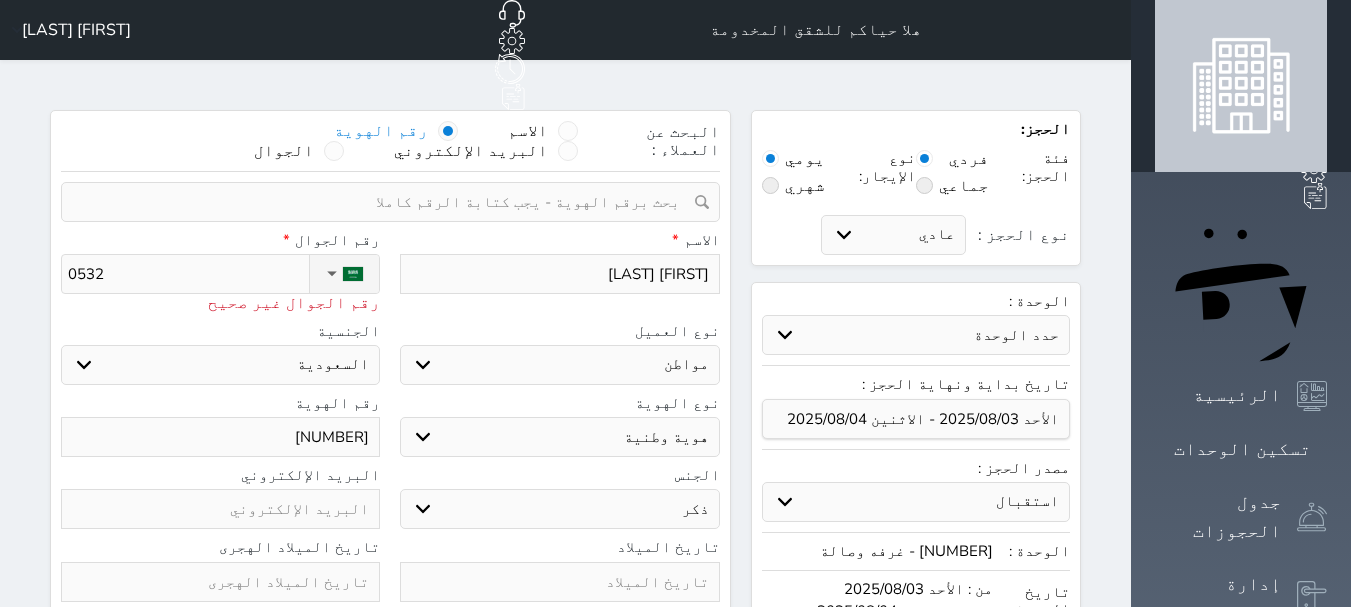type on "[PHONE_PREFIX]" 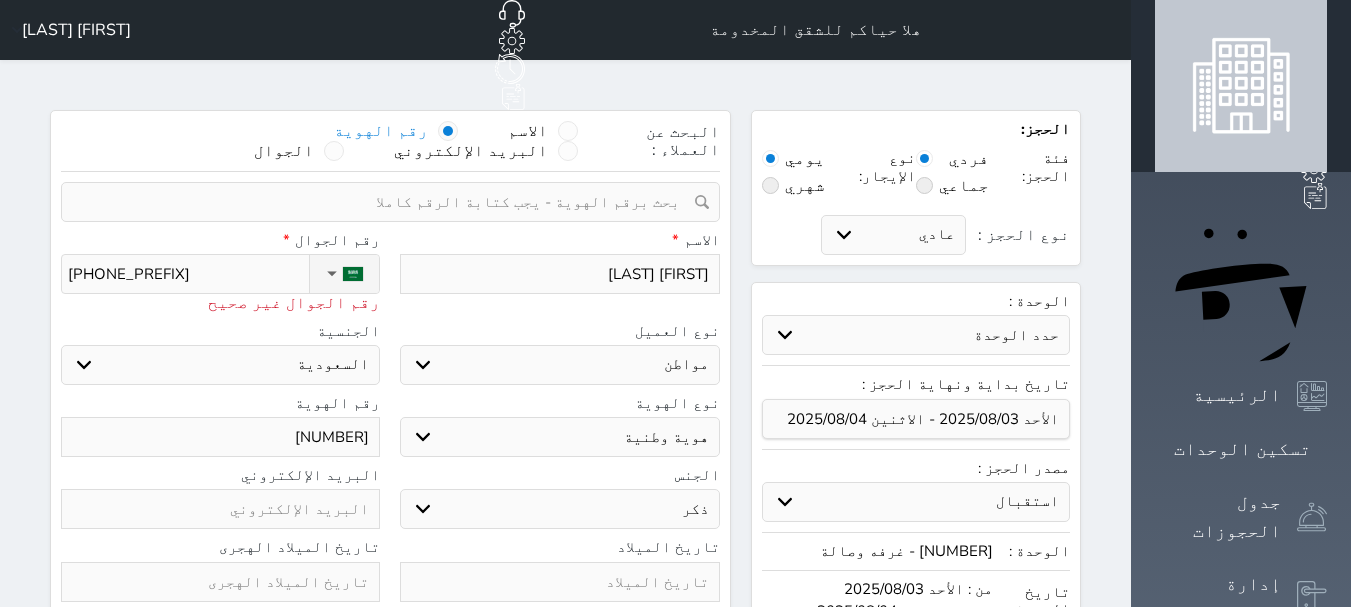 type on "[PHONE_PREFIX]" 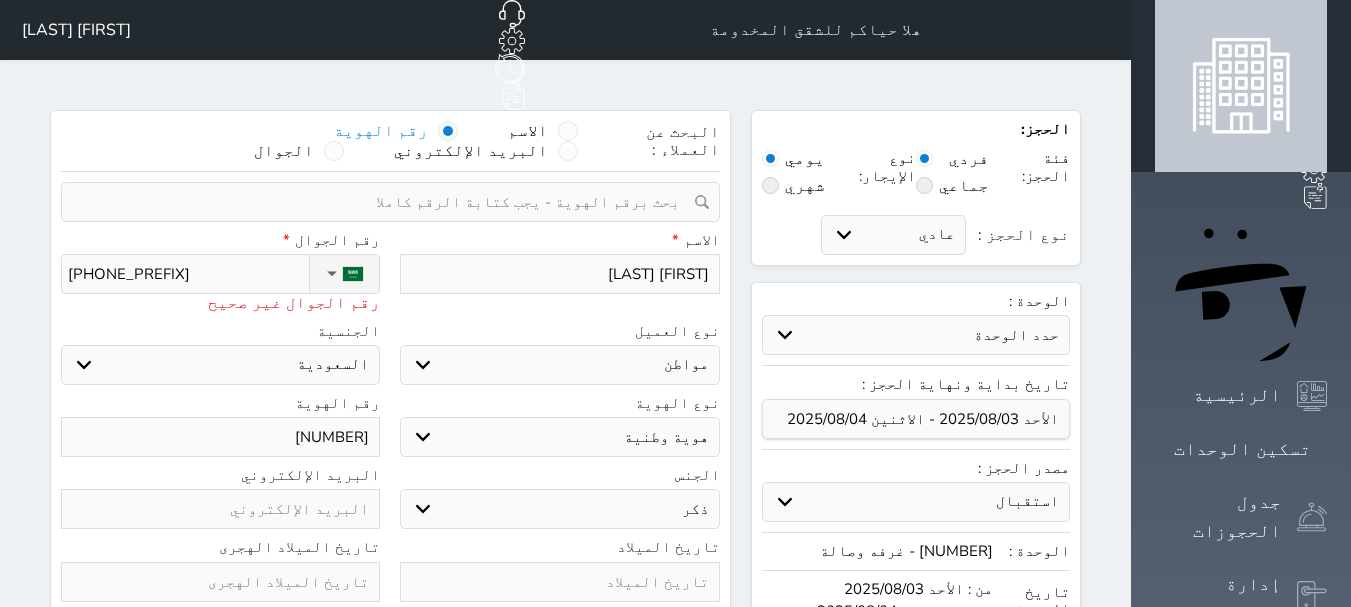 type on "[PHONE_PREFIX]" 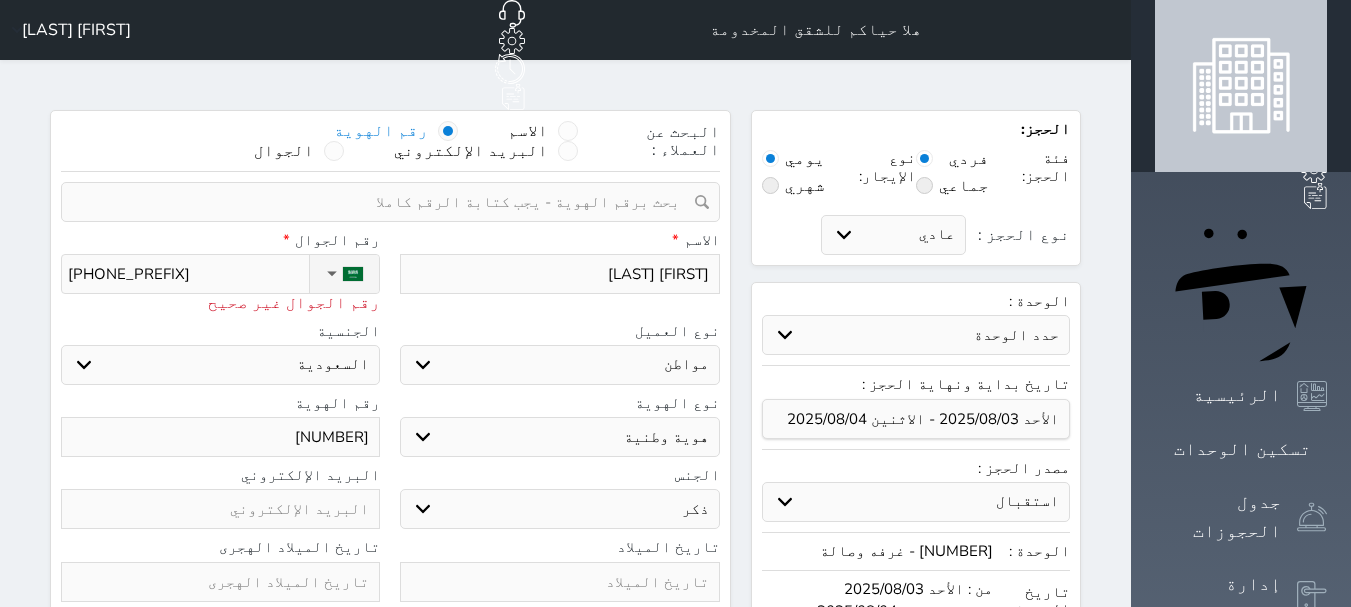 select 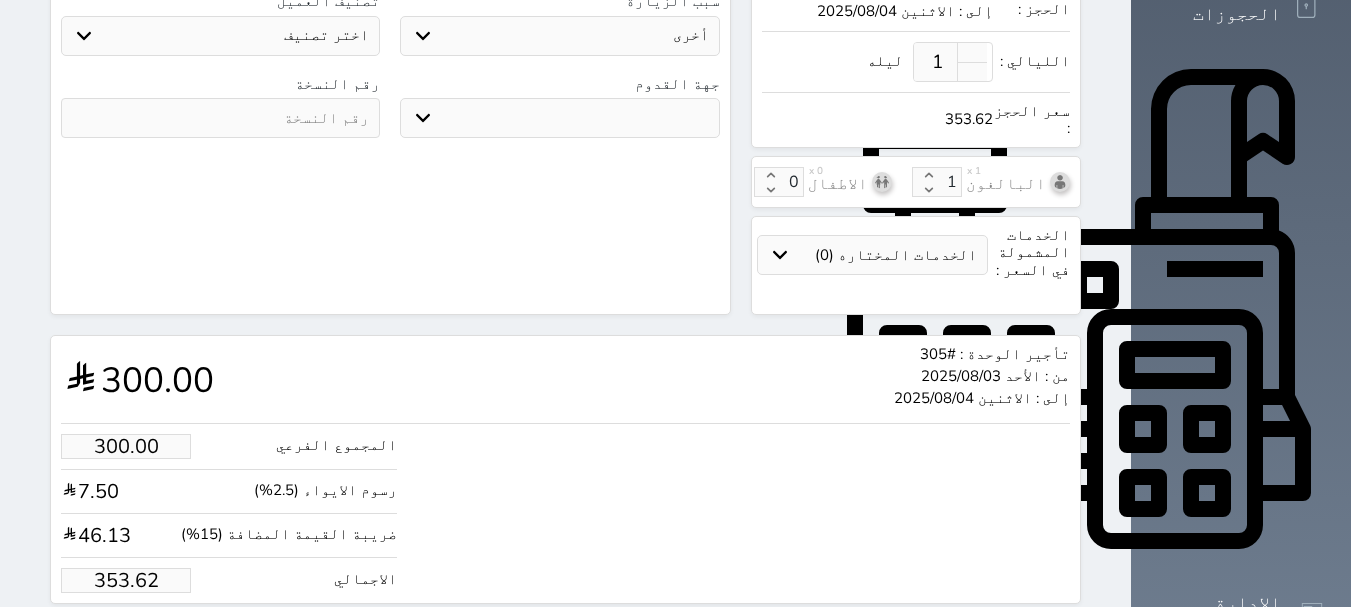 scroll, scrollTop: 620, scrollLeft: 0, axis: vertical 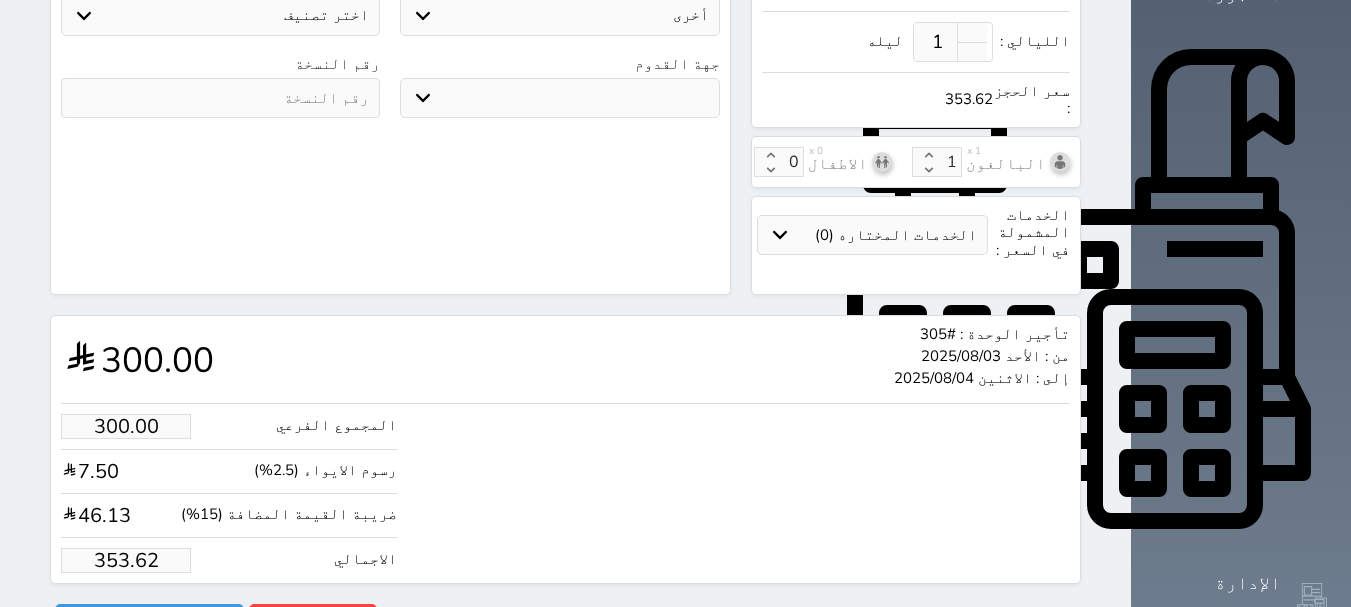 type on "[PHONE]" 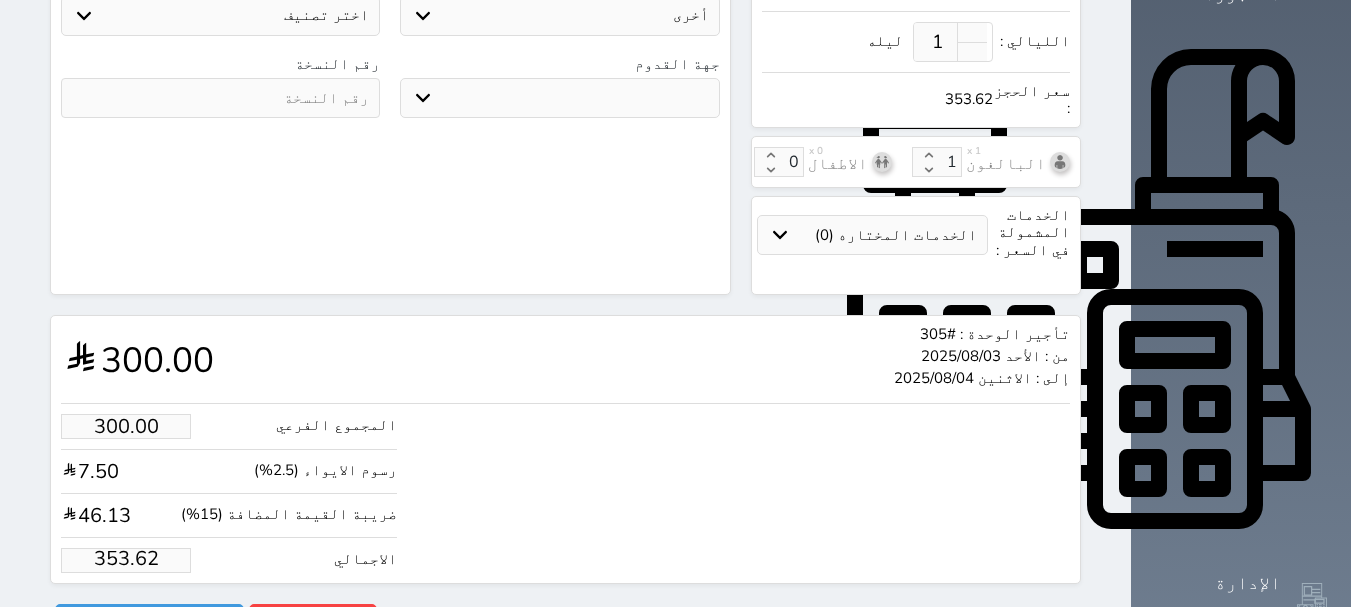 drag, startPoint x: 134, startPoint y: 522, endPoint x: 8, endPoint y: 514, distance: 126.253716 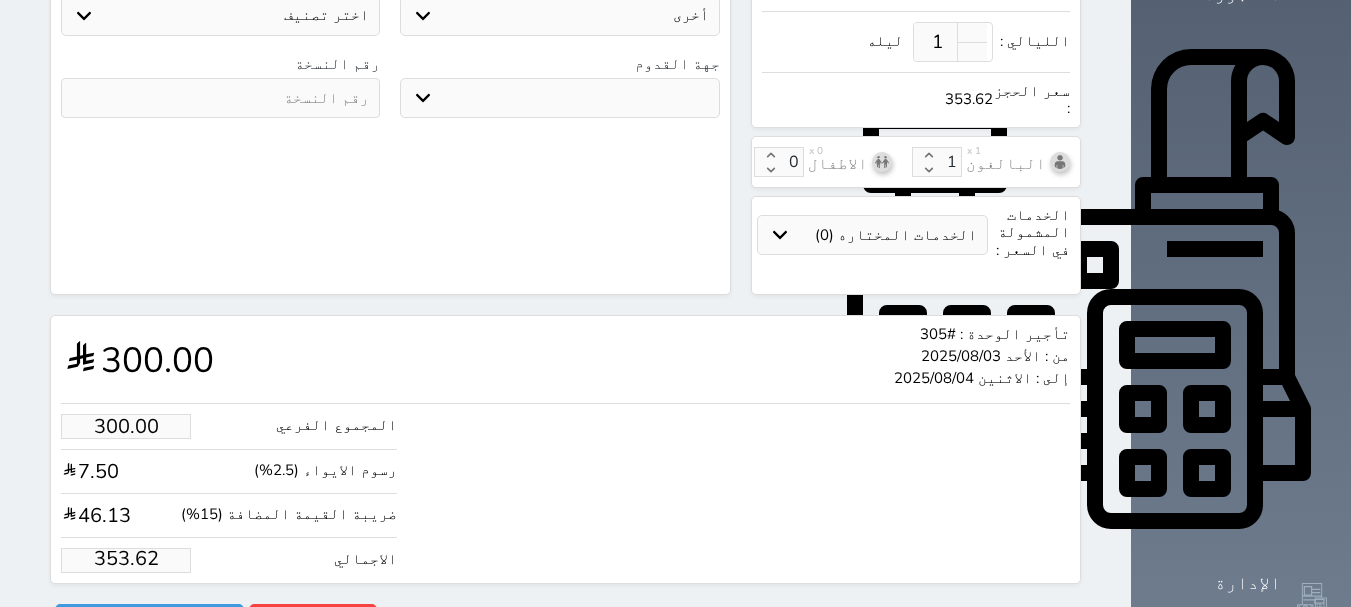 click on "الحجز:   فئة الحجز:       فردي       جماعي   نوع الإيجار:       يومي       شهري     نوع الحجز :
عادي
إقامة مجانية
إستخدام داخلي
إستخدام يومي
الوحدة :   حدد الوحدة
#308 - غرفتين وصالة
#307 - غرفتين وصالة
#306 - غرفة مفردة
#305 - غرفه وصالة
#304 - غرفة مفردة
#303 - غرفه وصالة
#302 - غرفه وصالة
#301 - غرفة مفردة
#207 - غرفتين وصالة
مصدر الحجز :" at bounding box center (565, 64) 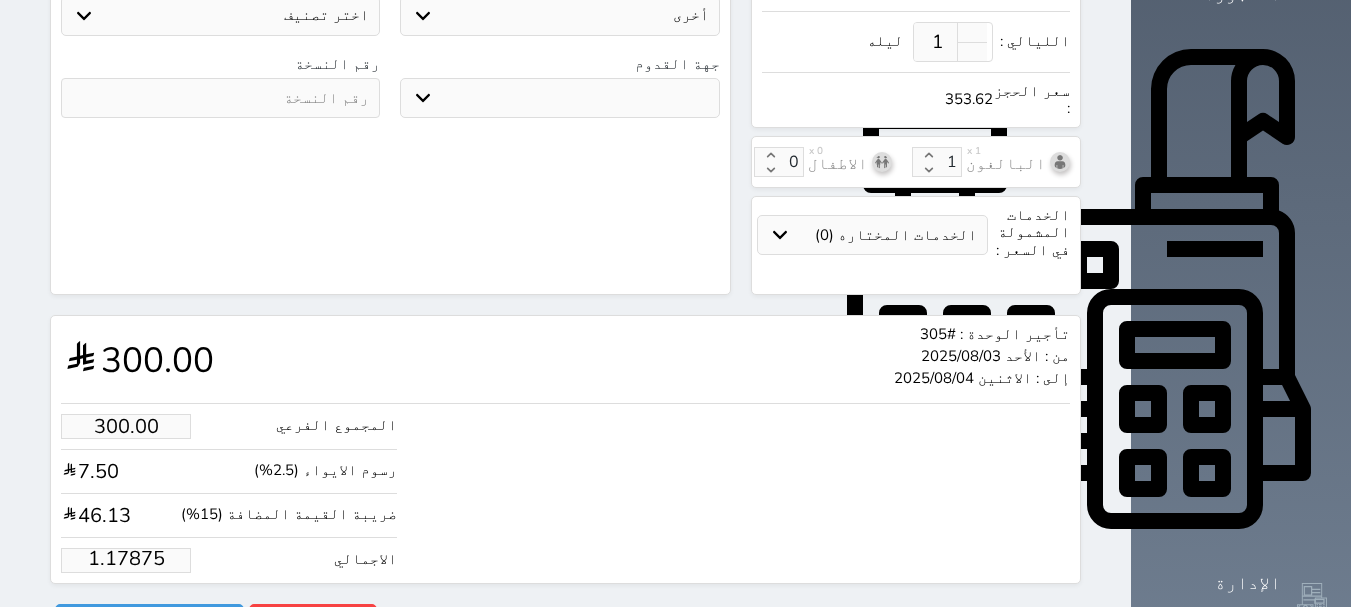 type on "1.00" 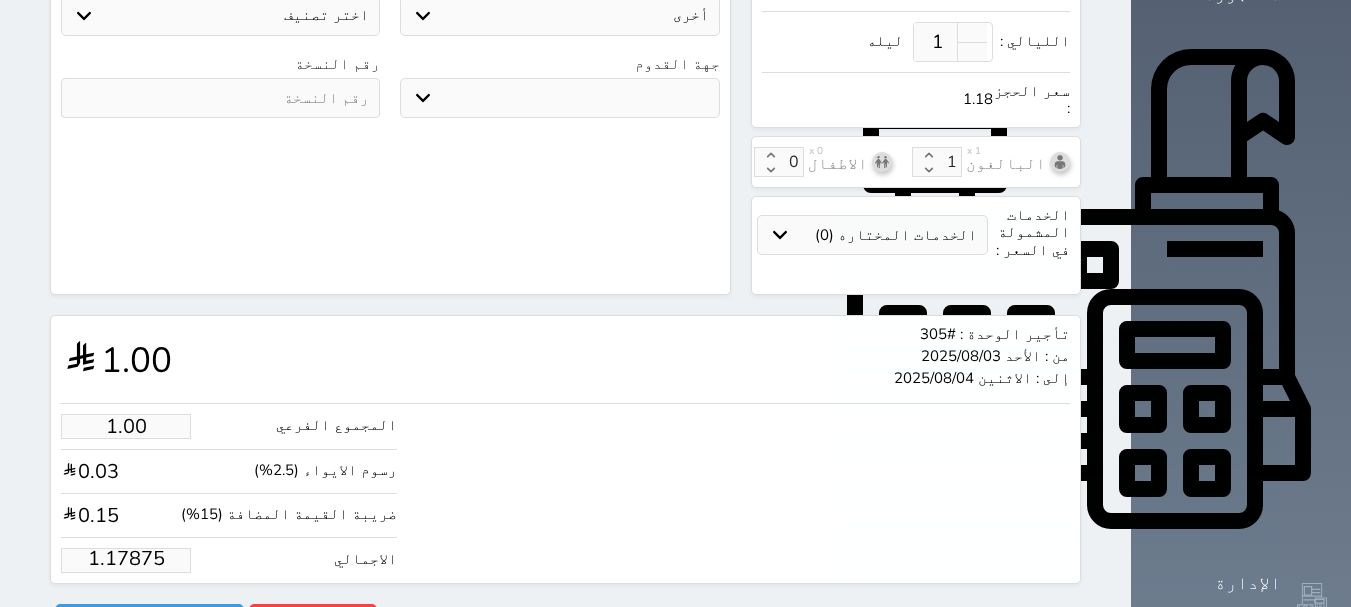 scroll, scrollTop: 0, scrollLeft: 0, axis: both 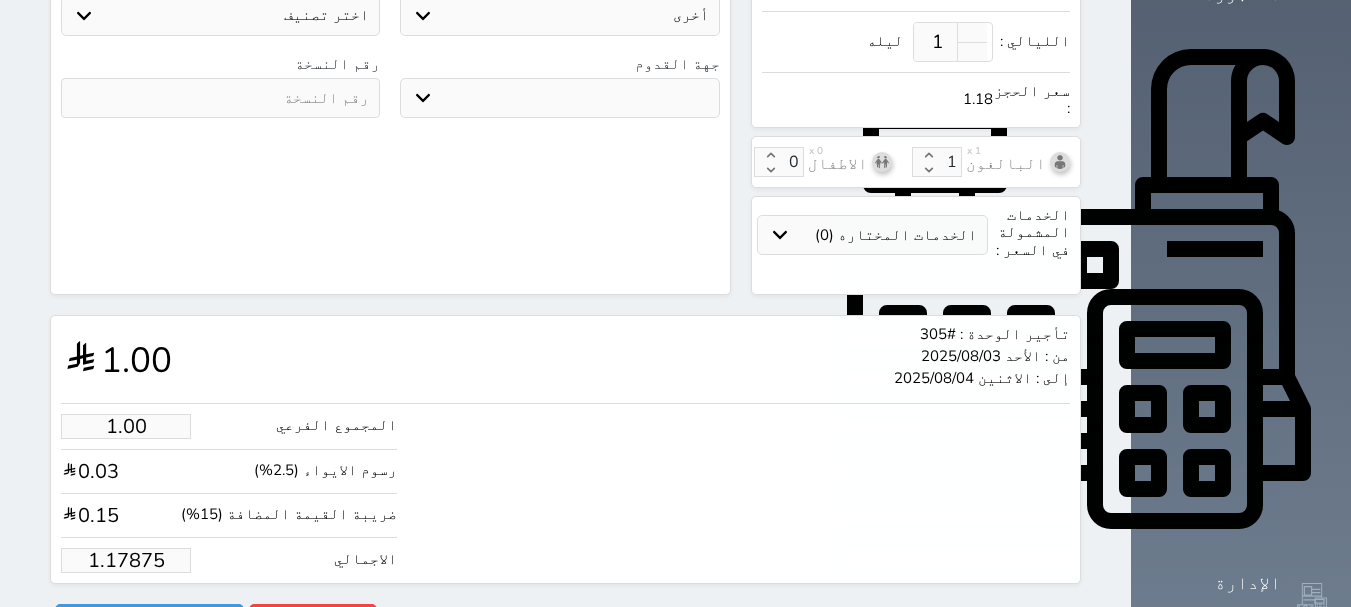 type on "1.1787" 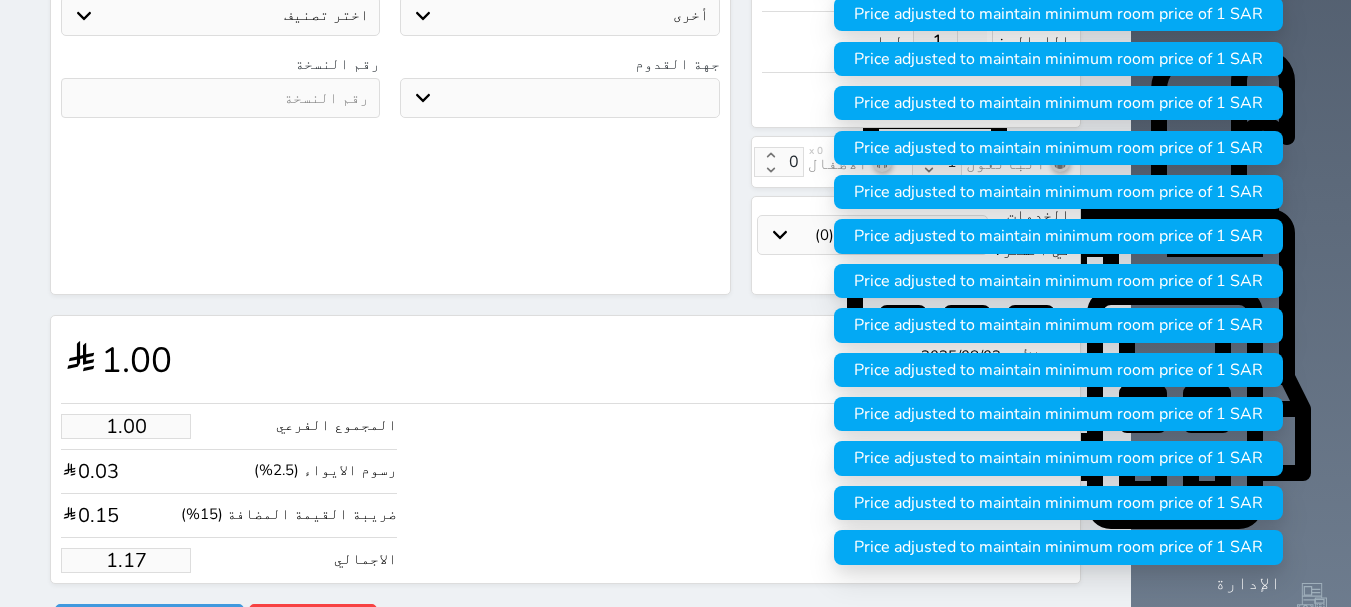 type on "1.1" 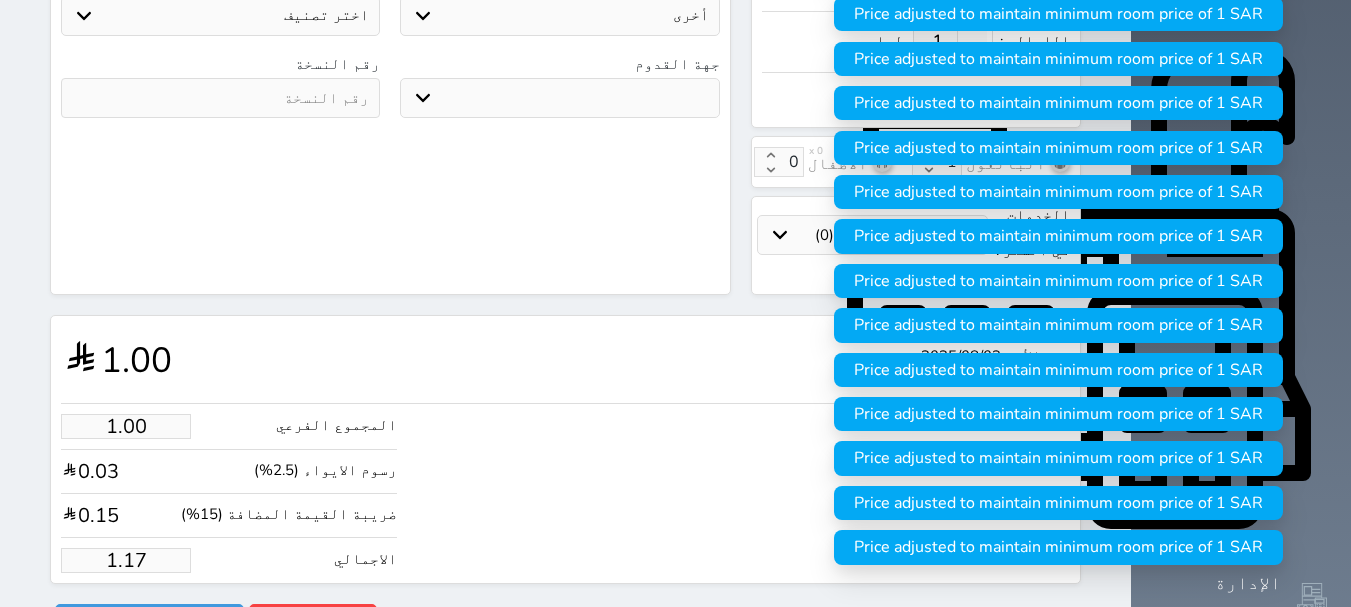 select 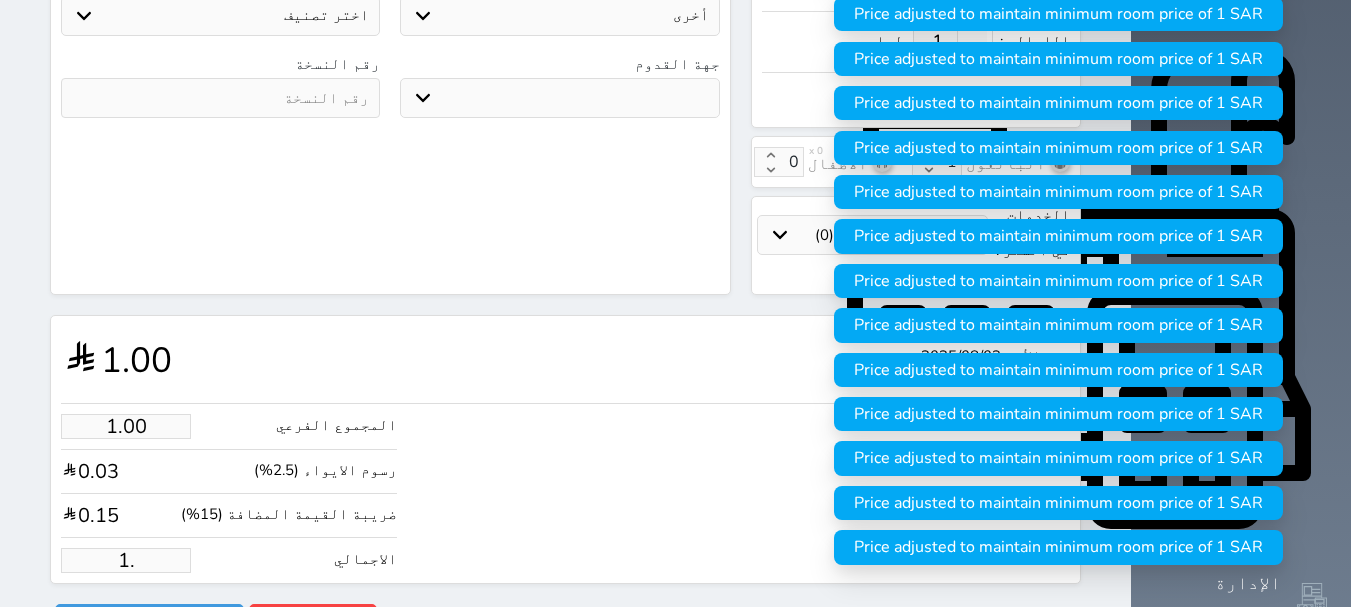type on "1" 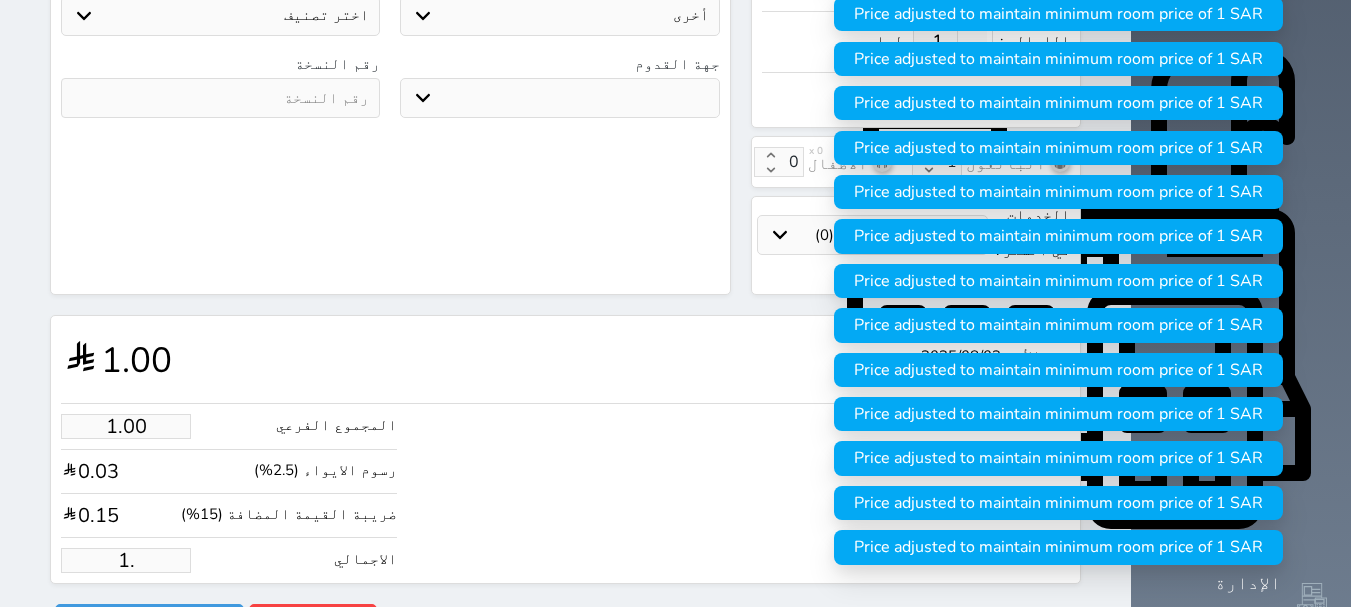 select 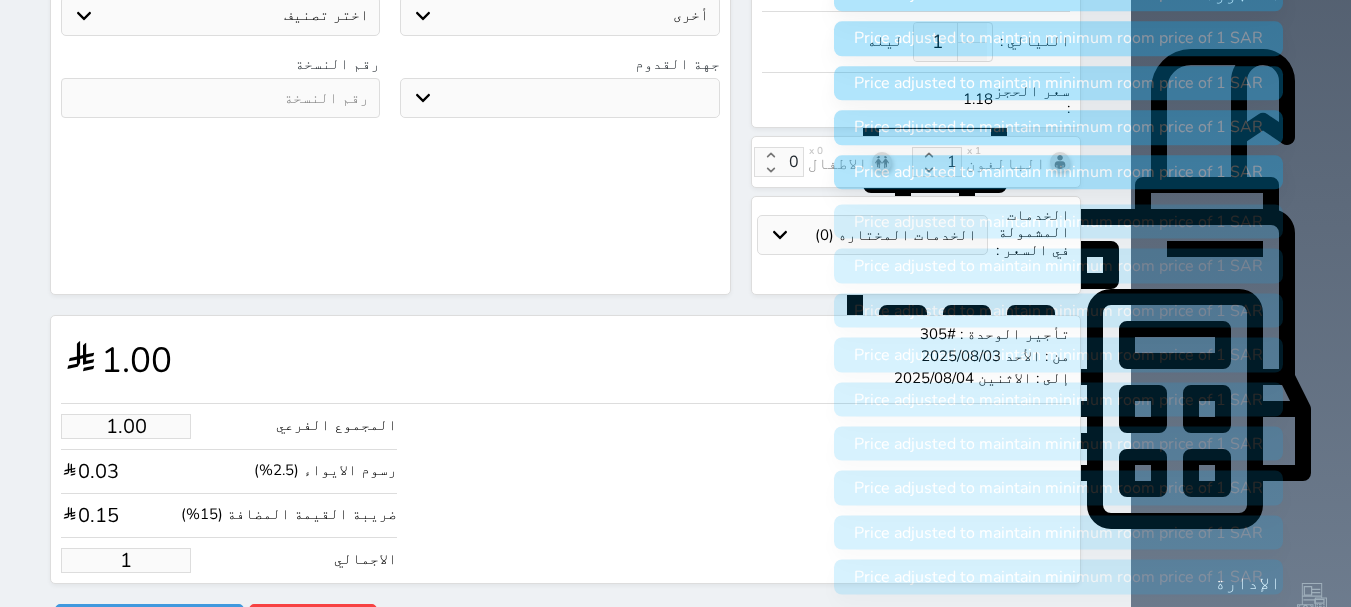 type 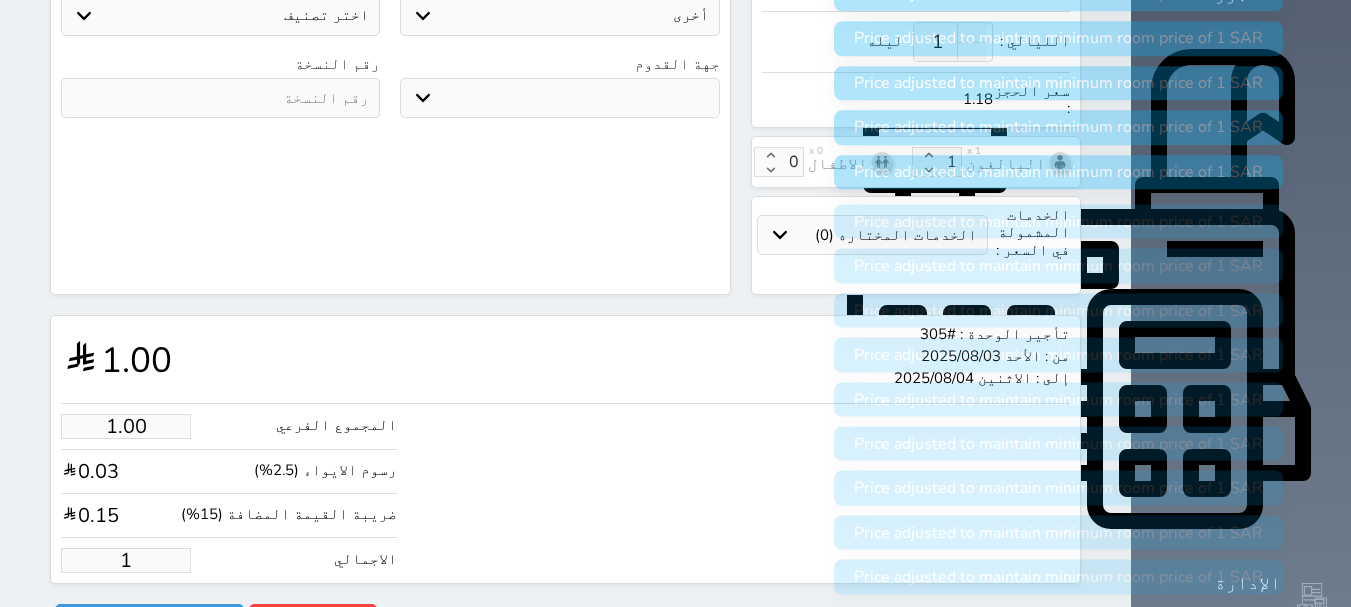select 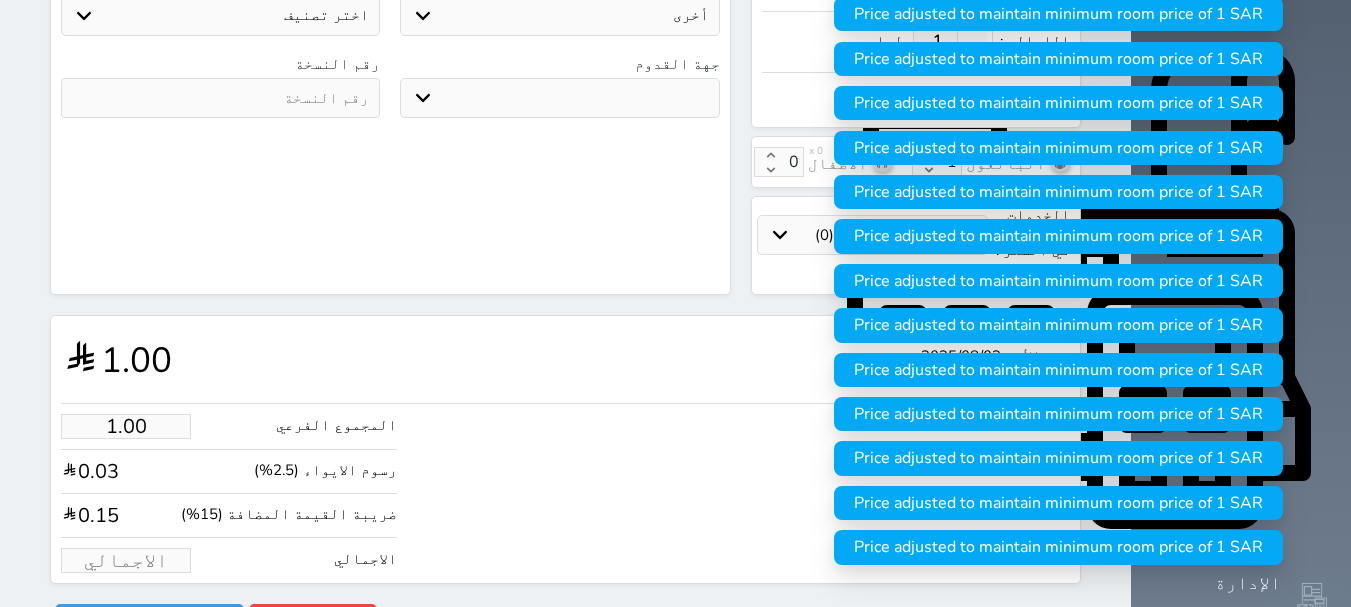 type on "2.55" 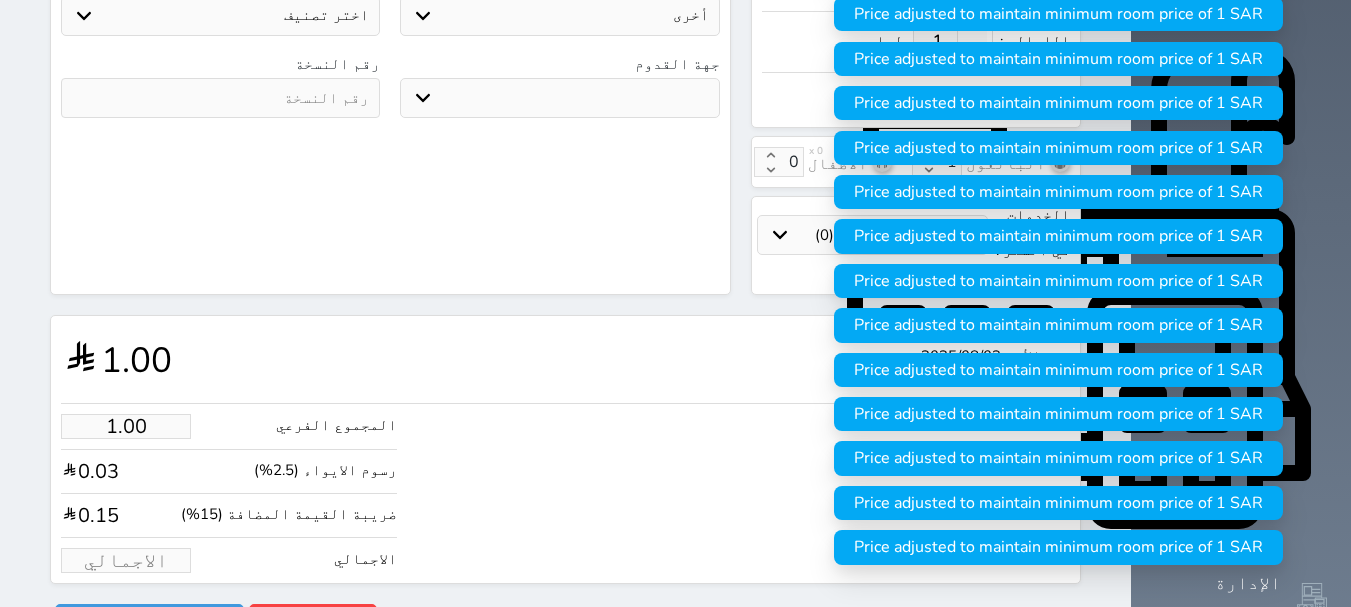 type on "3" 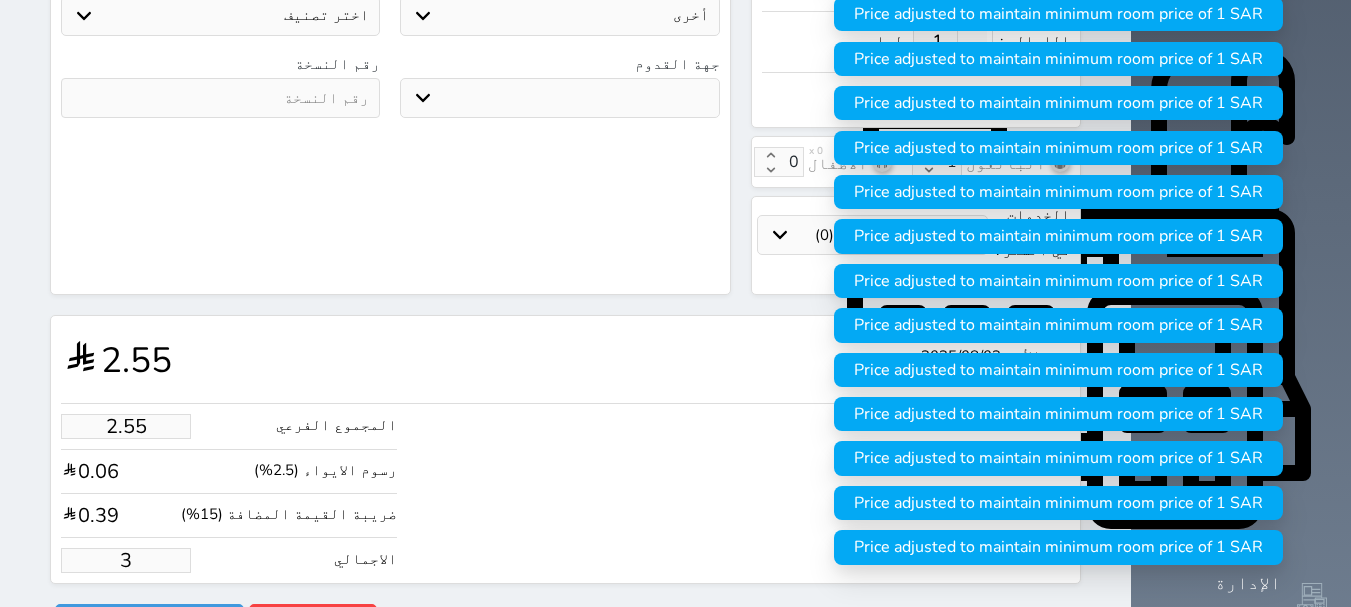 type on "25.45" 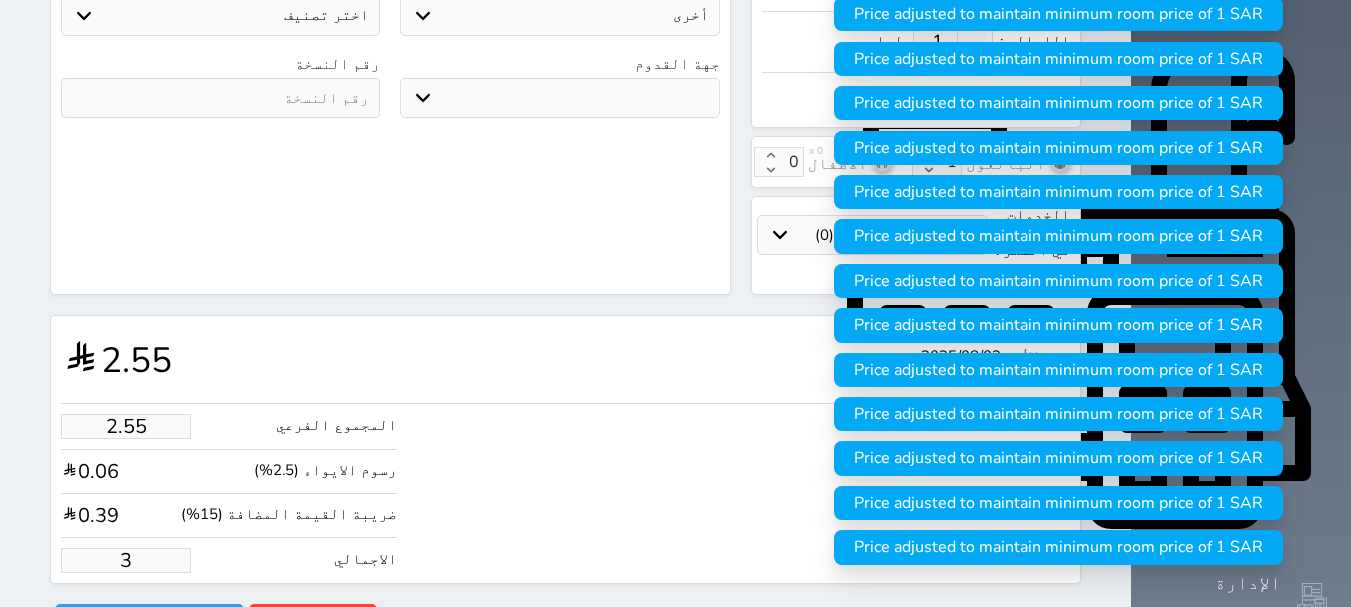 type on "30" 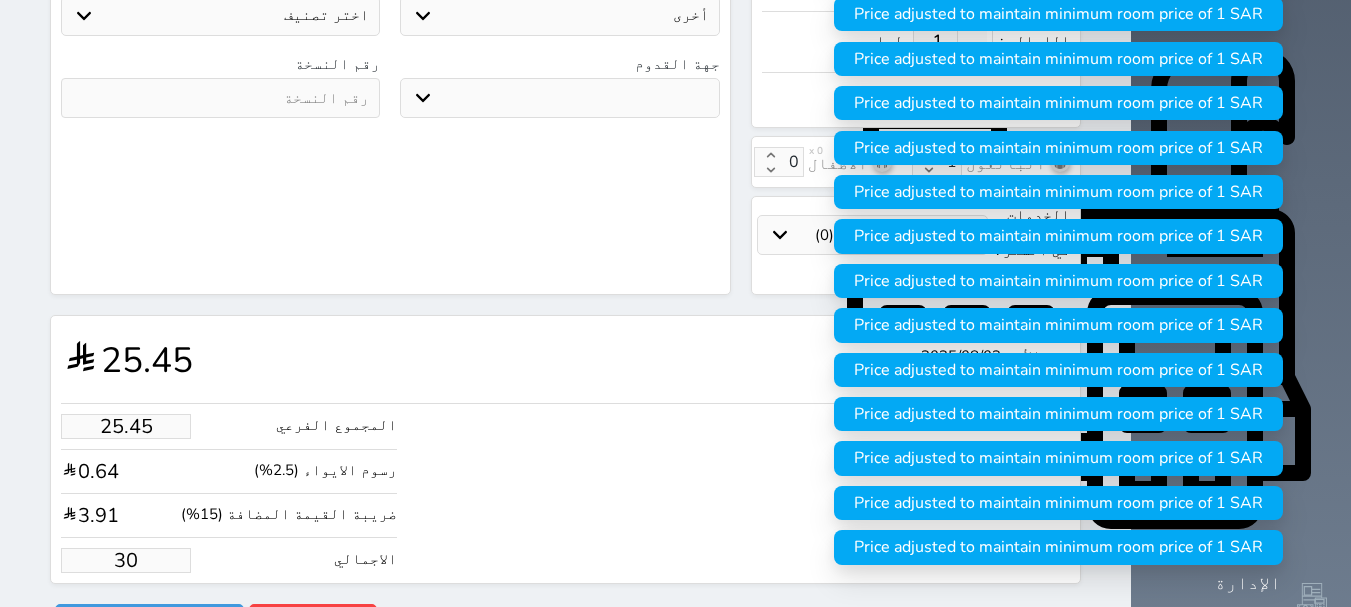 type on "254.51" 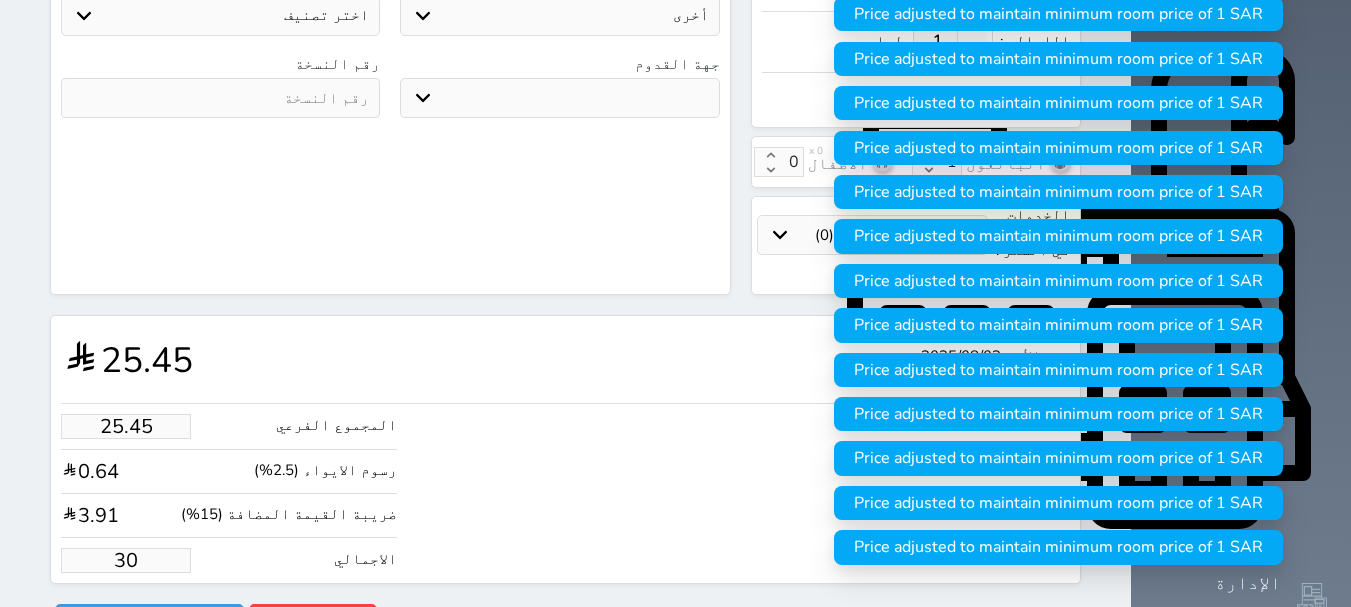 type on "300" 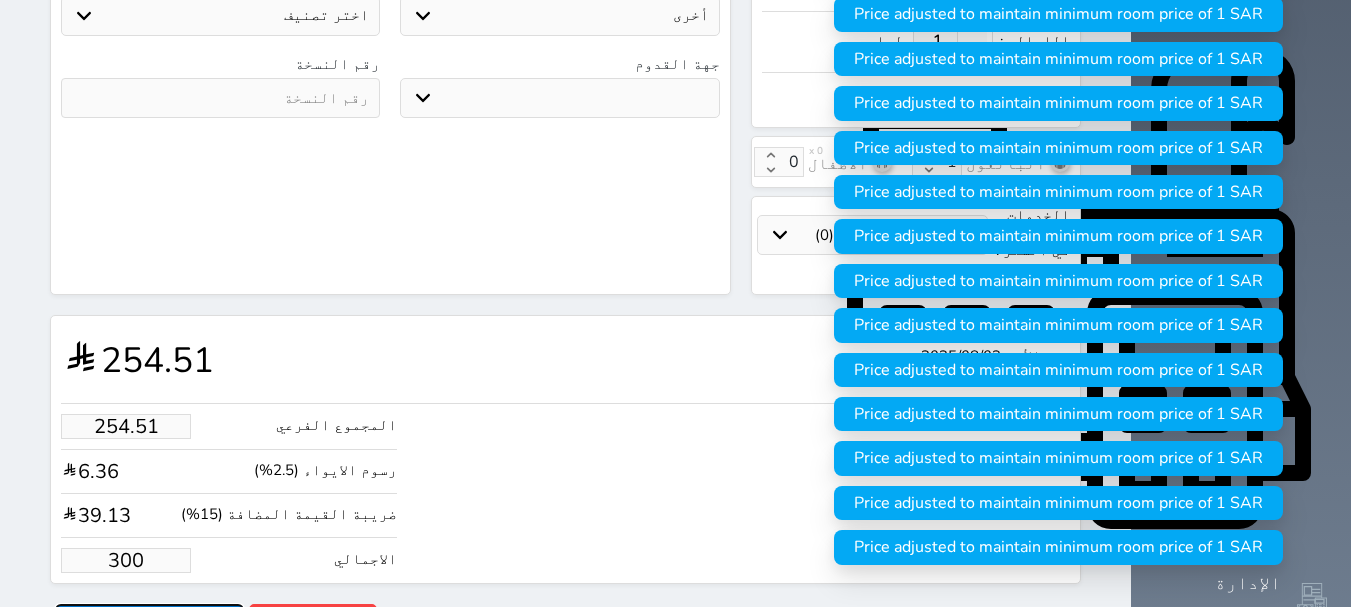 type on "300.00" 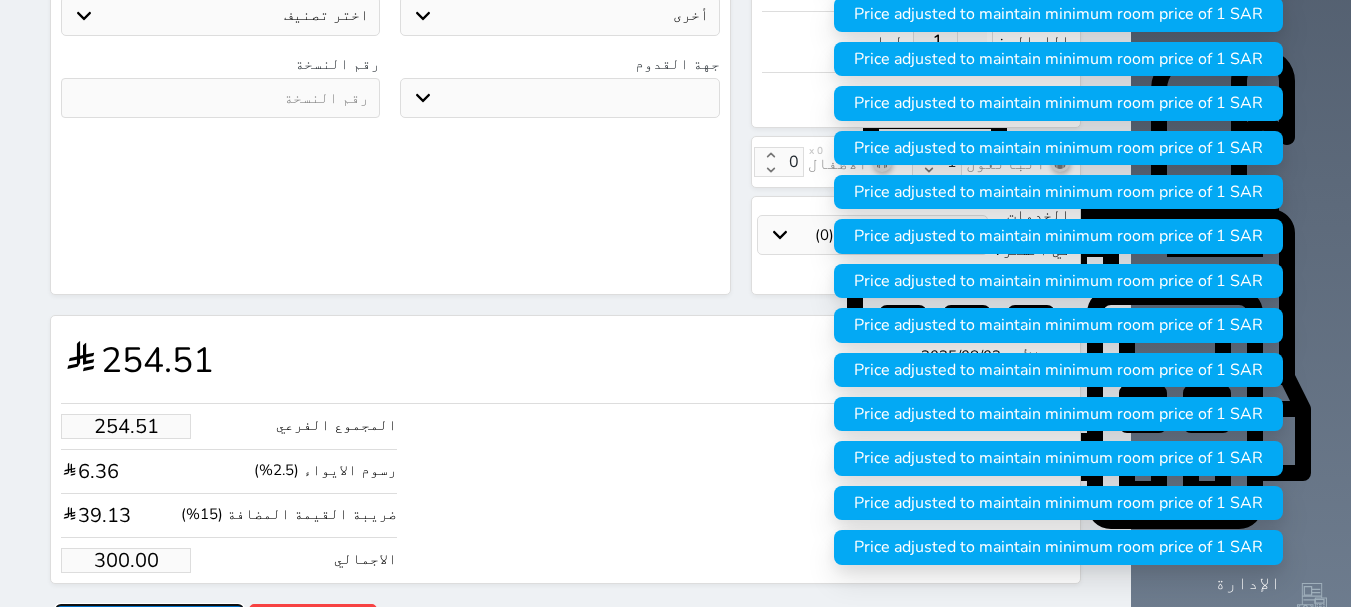 click on "حجز" at bounding box center (149, 621) 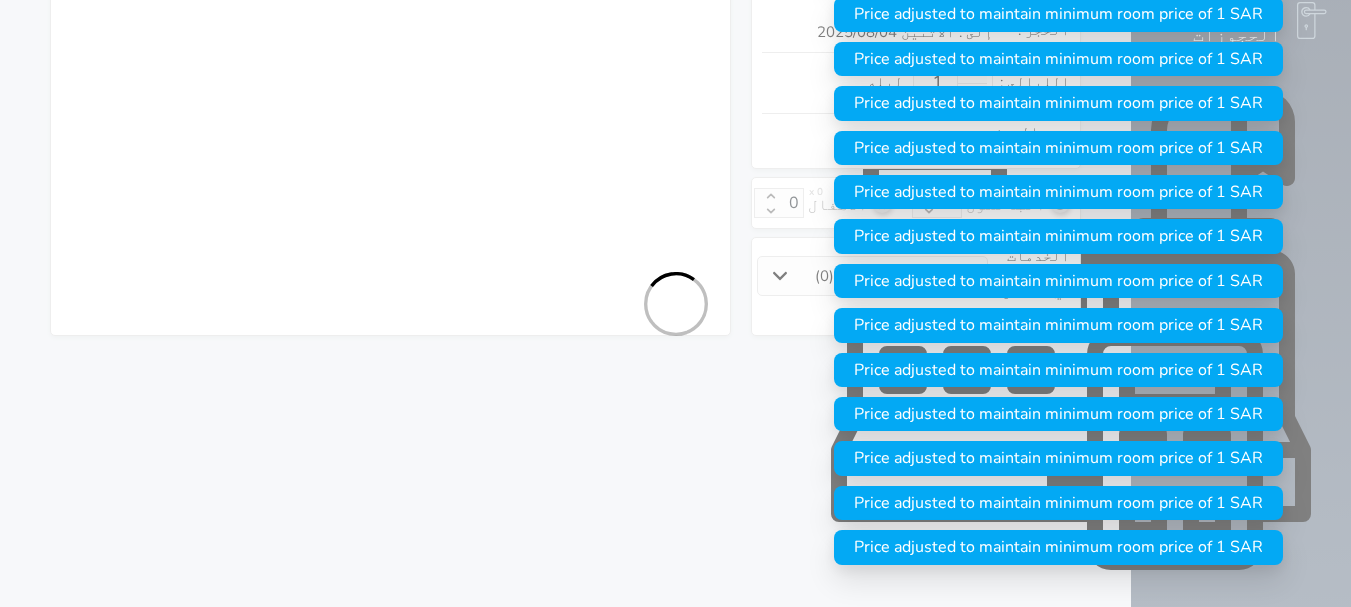 select on "1" 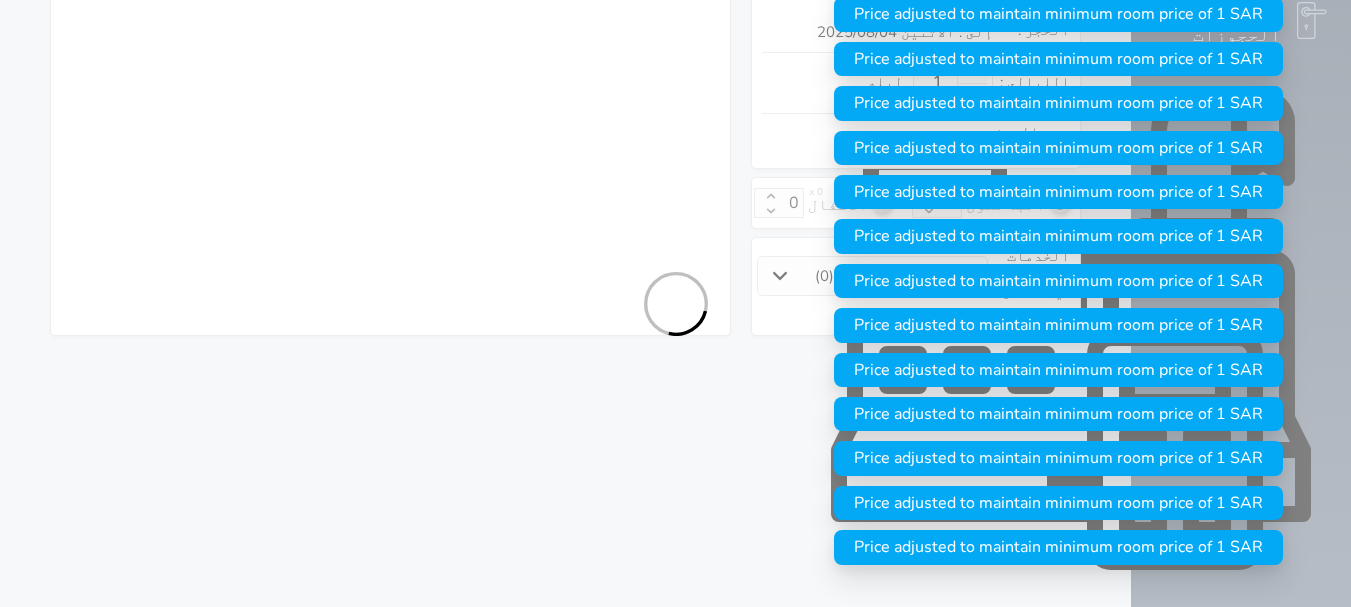 select on "113" 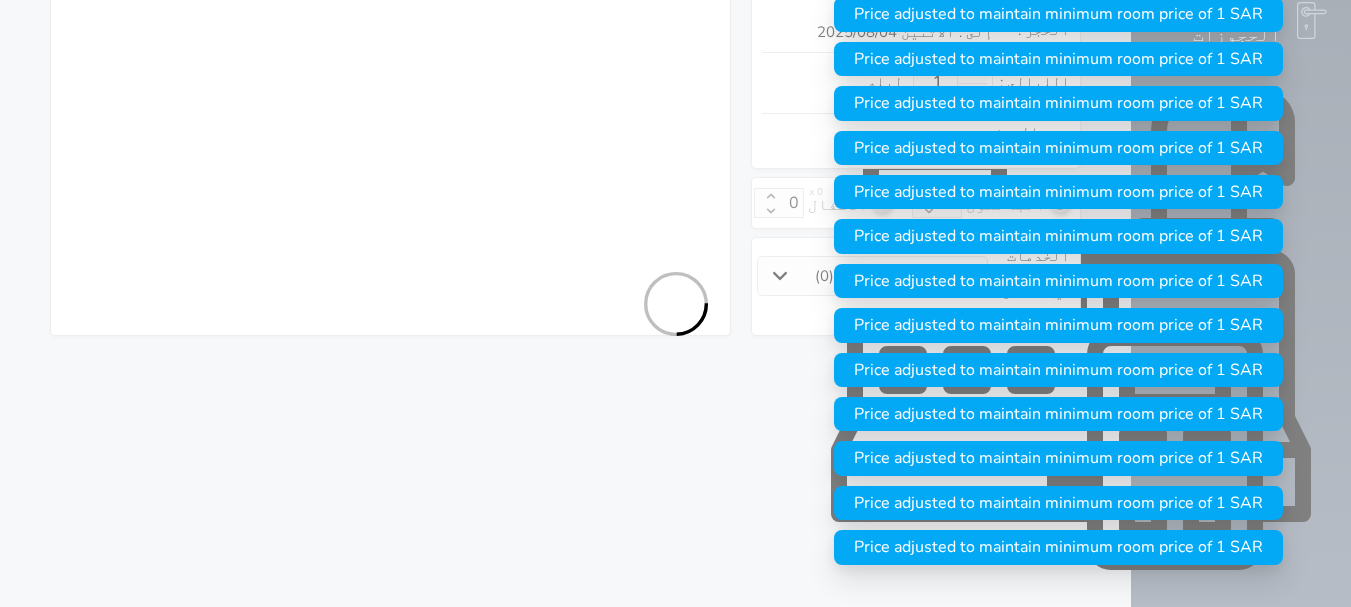 select on "1" 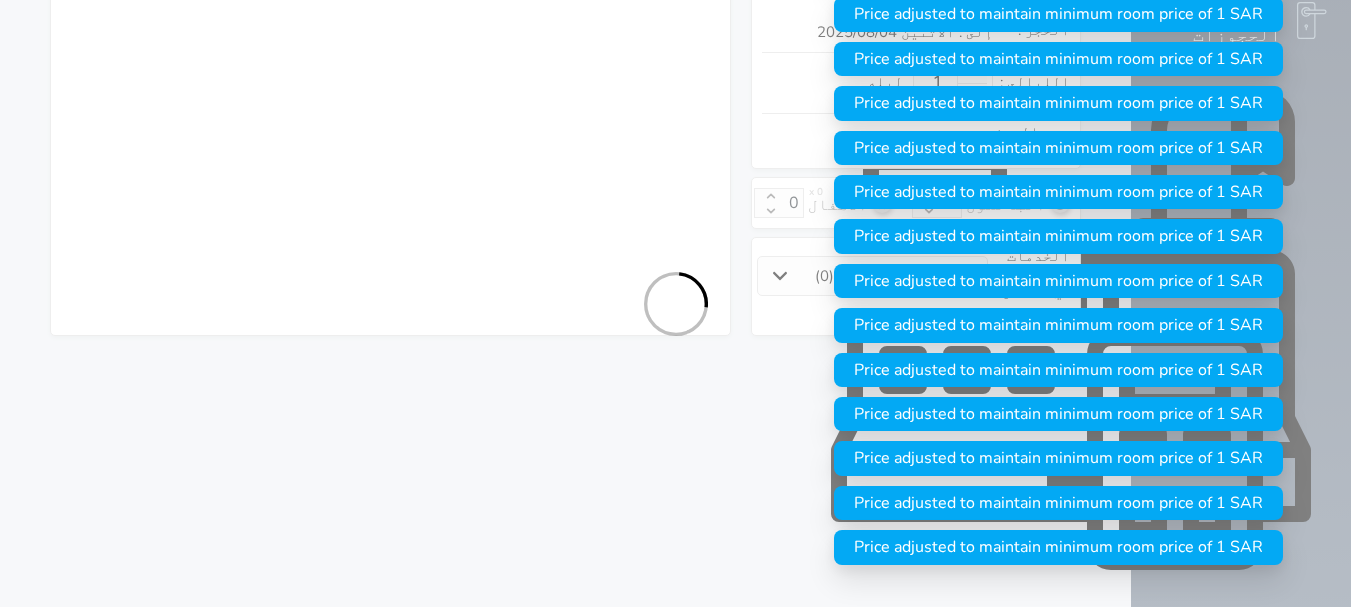 select on "7" 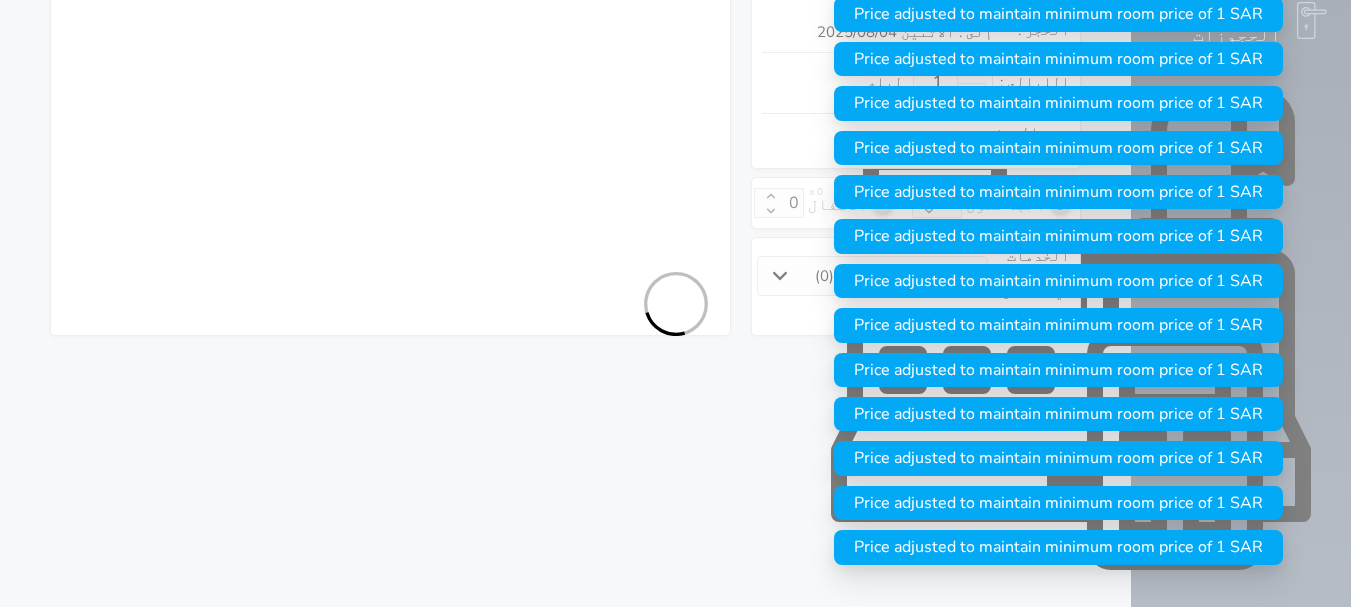 select 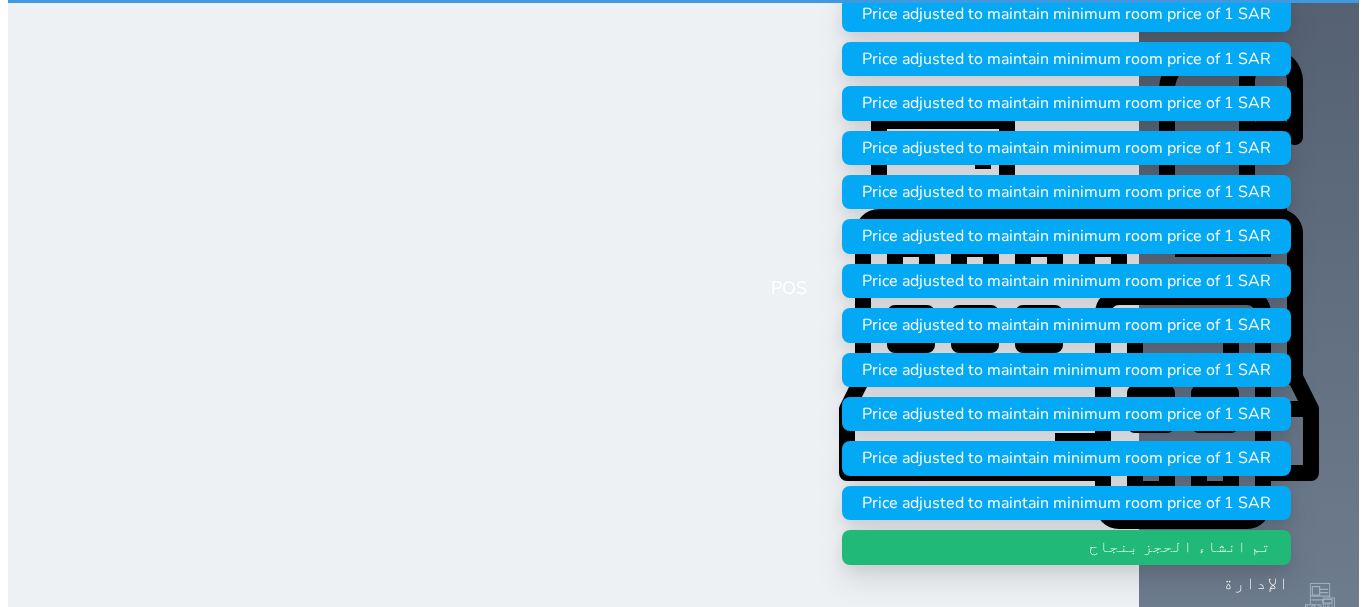 scroll, scrollTop: 0, scrollLeft: 0, axis: both 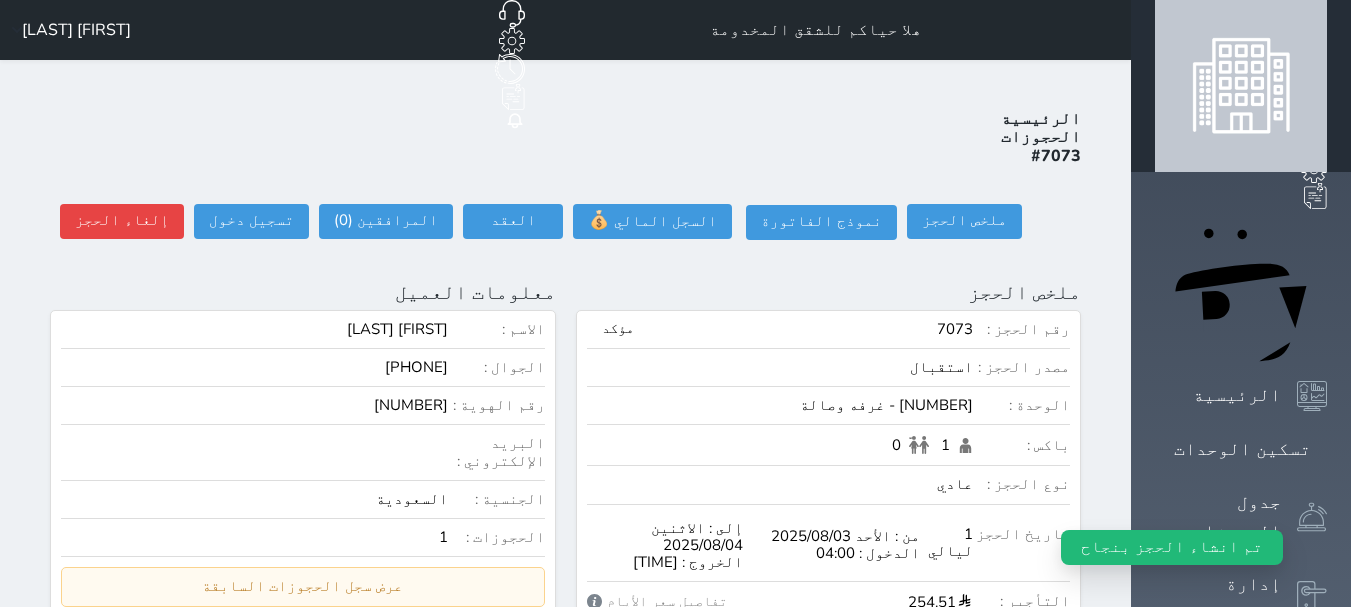 click on "الرئيسية   الحجوزات   #7073         ملخص الحجز         ملخص الحجز #7073                           نموذج الفاتورة   السجل المالي   💰         العقد         العقد #7073                                   العقود الموقعه #7073
العقود الموقعه (0)         #   تاريخ التوقيع   الاجرائات       المرافقين (0)         المرافقين                 البحث عن المرافقين :        الاسم       رقم الهوية       البريد الإلكتروني       الجوال           تغيير العميل              الاسم *     الجنس    اختر الجنس   ذكر انثى   تاريخ الميلاد *         تاريخ الميلاد الهجرى         صلة القرابة
اختر صلة القرابة   ابن ابنه زوجة اخ اخت اب ام زوج أخرى   نوع العميل *   اختر نوع   زائر" at bounding box center (565, 939) 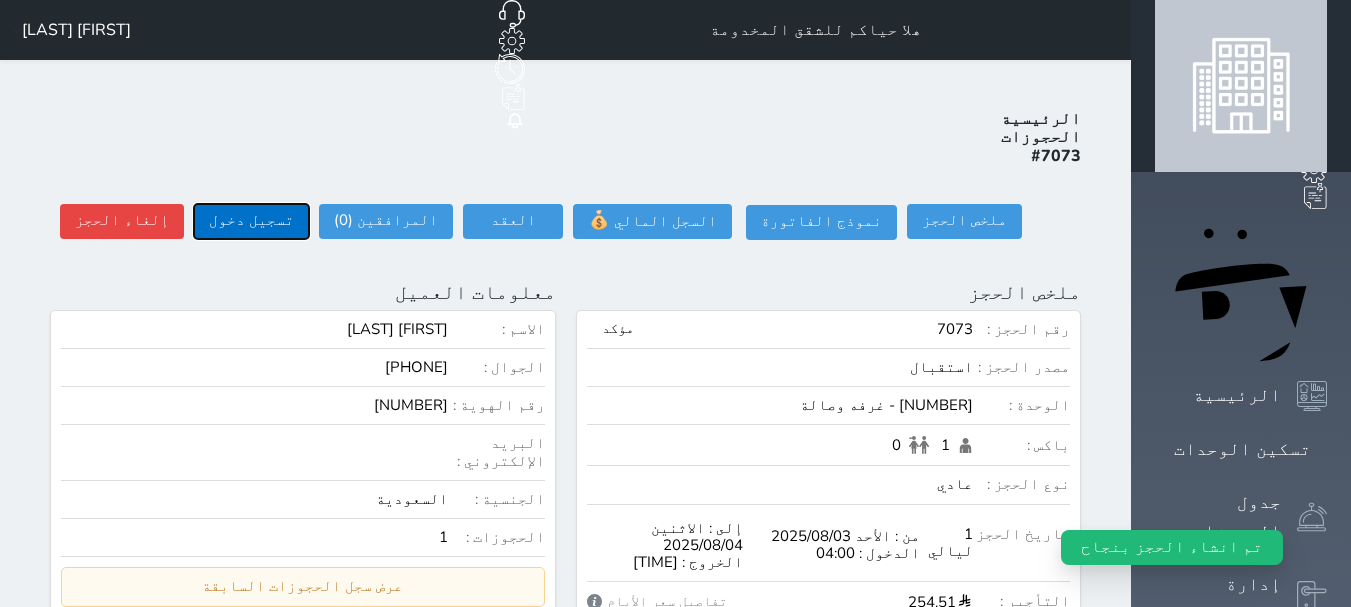 click on "تسجيل دخول" at bounding box center (251, 221) 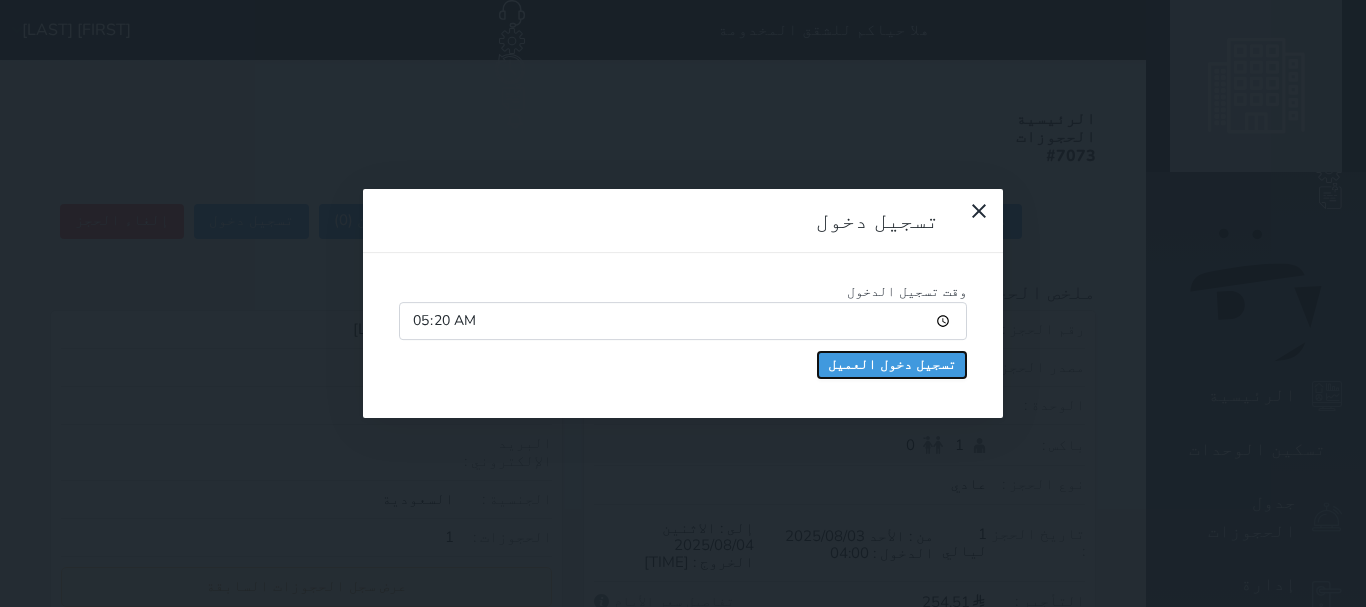 drag, startPoint x: 670, startPoint y: 182, endPoint x: 792, endPoint y: 86, distance: 155.24174 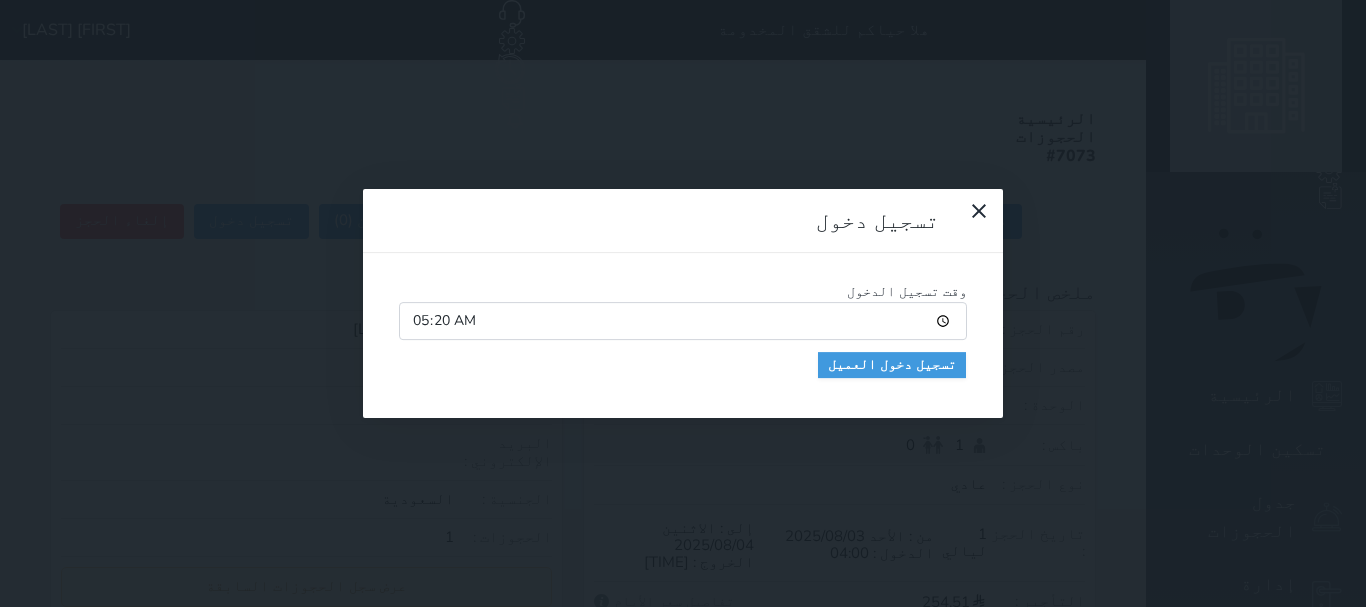 click on "05:20" at bounding box center [683, 321] 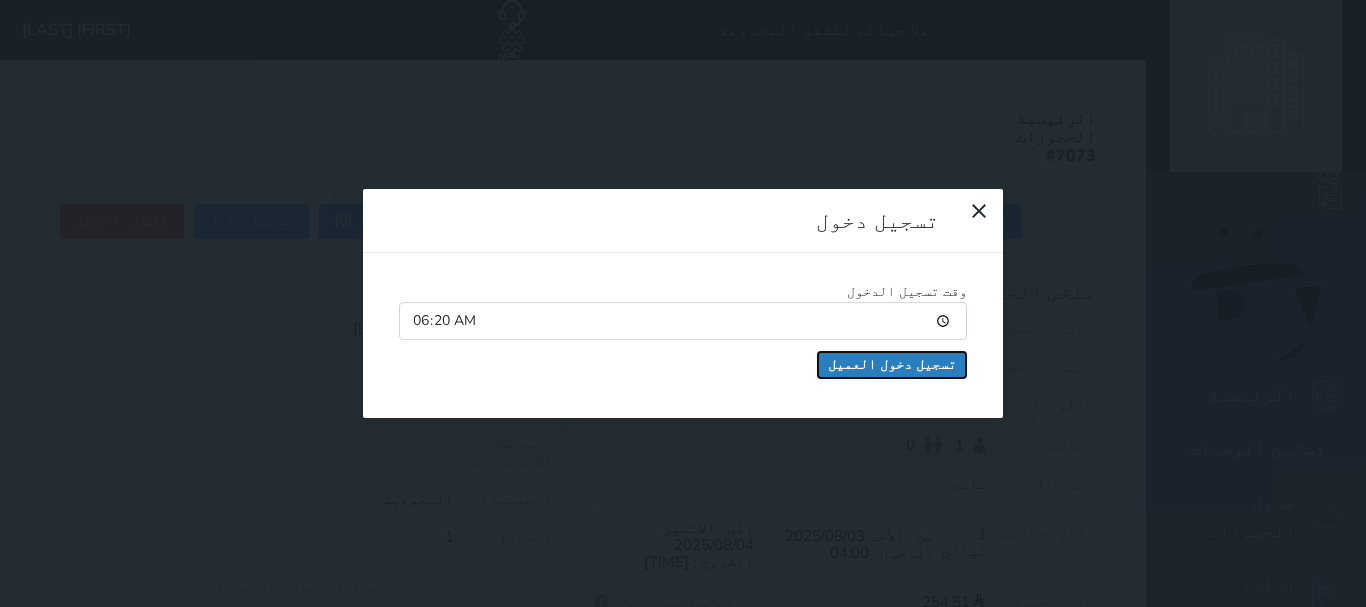 click on "تسجيل دخول العميل" at bounding box center [892, 365] 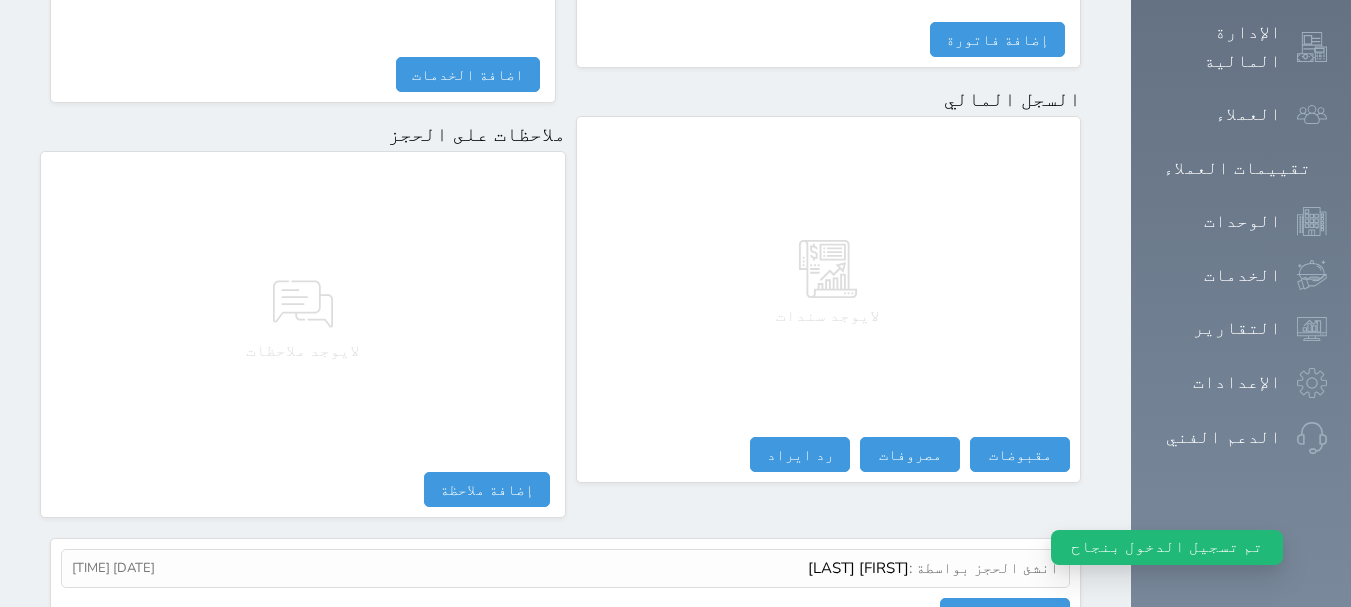 scroll, scrollTop: 1174, scrollLeft: 0, axis: vertical 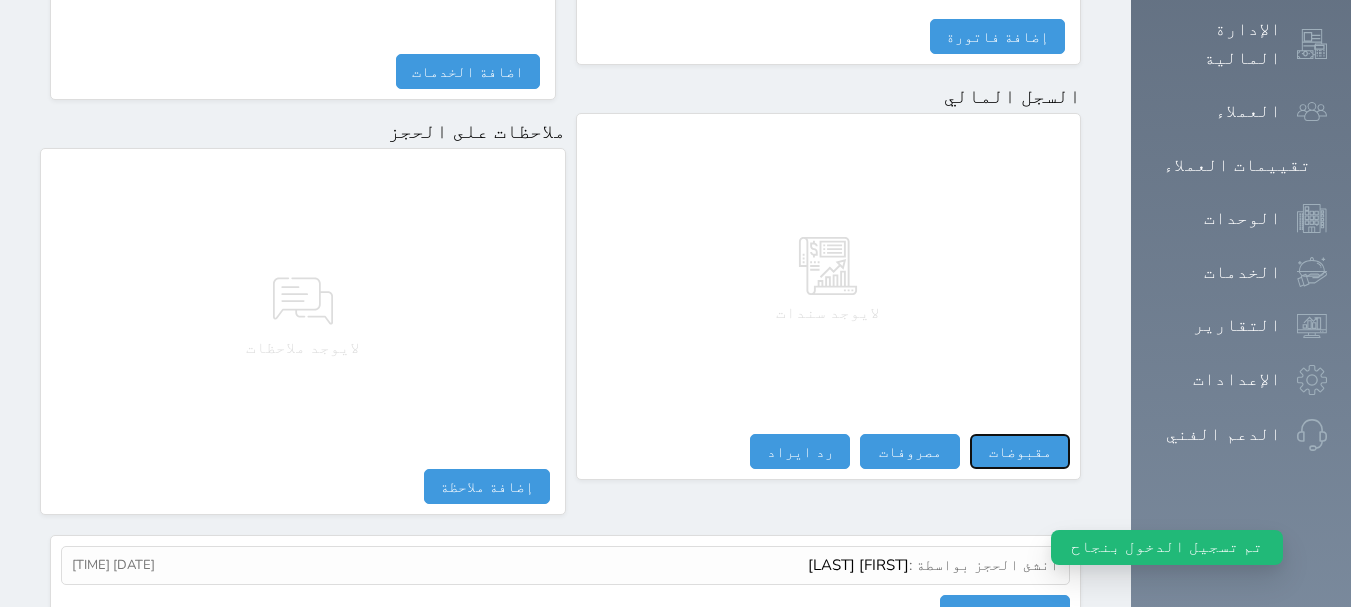 drag, startPoint x: 1151, startPoint y: 374, endPoint x: 1128, endPoint y: 358, distance: 28.01785 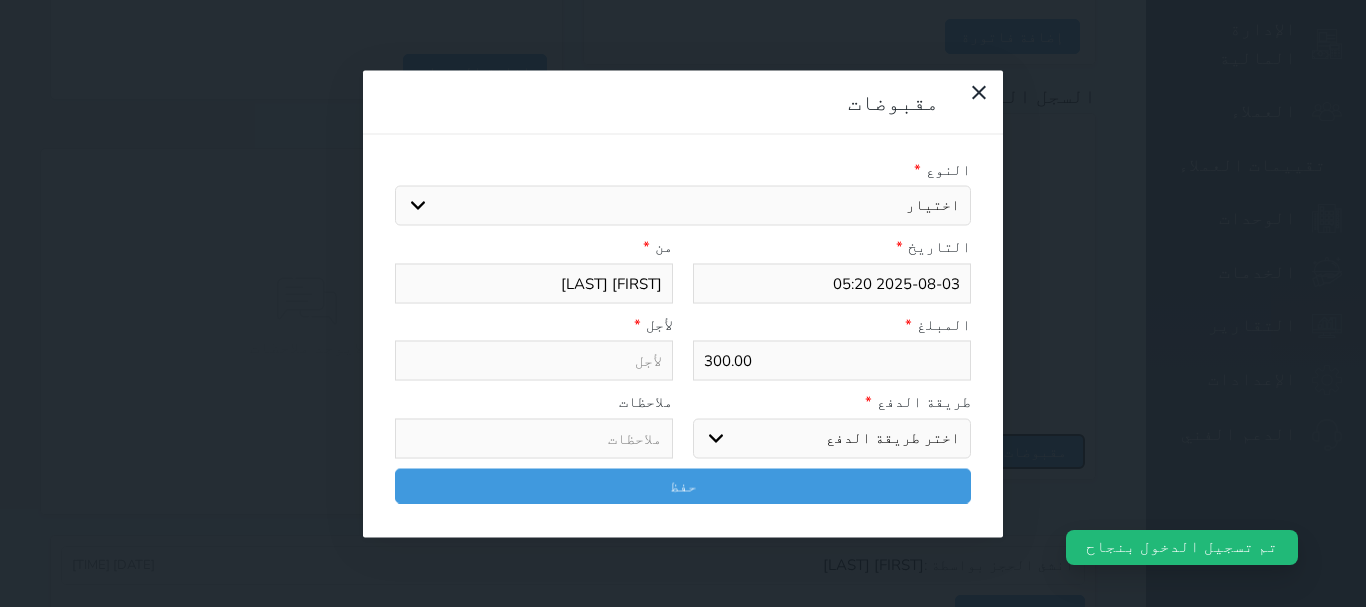 select 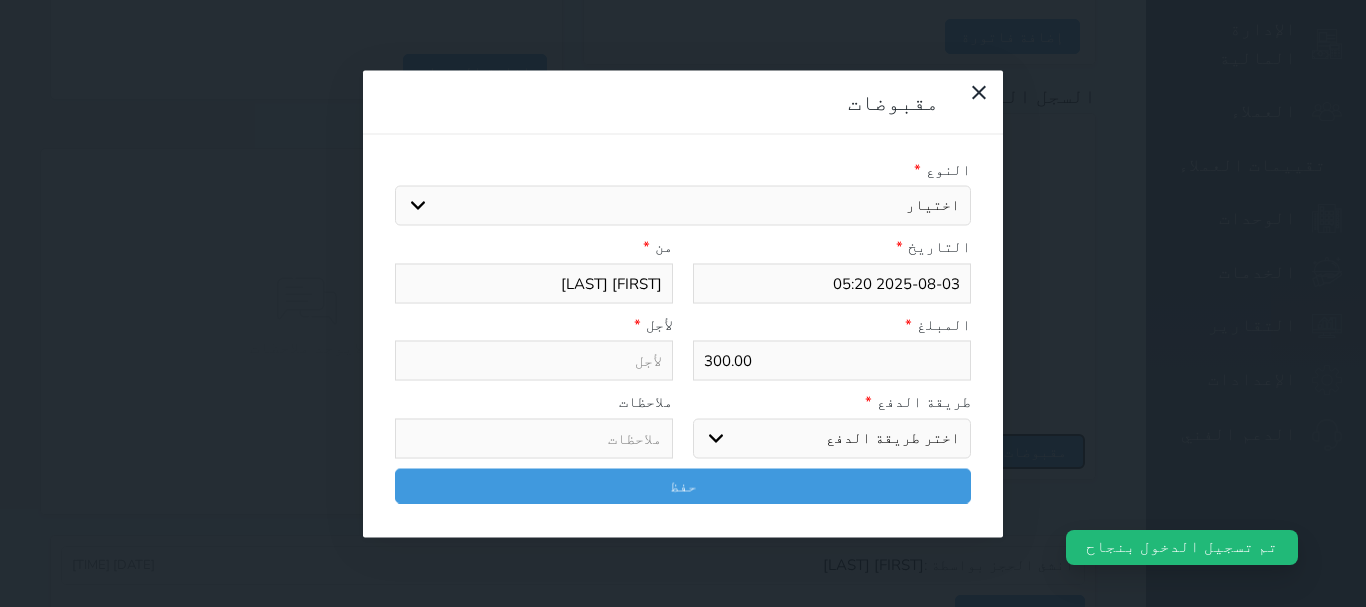 select 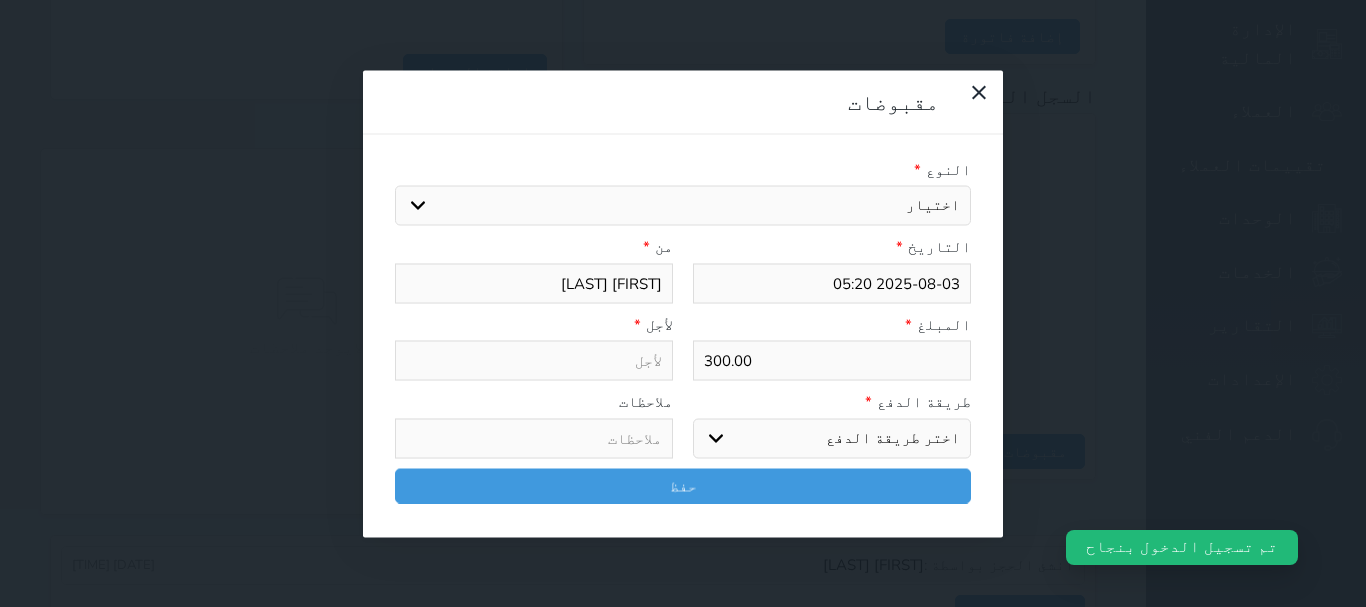 drag, startPoint x: 908, startPoint y: 130, endPoint x: 906, endPoint y: 155, distance: 25.079872 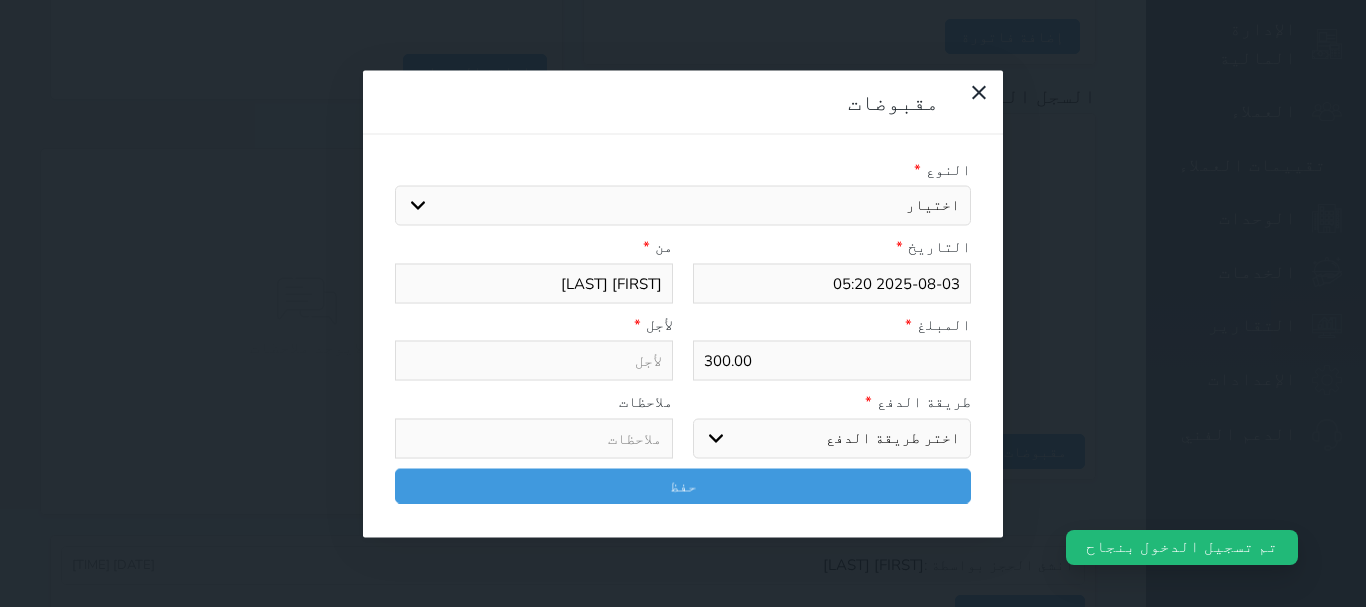 click on "اختيار   مقبوضات عامة قيمة إيجار فواتير تامين عربون لا ينطبق آخر مغسلة واي فاي - الإنترنت مواقف السيارات طعام الأغذية والمشروبات مشروبات المشروبات الباردة المشروبات الساخنة الإفطار غداء عشاء مخبز و كعك حمام سباحة الصالة الرياضية سبا و خدمات الجمال اختيار وإسقاط (خدمات النقل) ميني بار كابل - تلفزيون سرير إضافي تصفيف الشعر التسوق خدمات الجولات السياحية المنظمة خدمات الدليل السياحي تجديد ايجار شقه رقم" at bounding box center [683, 206] 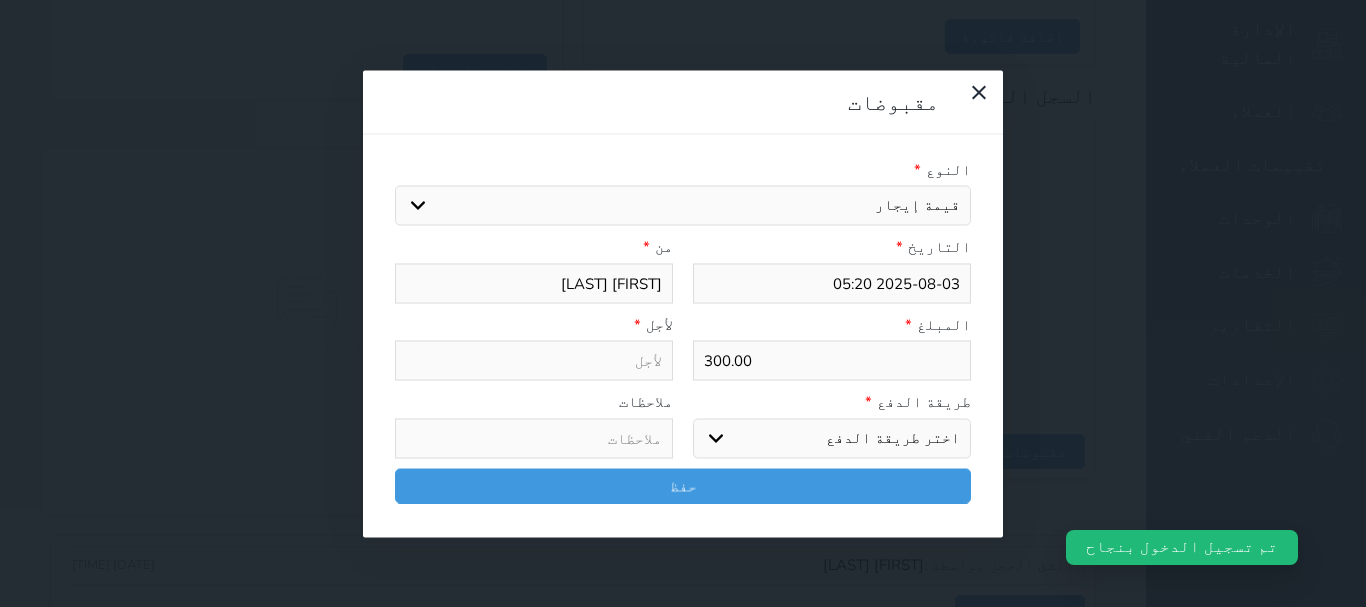 click on "اختيار   مقبوضات عامة قيمة إيجار فواتير تامين عربون لا ينطبق آخر مغسلة واي فاي - الإنترنت مواقف السيارات طعام الأغذية والمشروبات مشروبات المشروبات الباردة المشروبات الساخنة الإفطار غداء عشاء مخبز و كعك حمام سباحة الصالة الرياضية سبا و خدمات الجمال اختيار وإسقاط (خدمات النقل) ميني بار كابل - تلفزيون سرير إضافي تصفيف الشعر التسوق خدمات الجولات السياحية المنظمة خدمات الدليل السياحي تجديد ايجار شقه رقم" at bounding box center [683, 206] 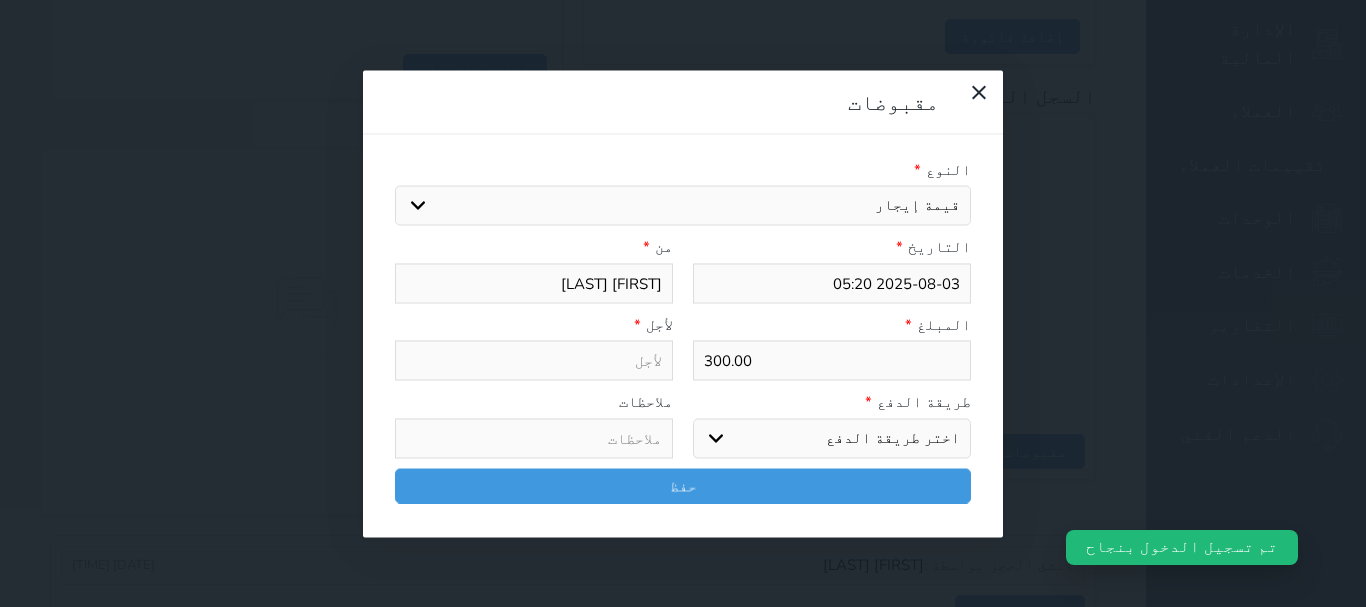 select 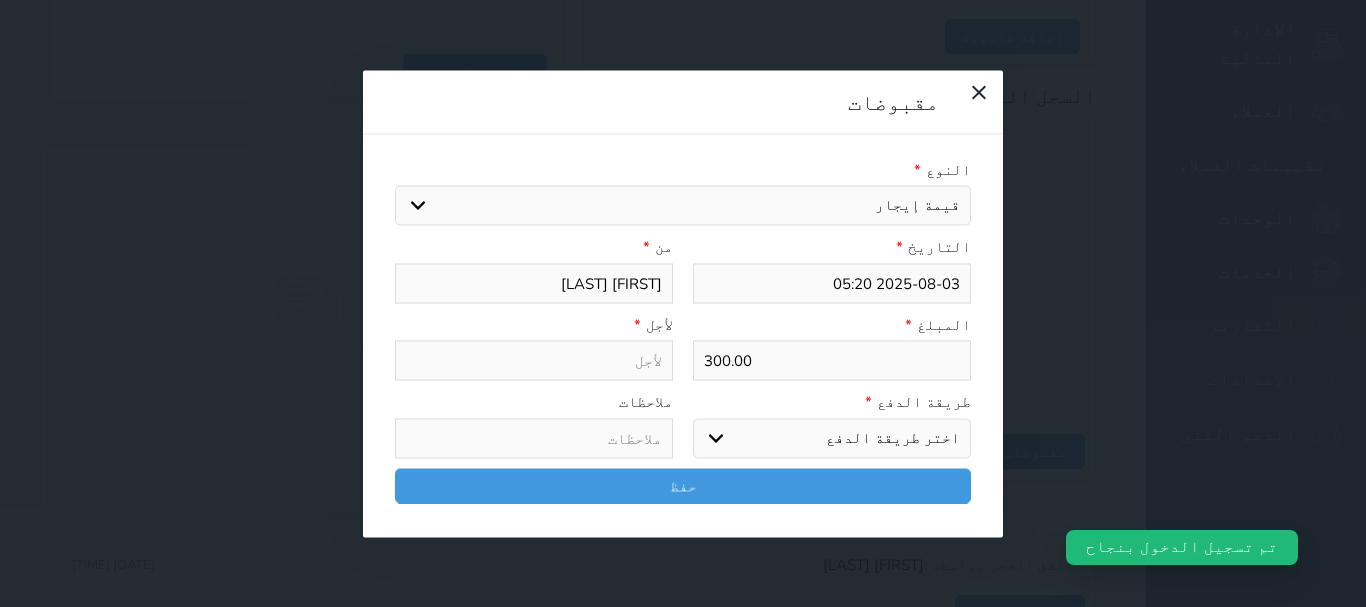 type on "قيمة إيجار - الوحدة - 305" 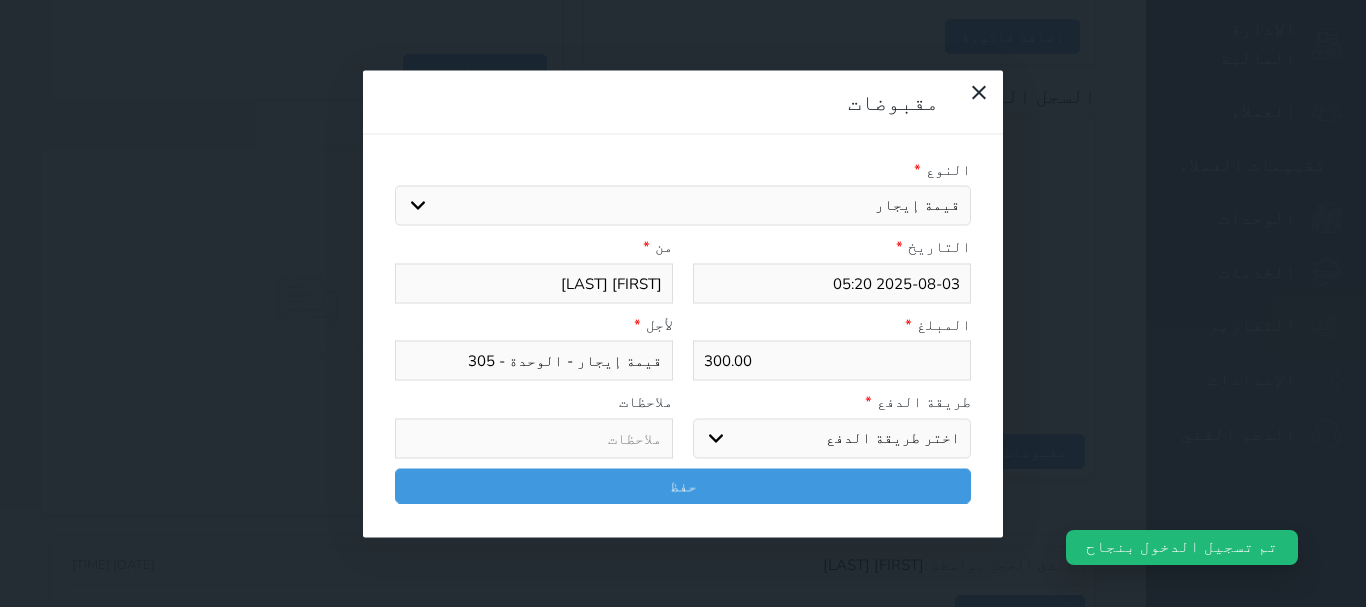 click on "اختر طريقة الدفع   دفع نقدى   تحويل بنكى   مدى   بطاقة ائتمان   آجل" at bounding box center [832, 438] 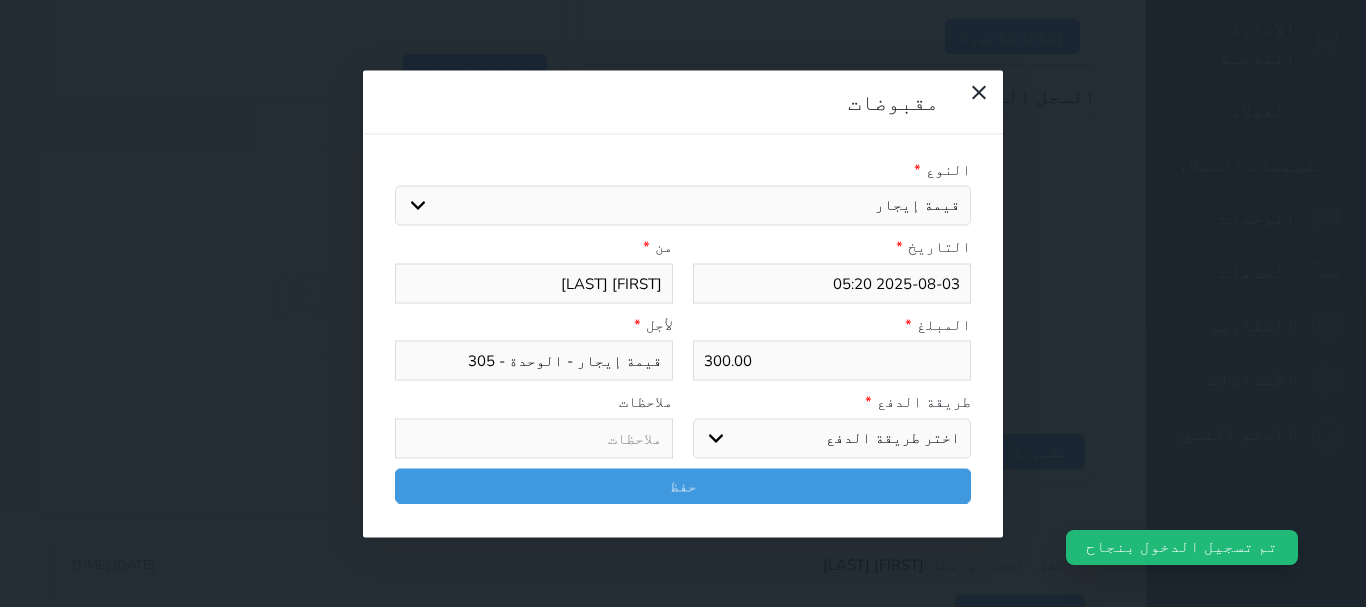 select on "cash" 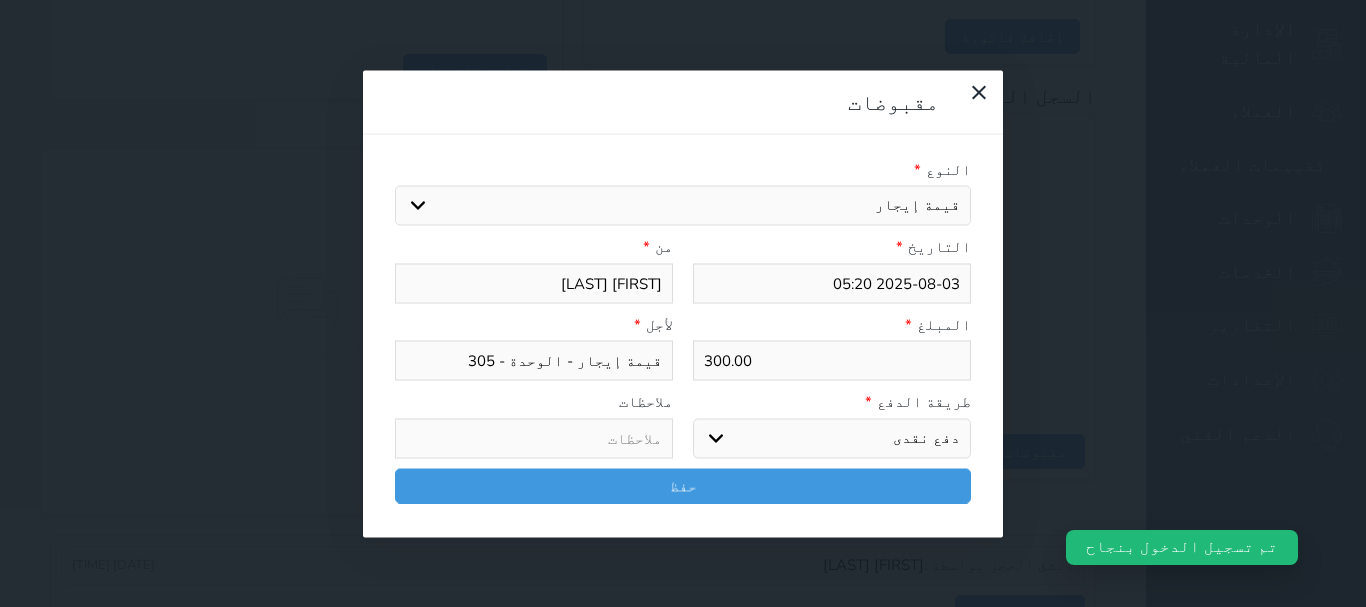 click on "اختر طريقة الدفع   دفع نقدى   تحويل بنكى   مدى   بطاقة ائتمان   آجل" at bounding box center [832, 438] 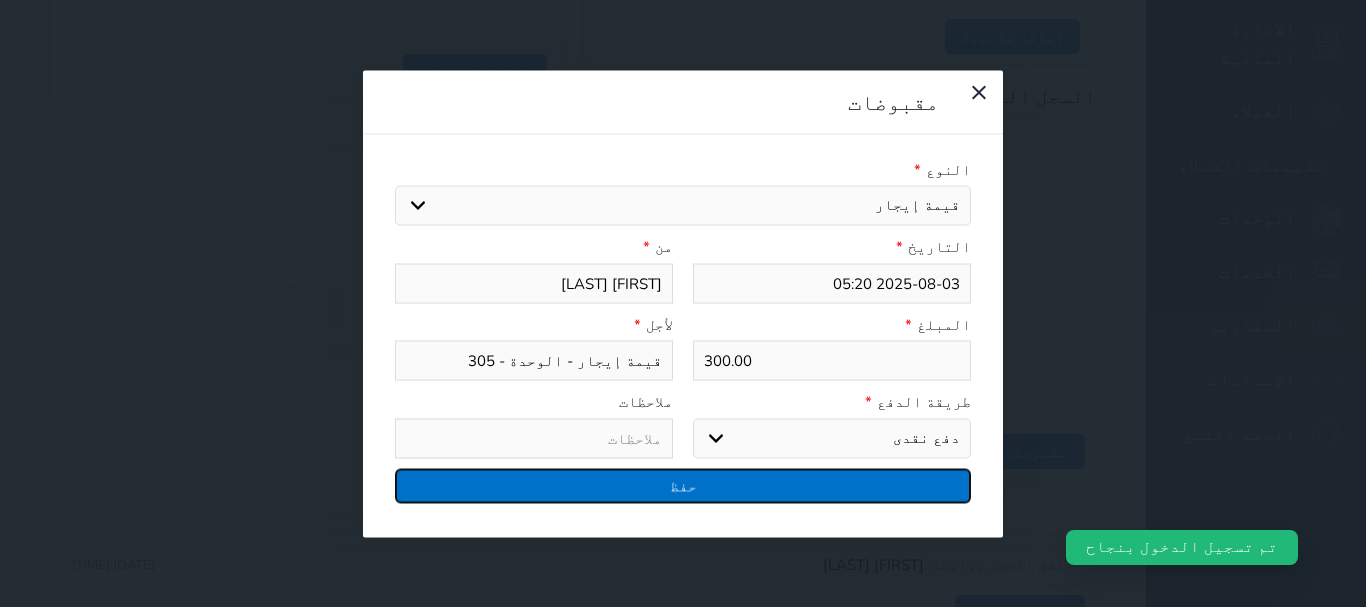 click on "حفظ" at bounding box center (683, 485) 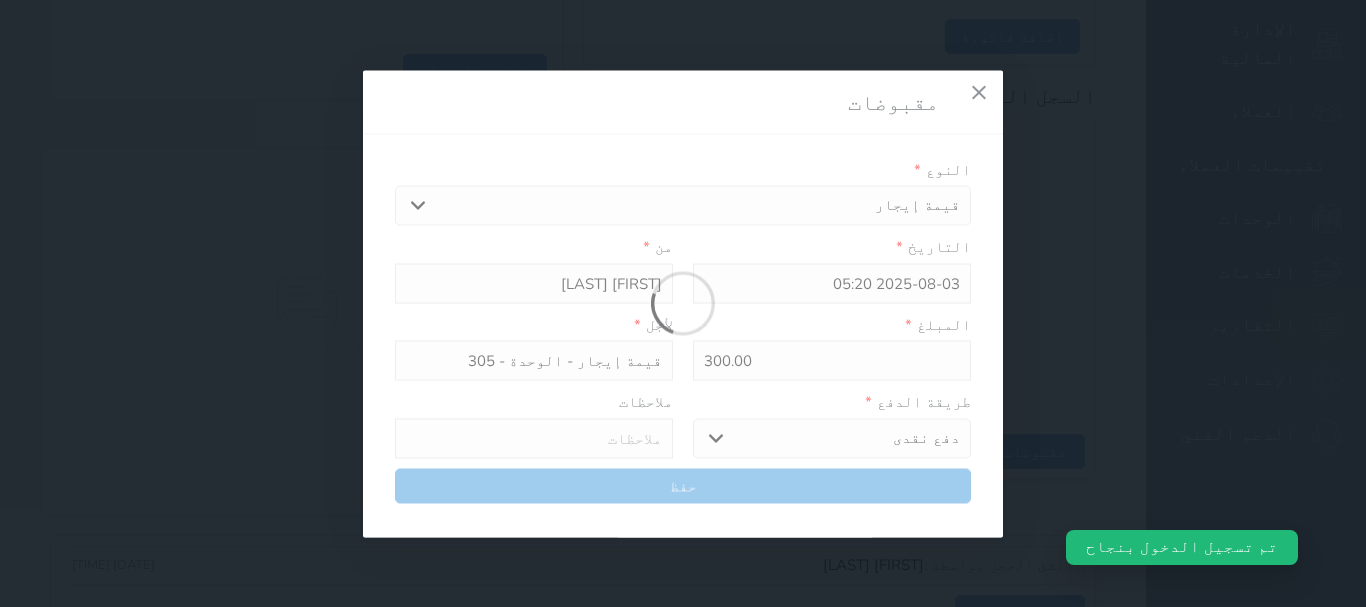 select 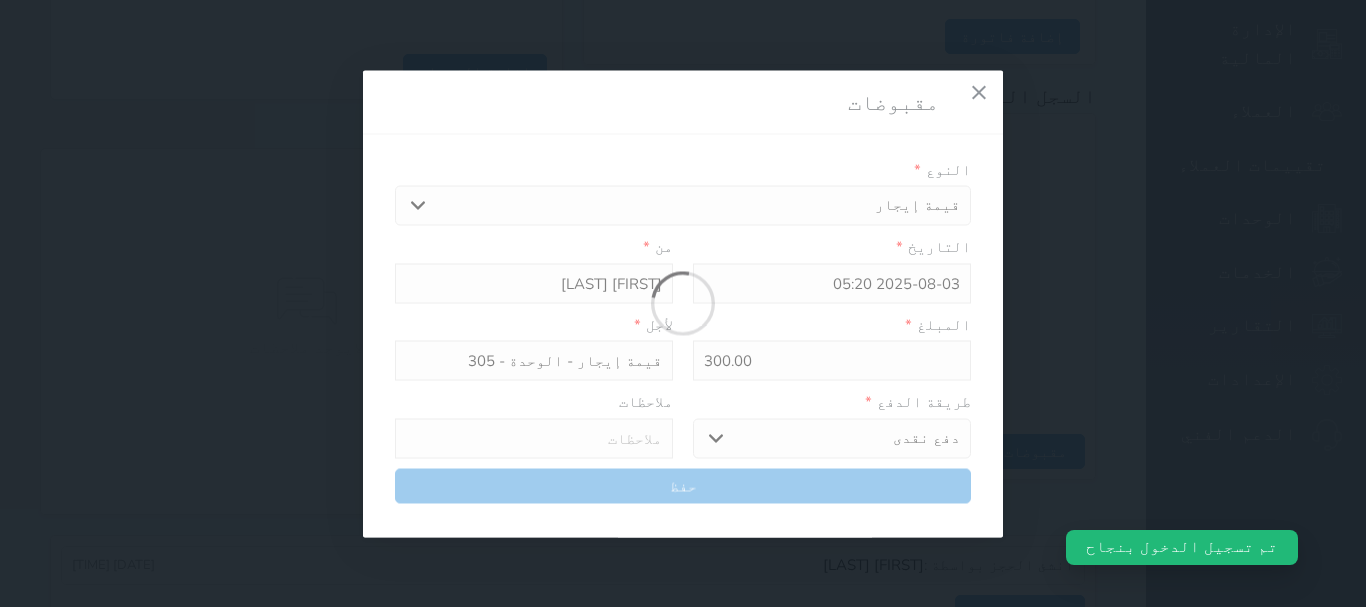 type 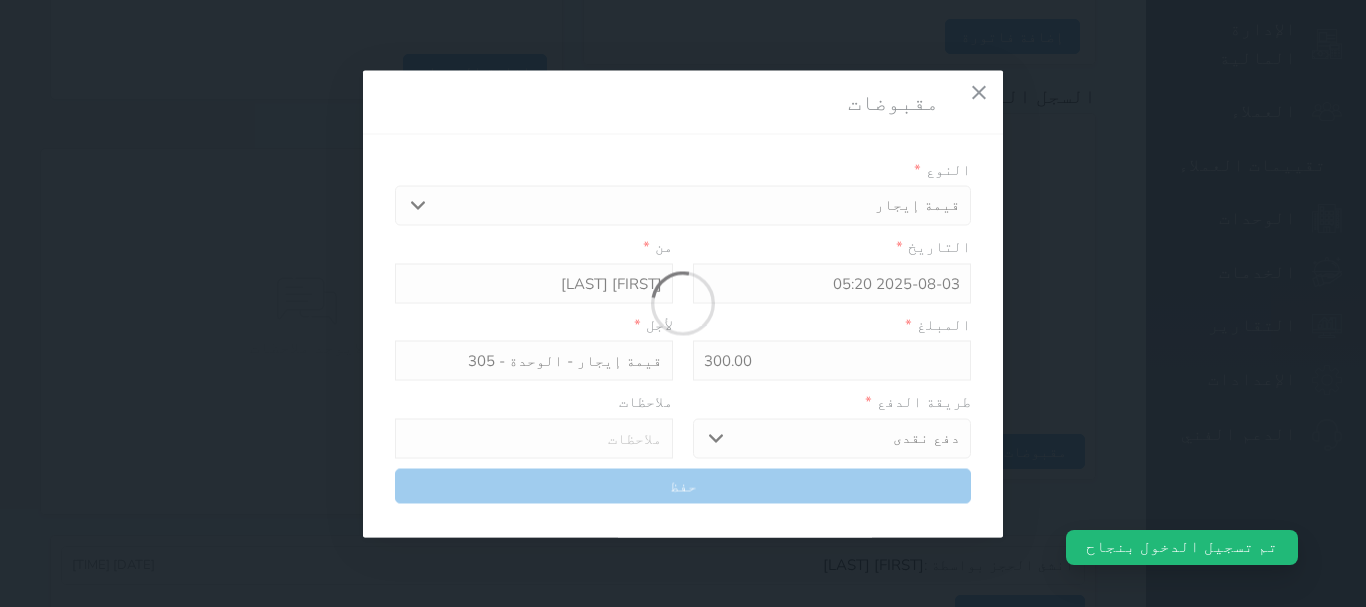 type on "0" 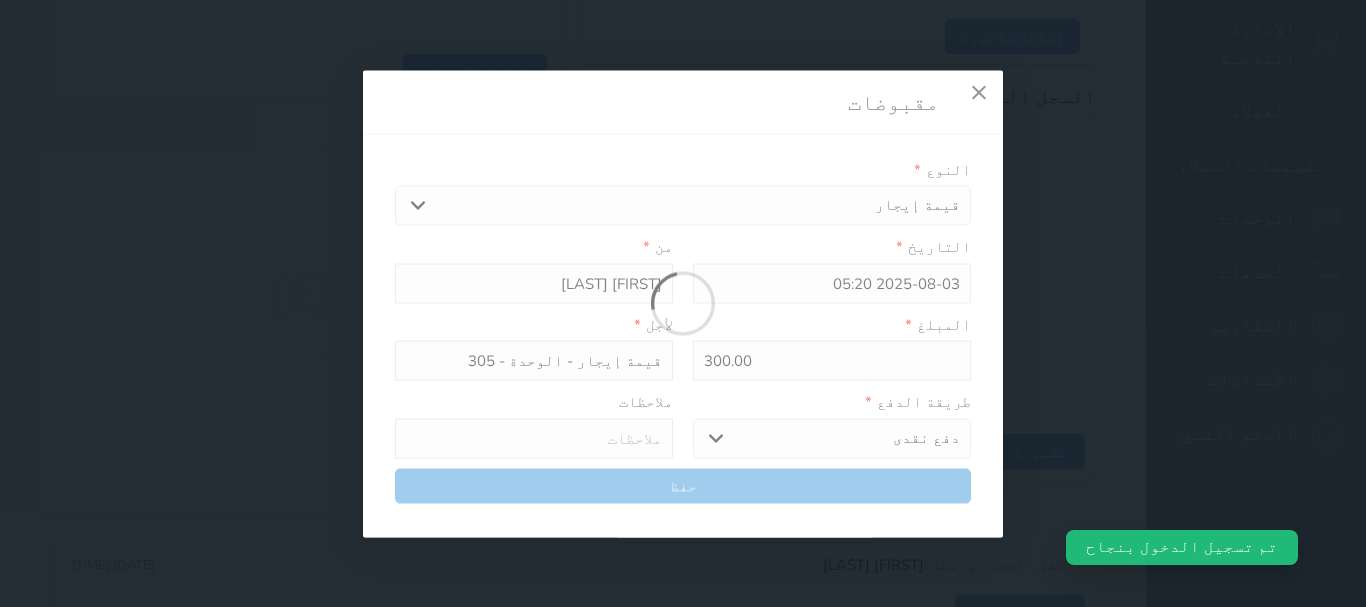select 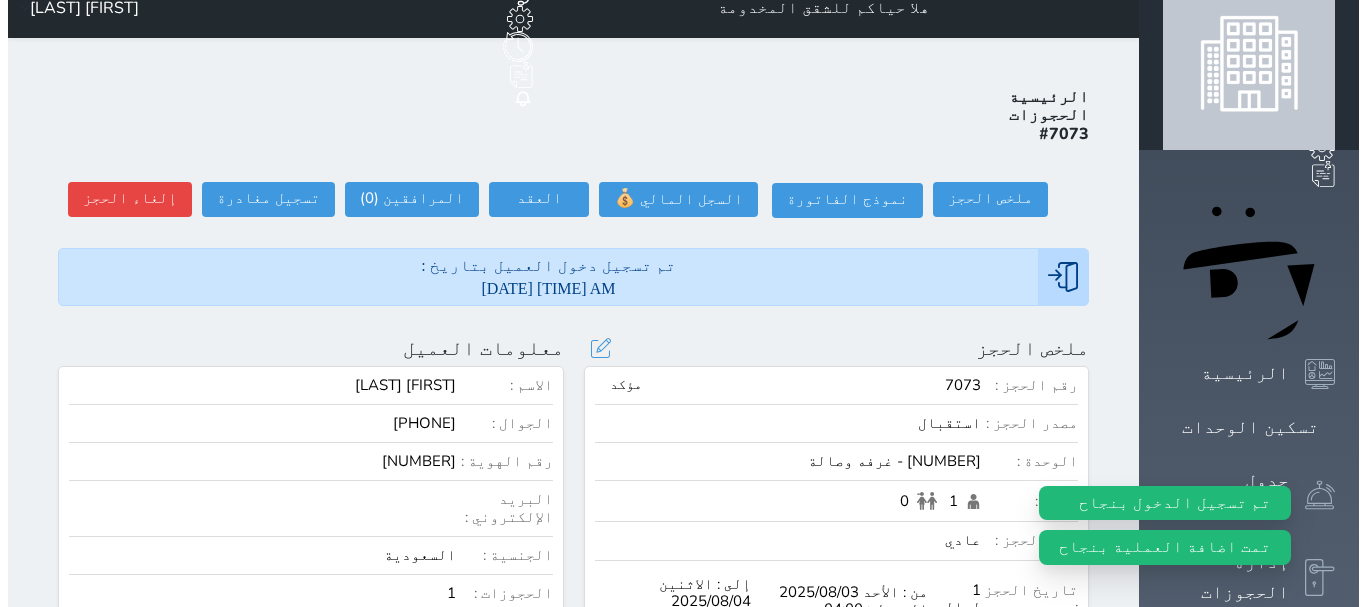 scroll, scrollTop: 0, scrollLeft: 0, axis: both 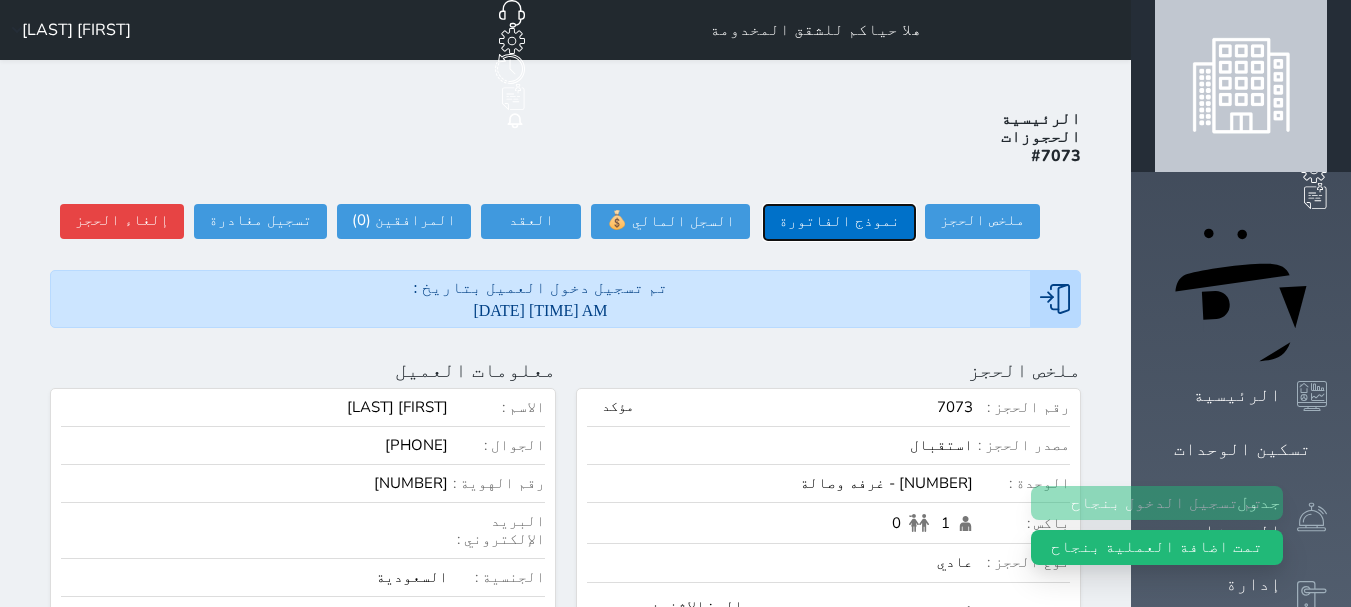 click on "نموذج الفاتورة" at bounding box center (839, 222) 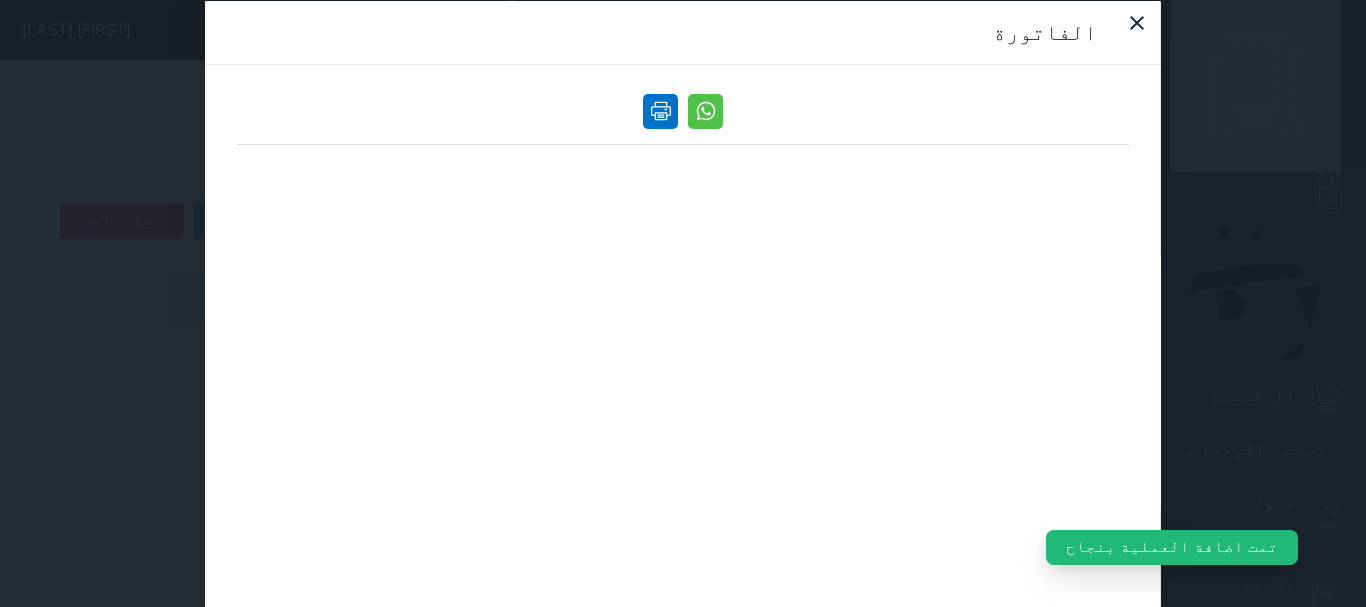click at bounding box center (660, 110) 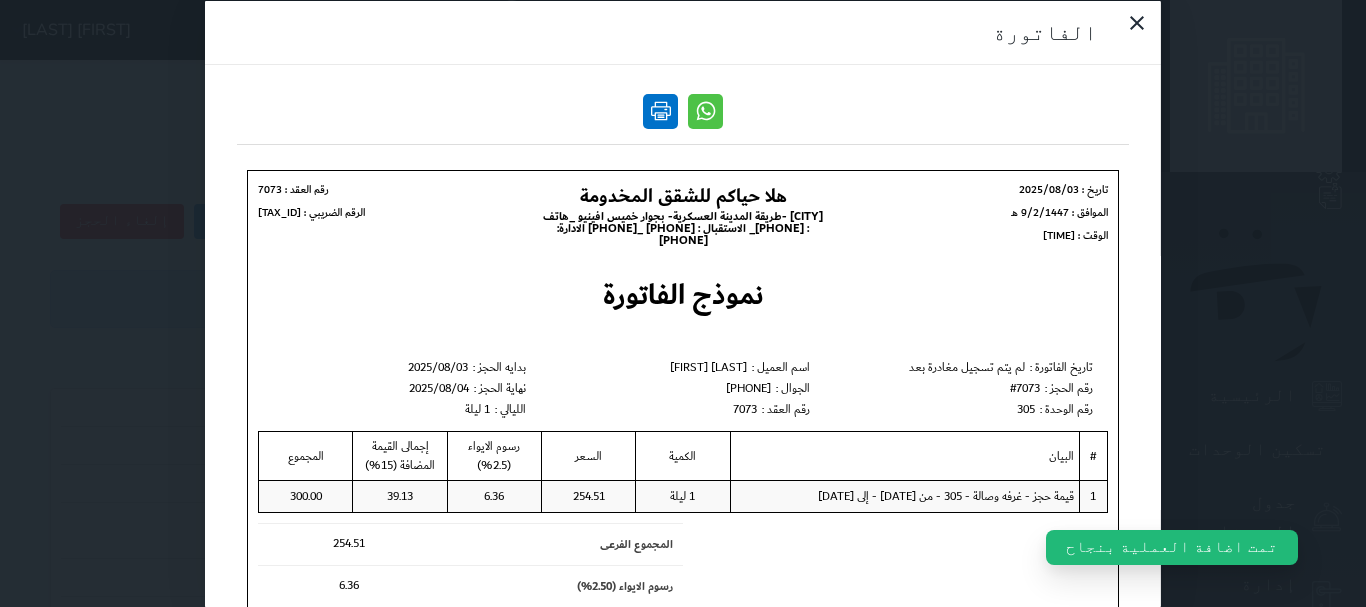 scroll, scrollTop: 0, scrollLeft: 0, axis: both 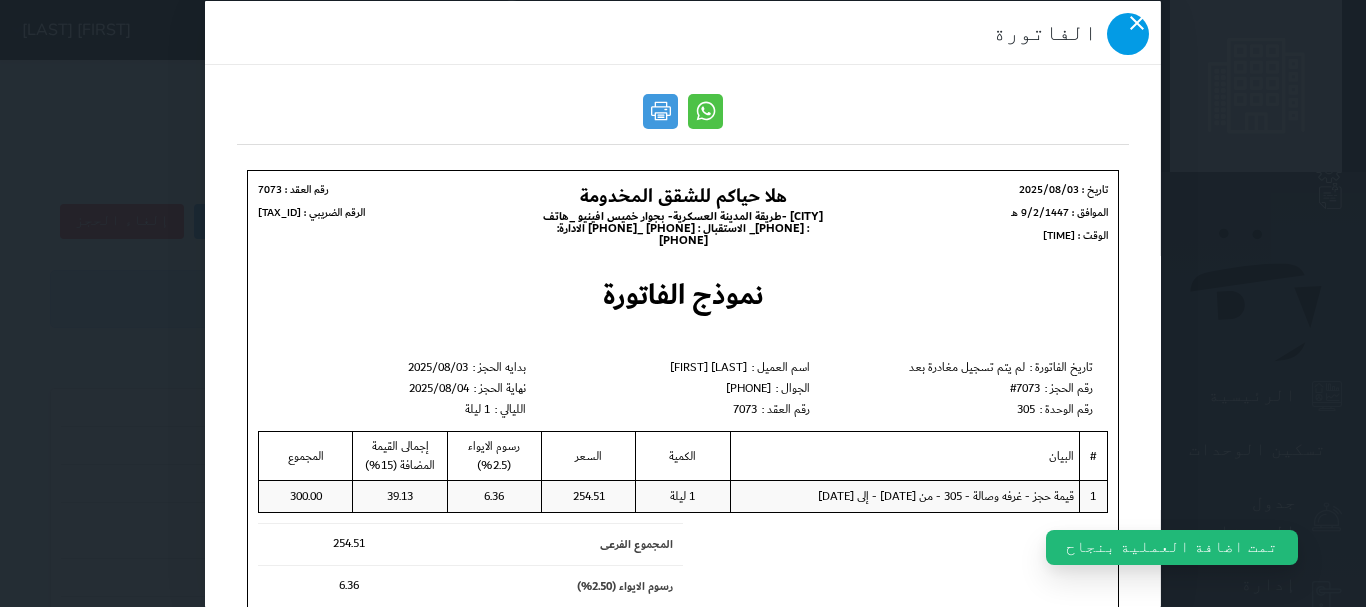 click at bounding box center (1128, 33) 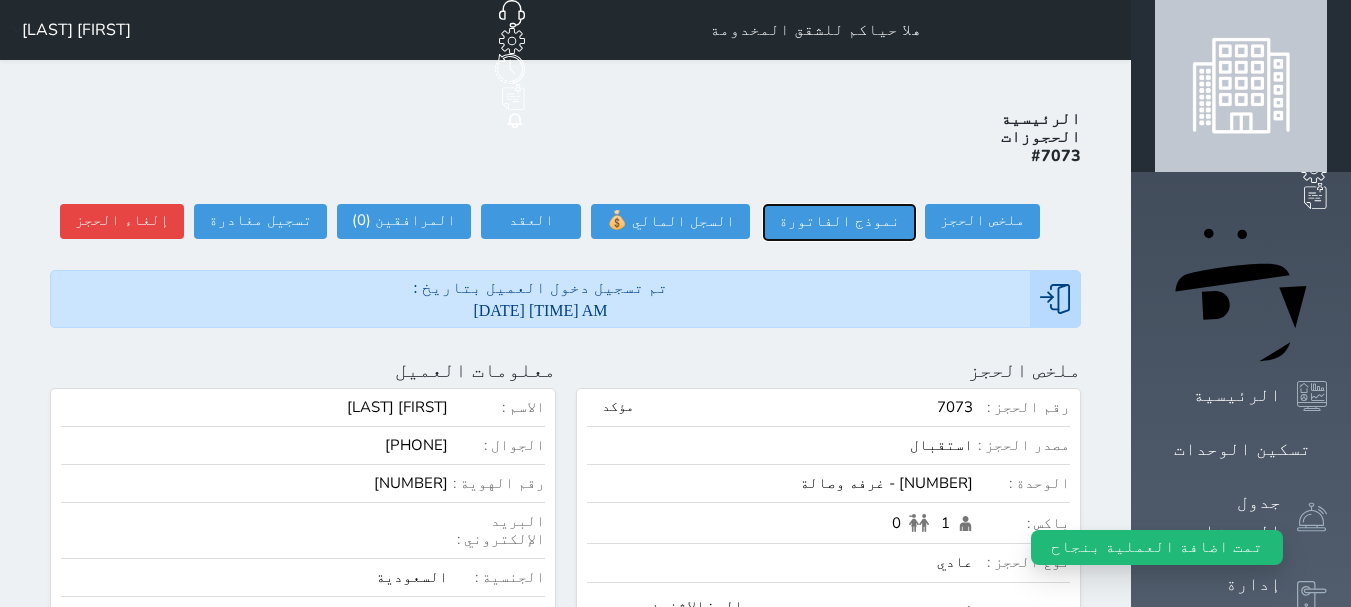 click on "نموذج الفاتورة" at bounding box center [839, 222] 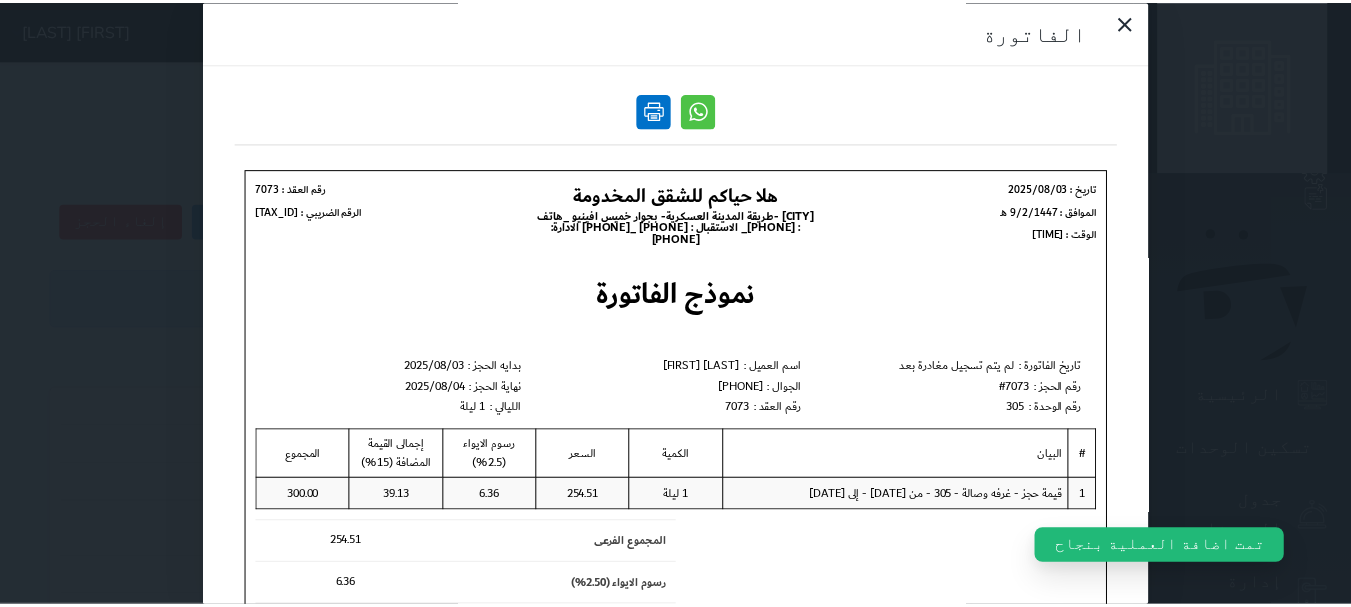 scroll, scrollTop: 0, scrollLeft: 0, axis: both 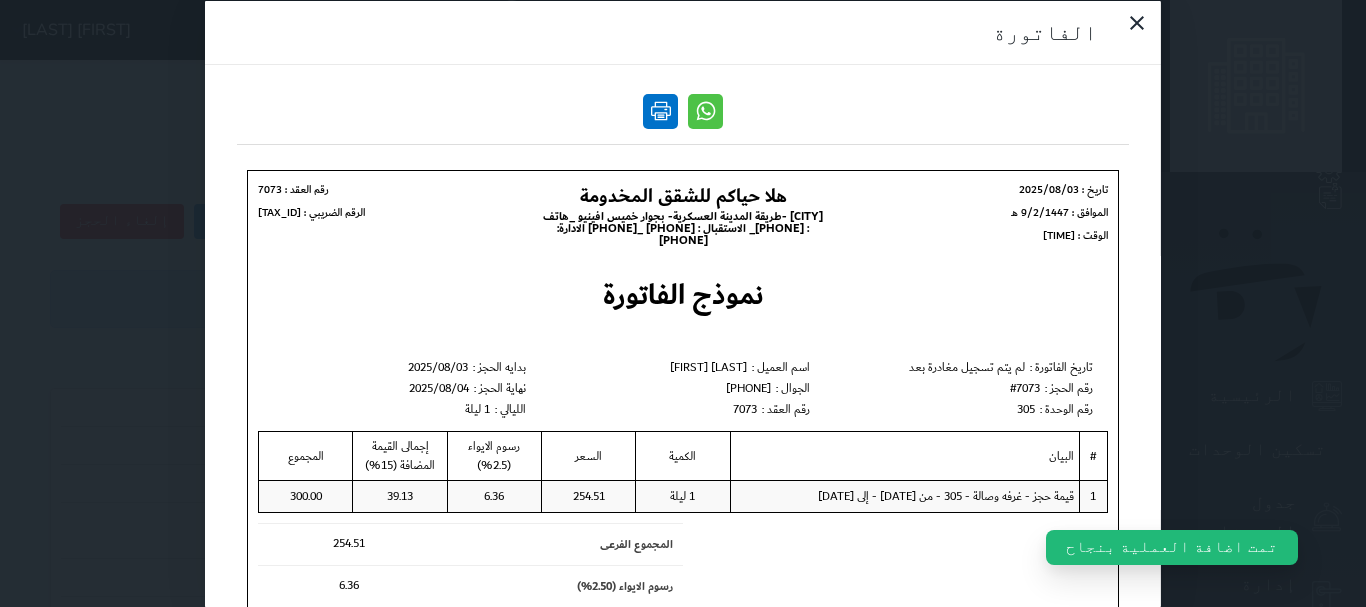click at bounding box center (660, 110) 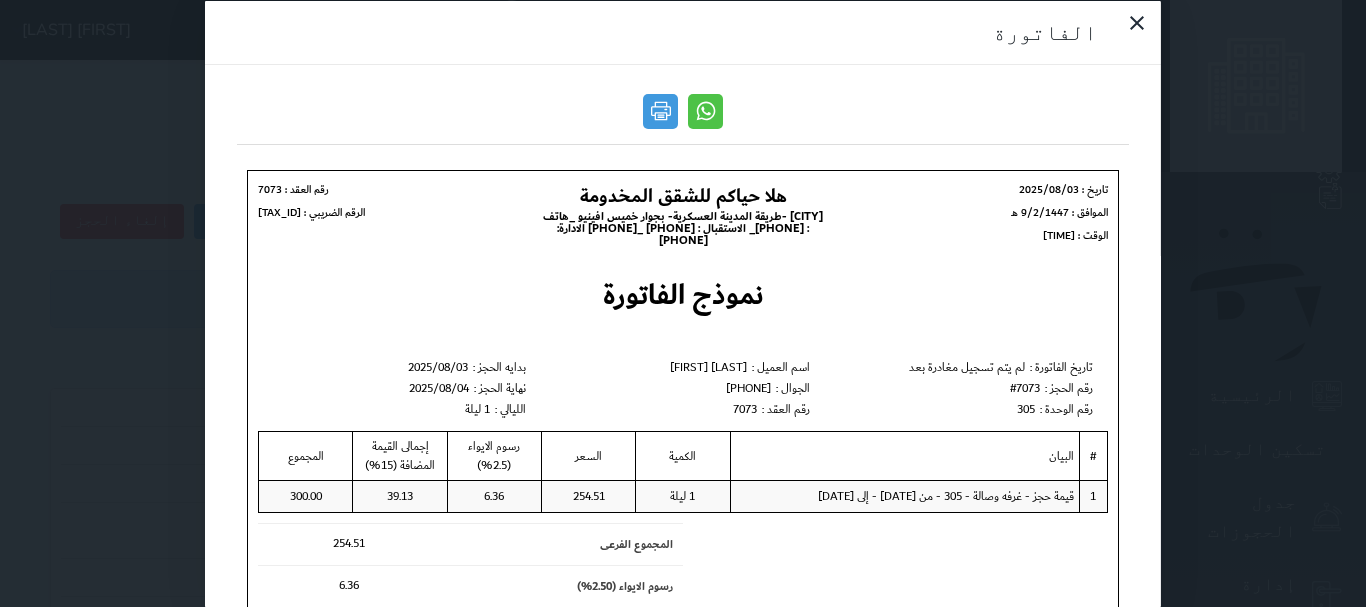click on "الفاتورة" at bounding box center [683, 303] 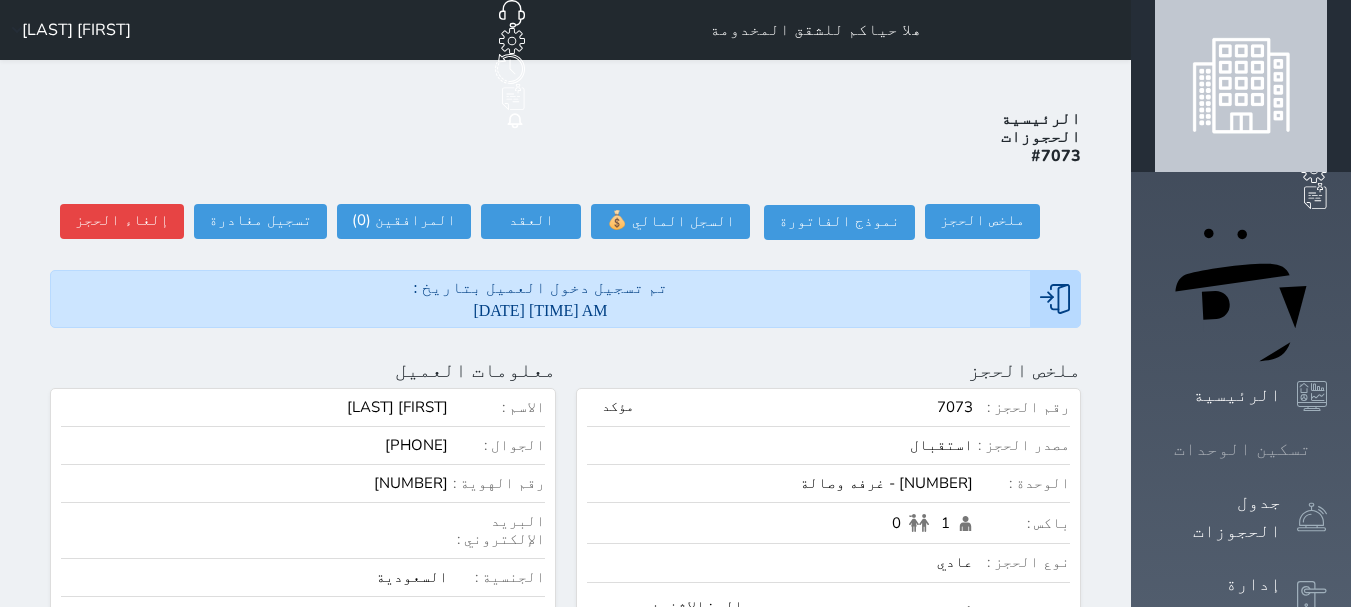 click on "تسكين الوحدات" at bounding box center [1242, 449] 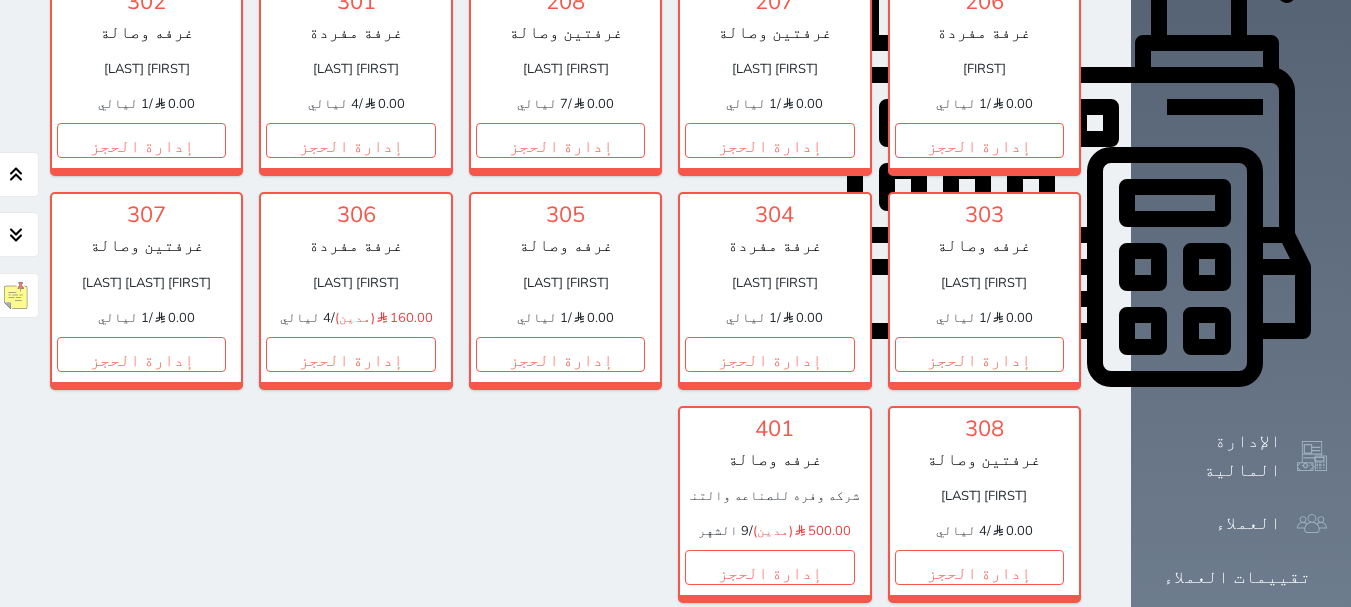 scroll, scrollTop: 647, scrollLeft: 0, axis: vertical 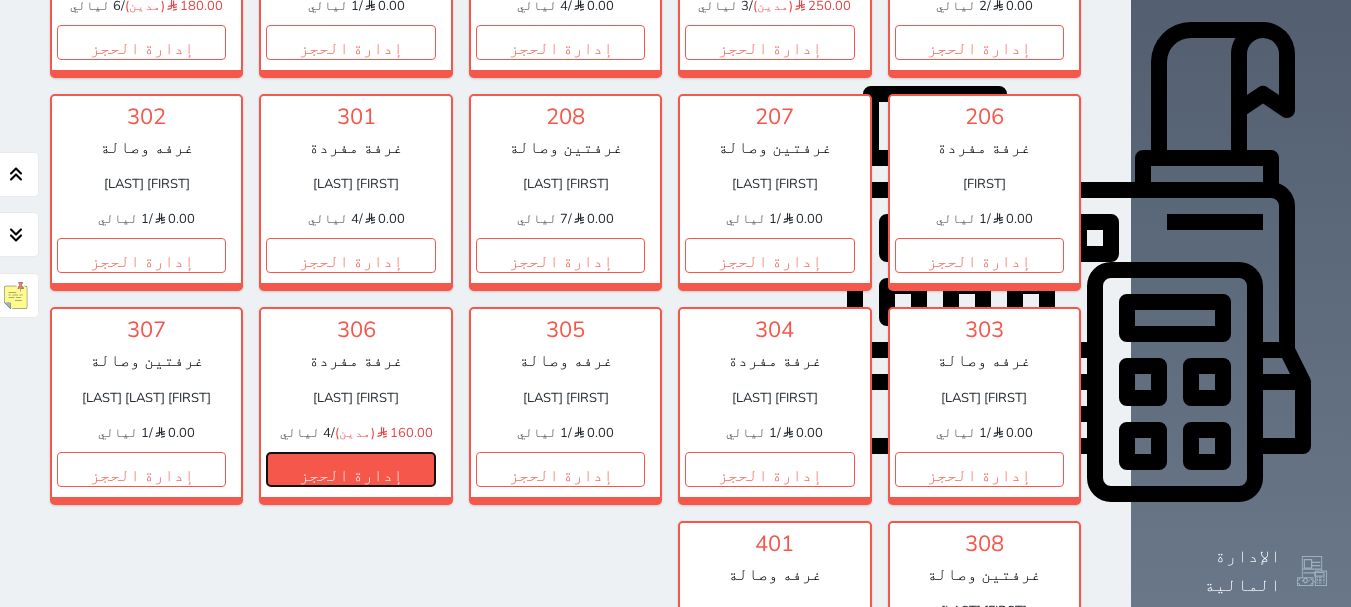 click on "إدارة الحجز" at bounding box center [350, 469] 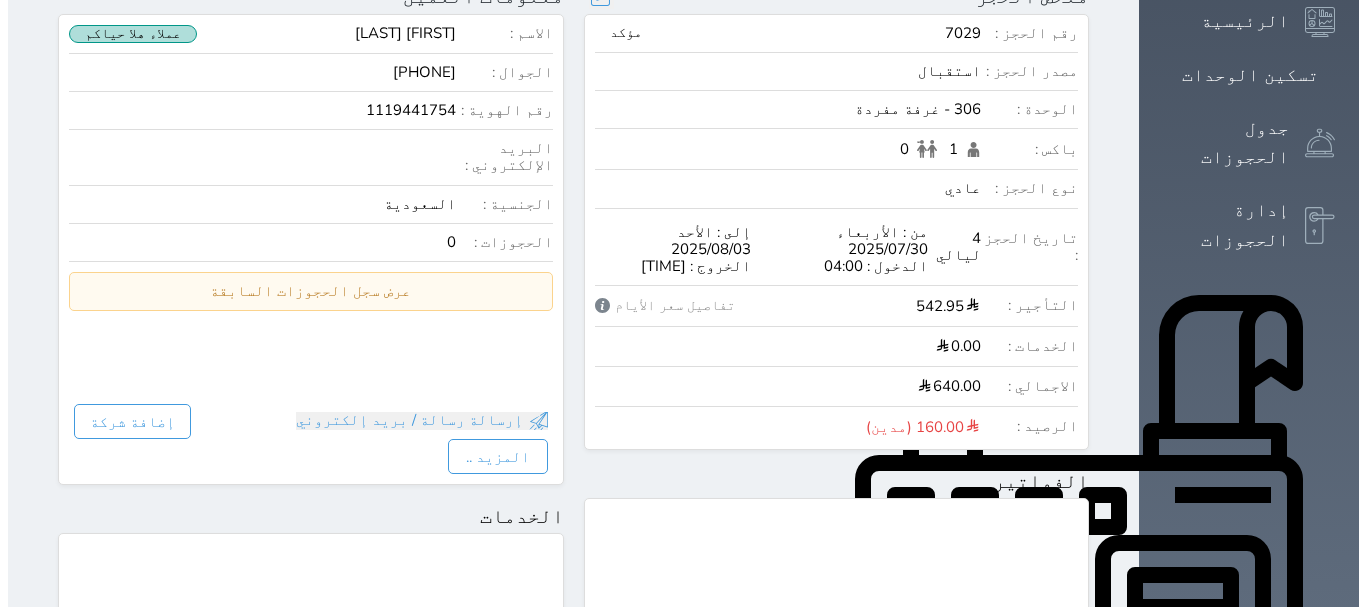 scroll, scrollTop: 0, scrollLeft: 0, axis: both 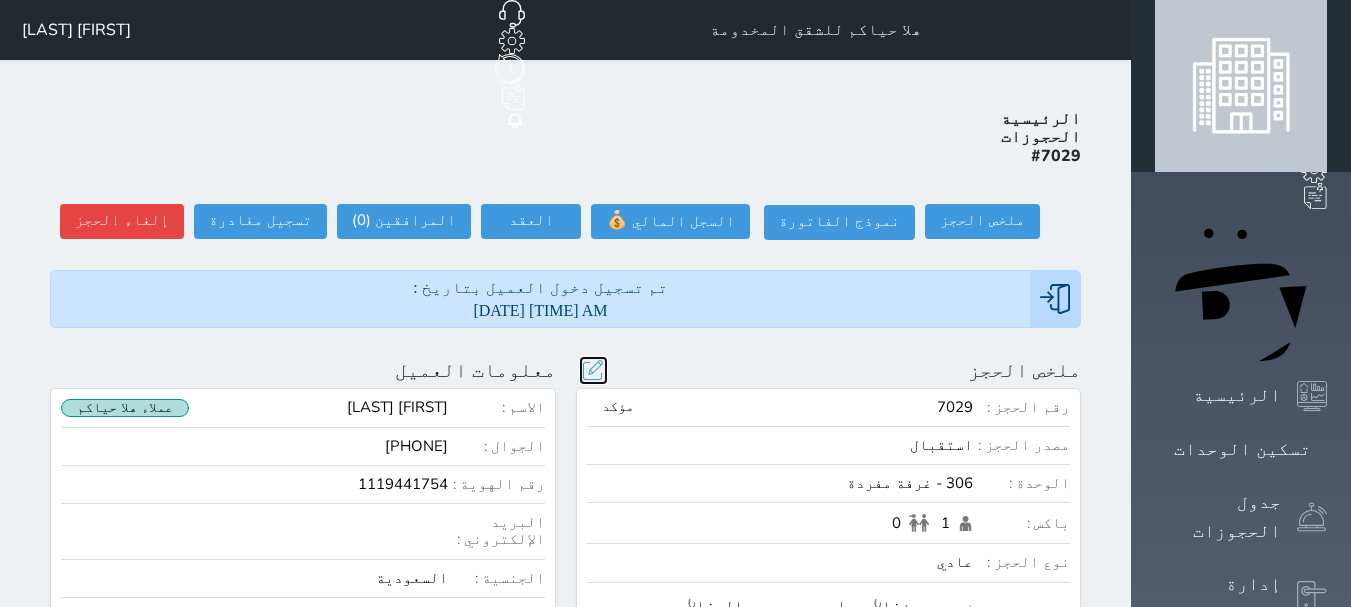 click at bounding box center [593, 370] 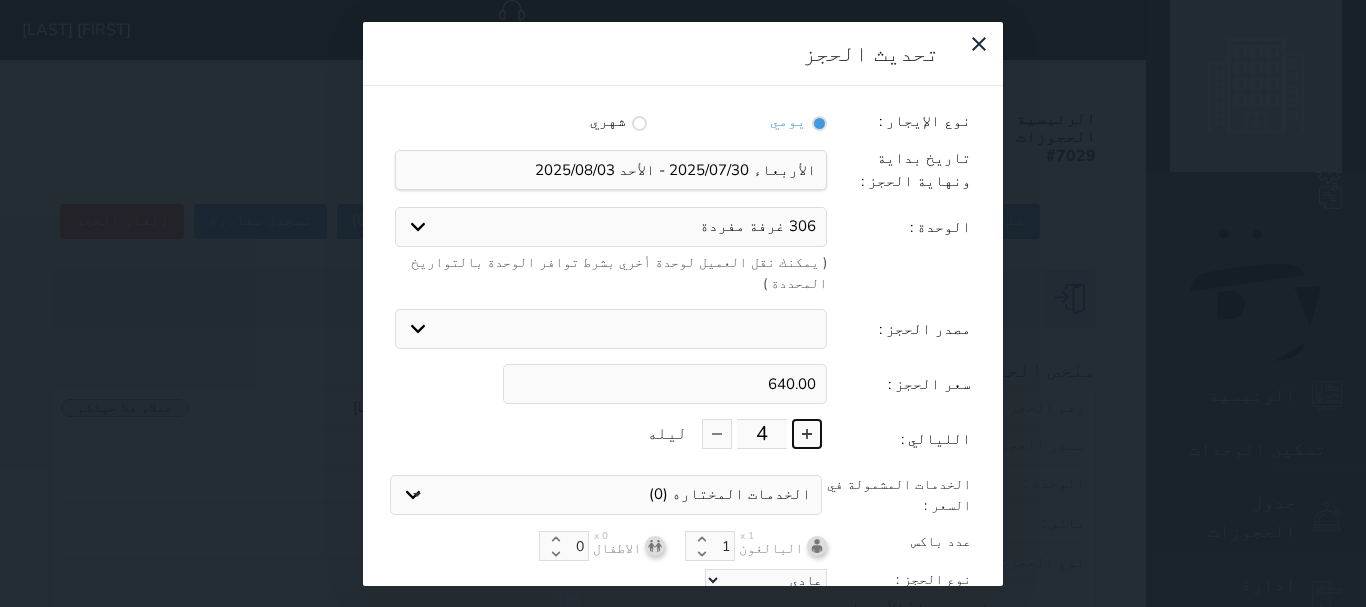 click at bounding box center (807, 434) 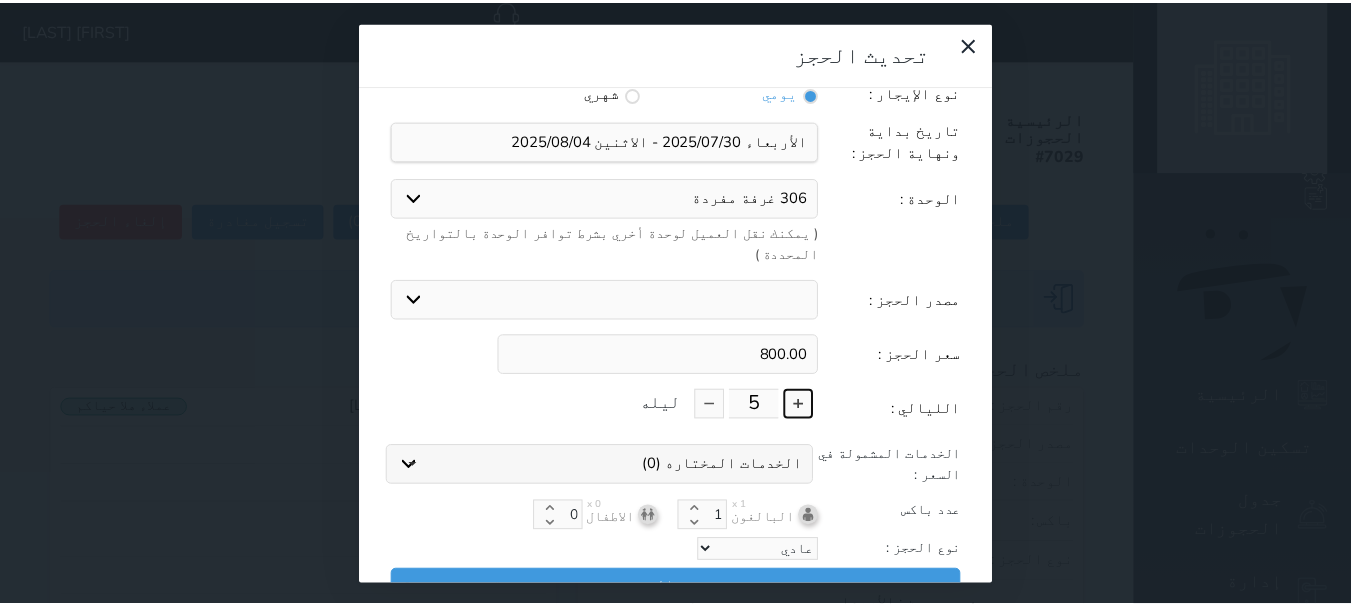 scroll, scrollTop: 45, scrollLeft: 0, axis: vertical 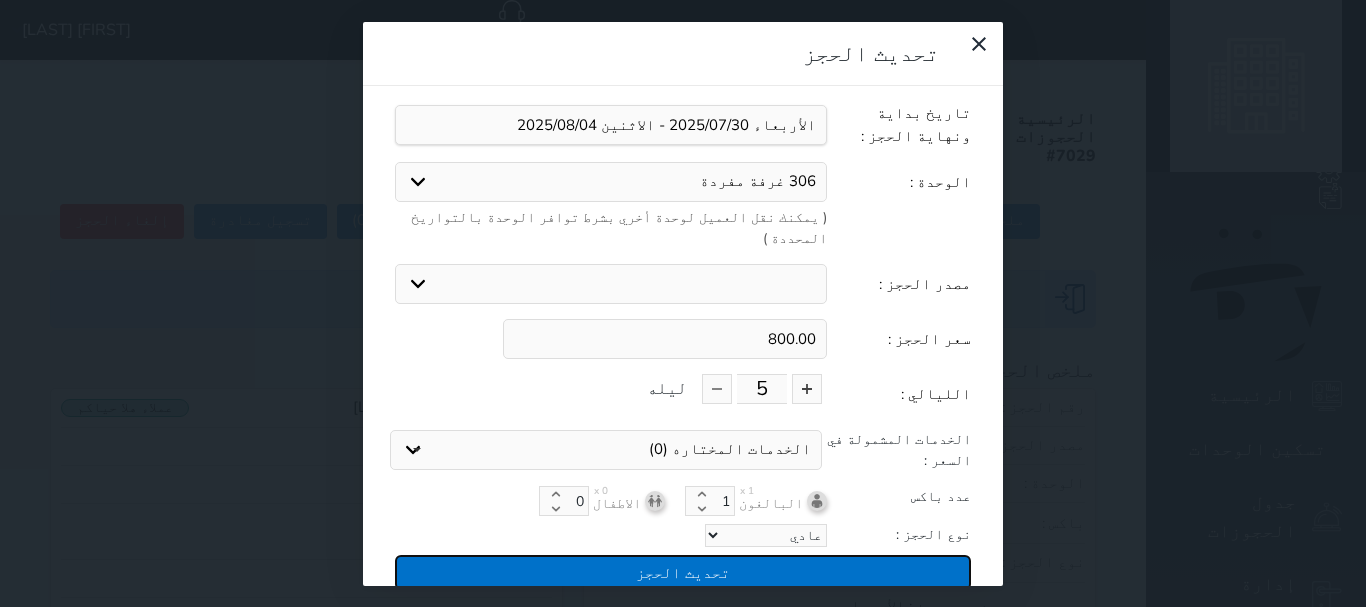 click on "تحديث الحجز" at bounding box center (683, 572) 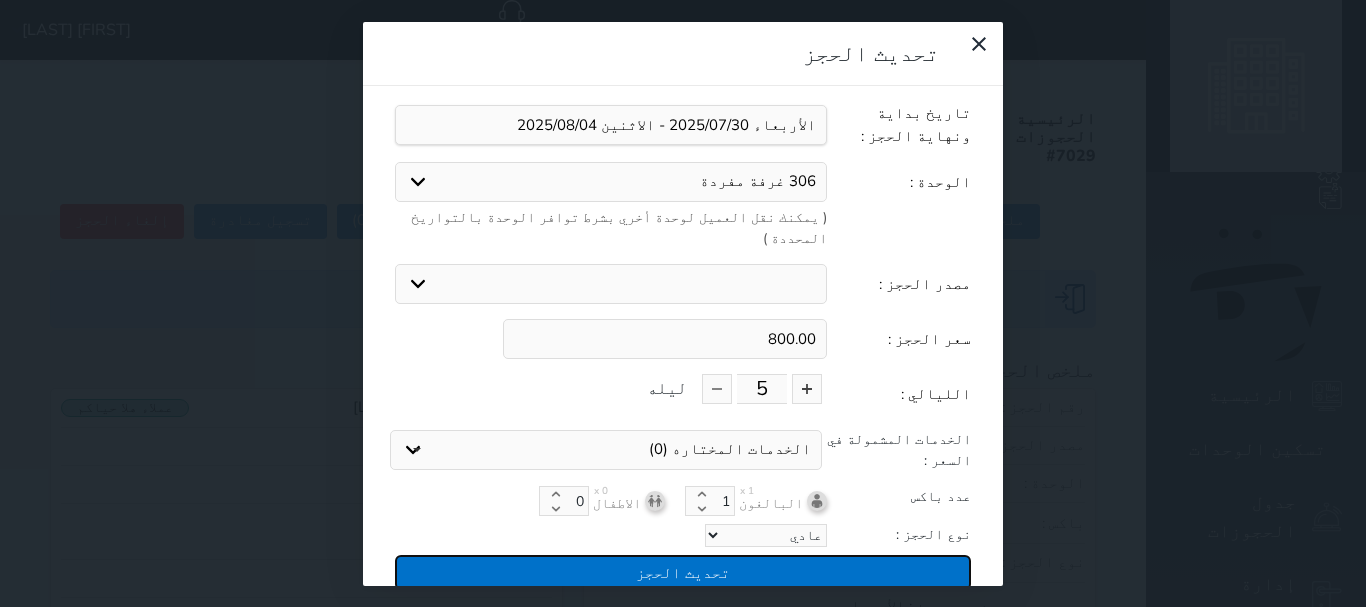 type on "800" 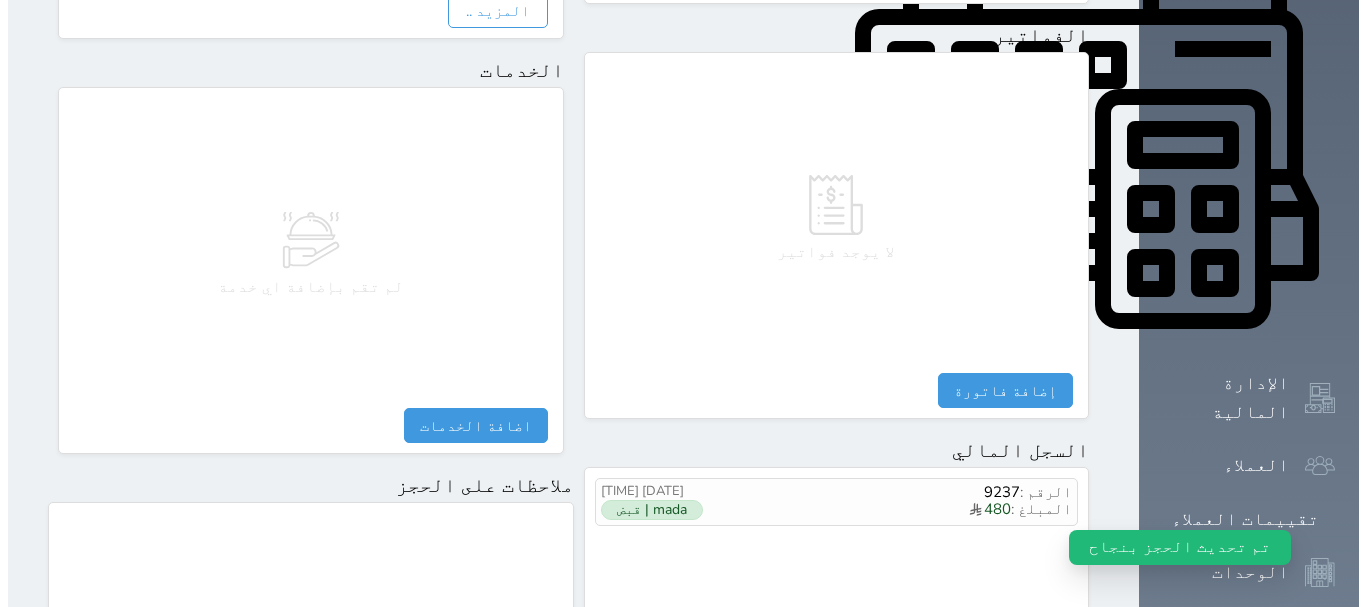 scroll, scrollTop: 1174, scrollLeft: 0, axis: vertical 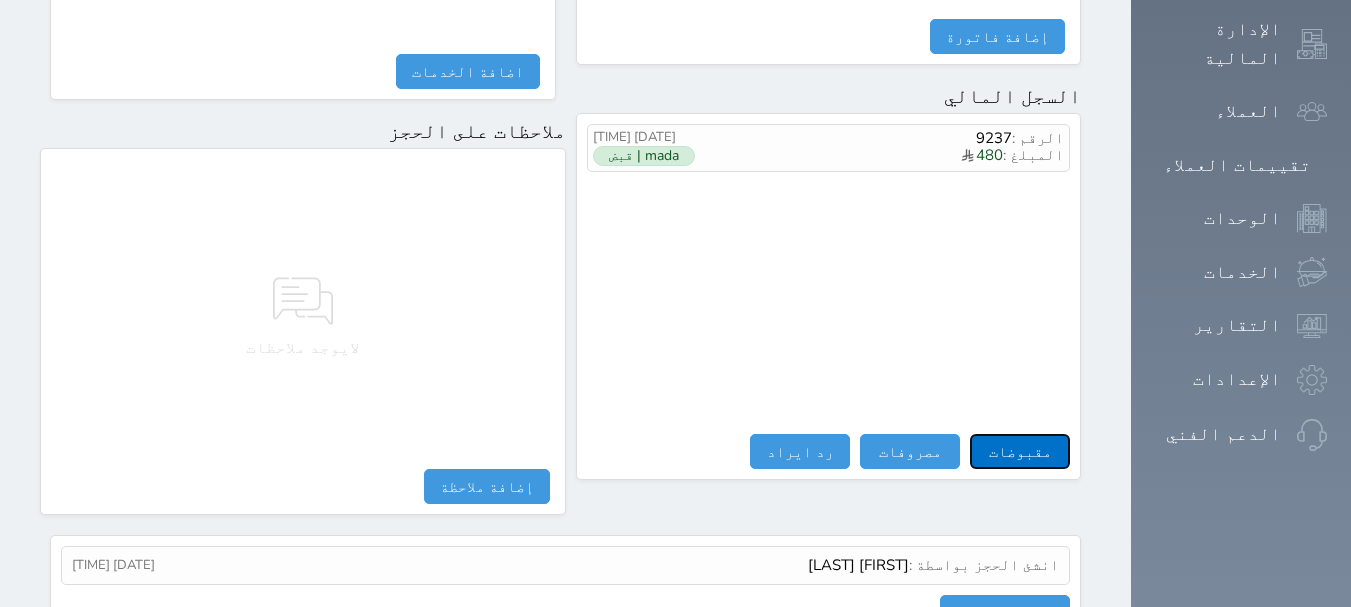 click on "مقبوضات" at bounding box center (1020, 451) 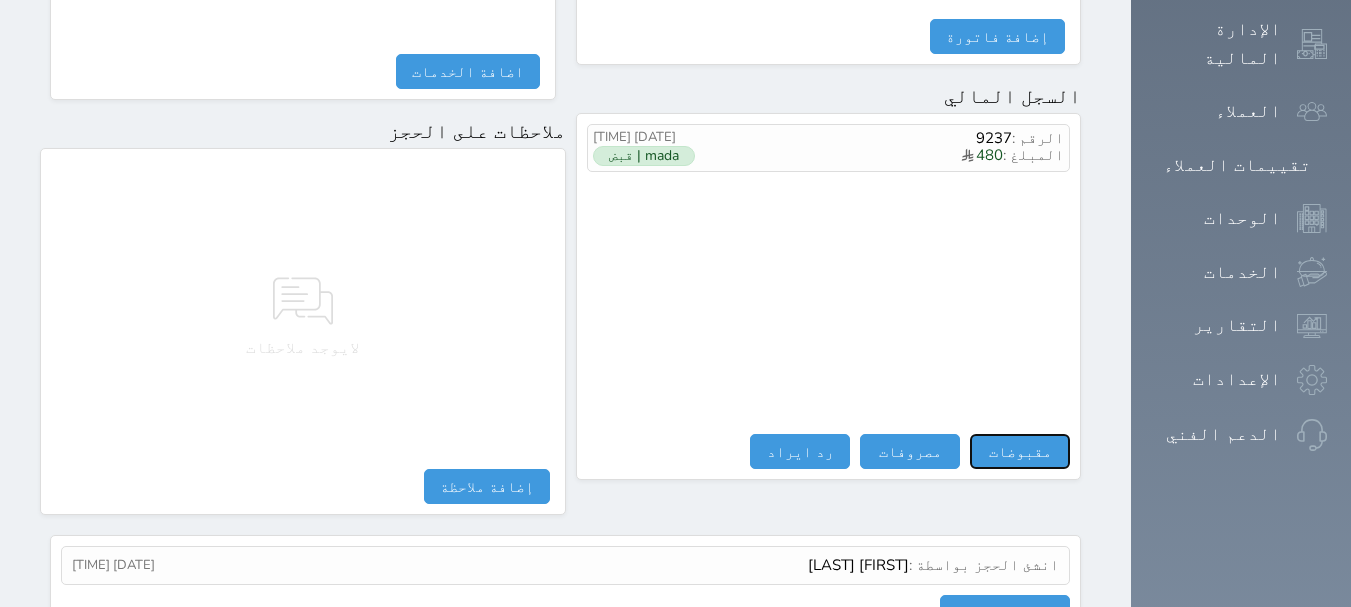 select 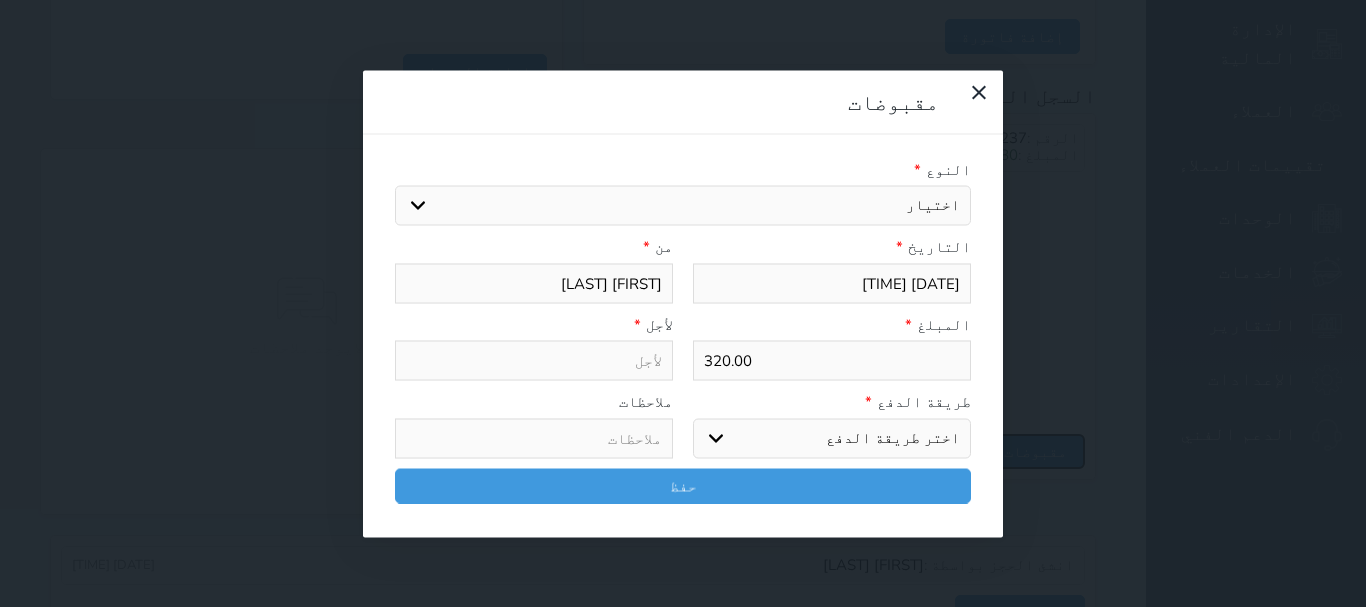 select 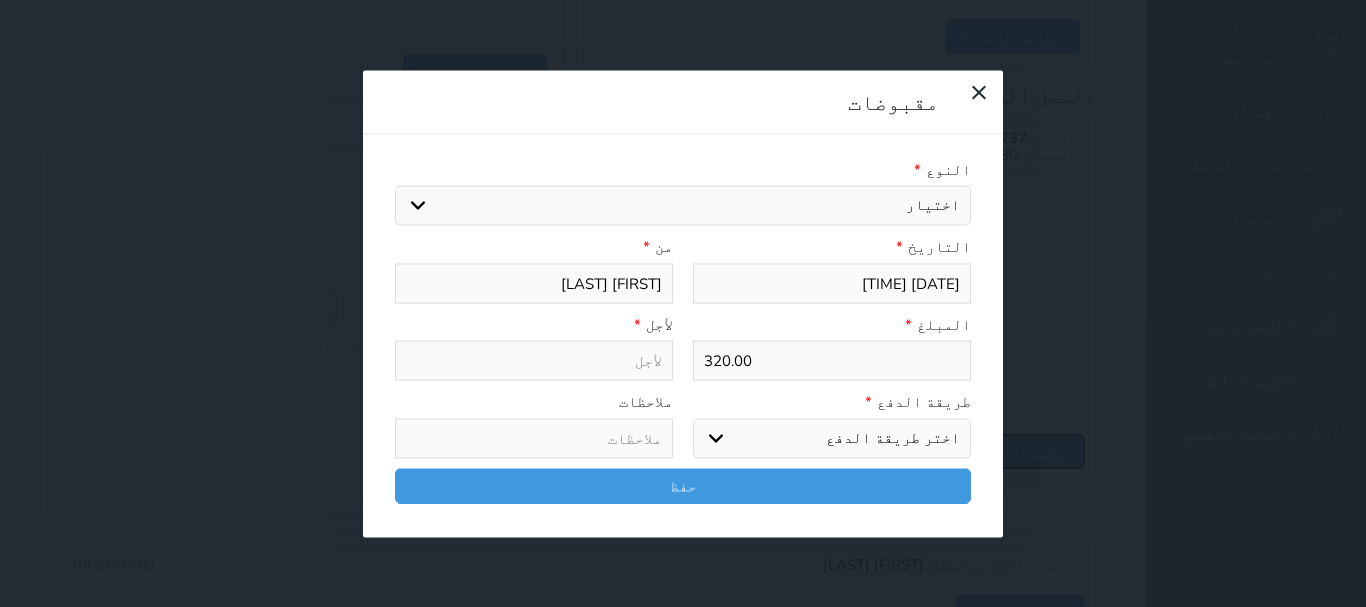 select 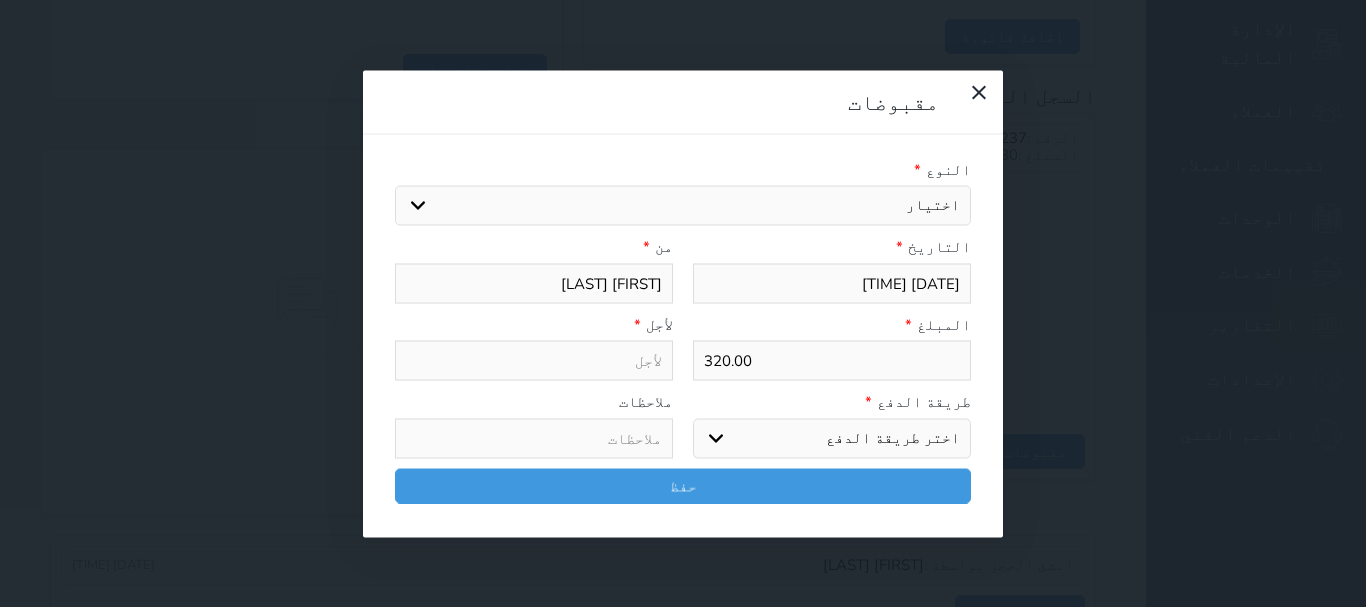 click on "اختيار   مقبوضات عامة قيمة إيجار فواتير تامين عربون لا ينطبق آخر مغسلة واي فاي - الإنترنت مواقف السيارات طعام الأغذية والمشروبات مشروبات المشروبات الباردة المشروبات الساخنة الإفطار غداء عشاء مخبز و كعك حمام سباحة الصالة الرياضية سبا و خدمات الجمال اختيار وإسقاط (خدمات النقل) ميني بار كابل - تلفزيون سرير إضافي تصفيف الشعر التسوق خدمات الجولات السياحية المنظمة خدمات الدليل السياحي تجديد ايجار شقه رقم" at bounding box center (683, 206) 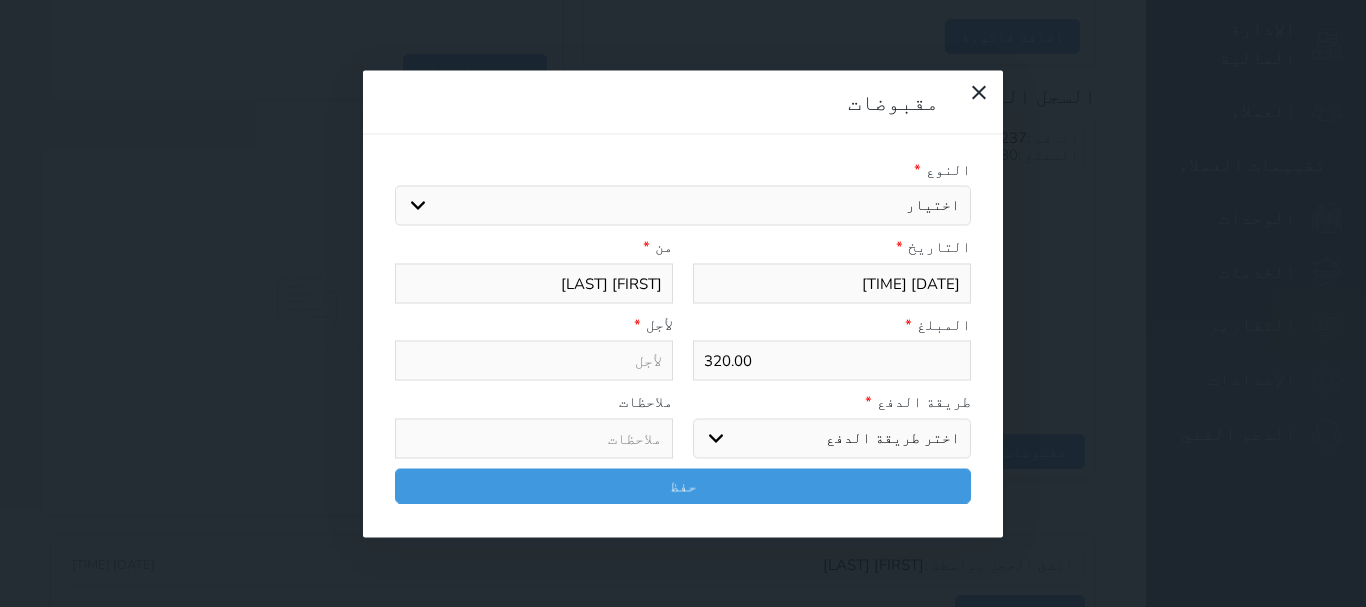 select on "70684" 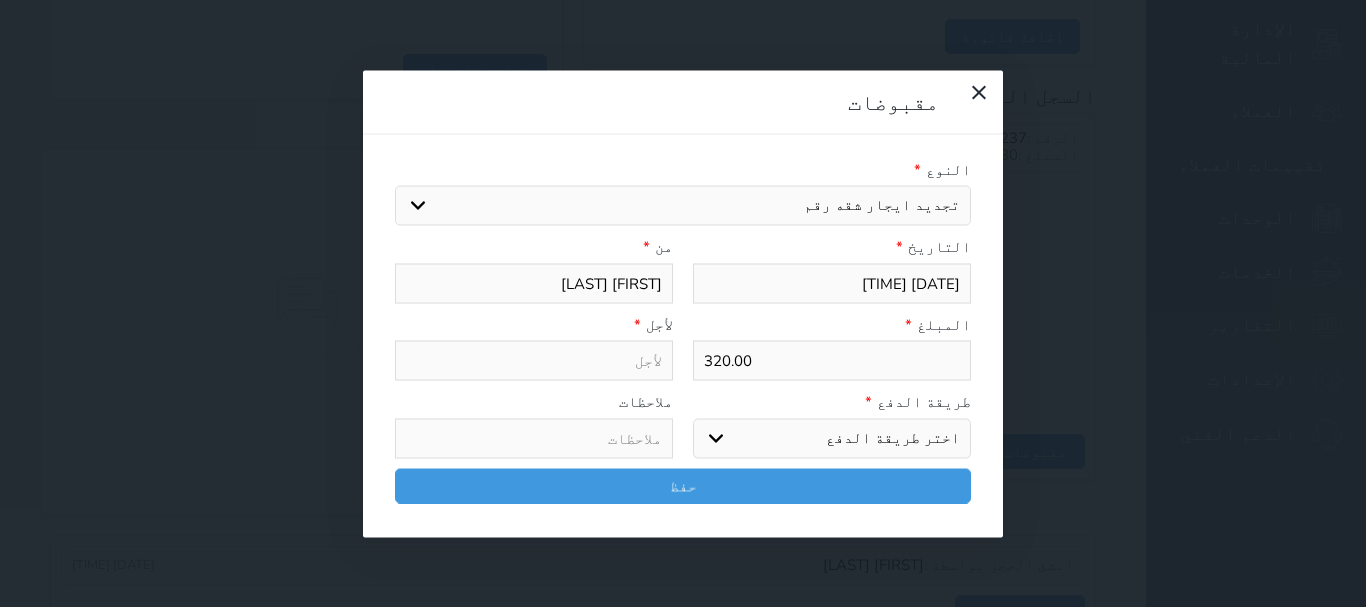 click on "اختيار   مقبوضات عامة قيمة إيجار فواتير تامين عربون لا ينطبق آخر مغسلة واي فاي - الإنترنت مواقف السيارات طعام الأغذية والمشروبات مشروبات المشروبات الباردة المشروبات الساخنة الإفطار غداء عشاء مخبز و كعك حمام سباحة الصالة الرياضية سبا و خدمات الجمال اختيار وإسقاط (خدمات النقل) ميني بار كابل - تلفزيون سرير إضافي تصفيف الشعر التسوق خدمات الجولات السياحية المنظمة خدمات الدليل السياحي تجديد ايجار شقه رقم" at bounding box center (683, 206) 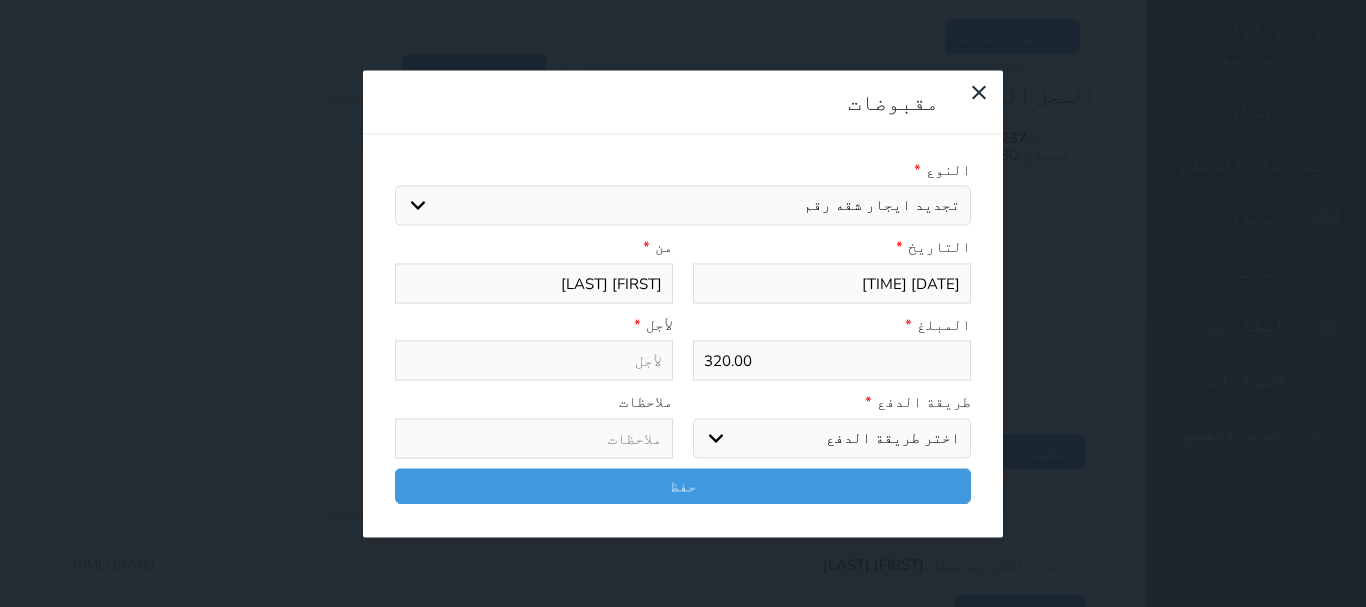select 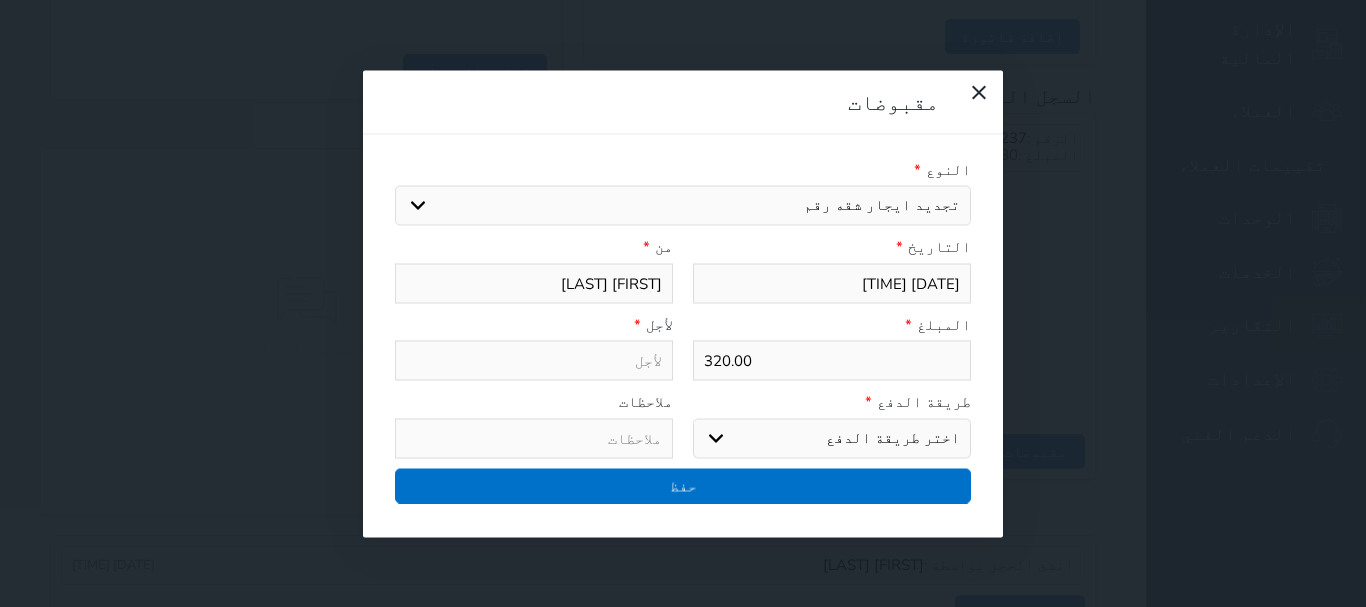 type on "تجديد ايجار شقه رقم - الوحدة - 306" 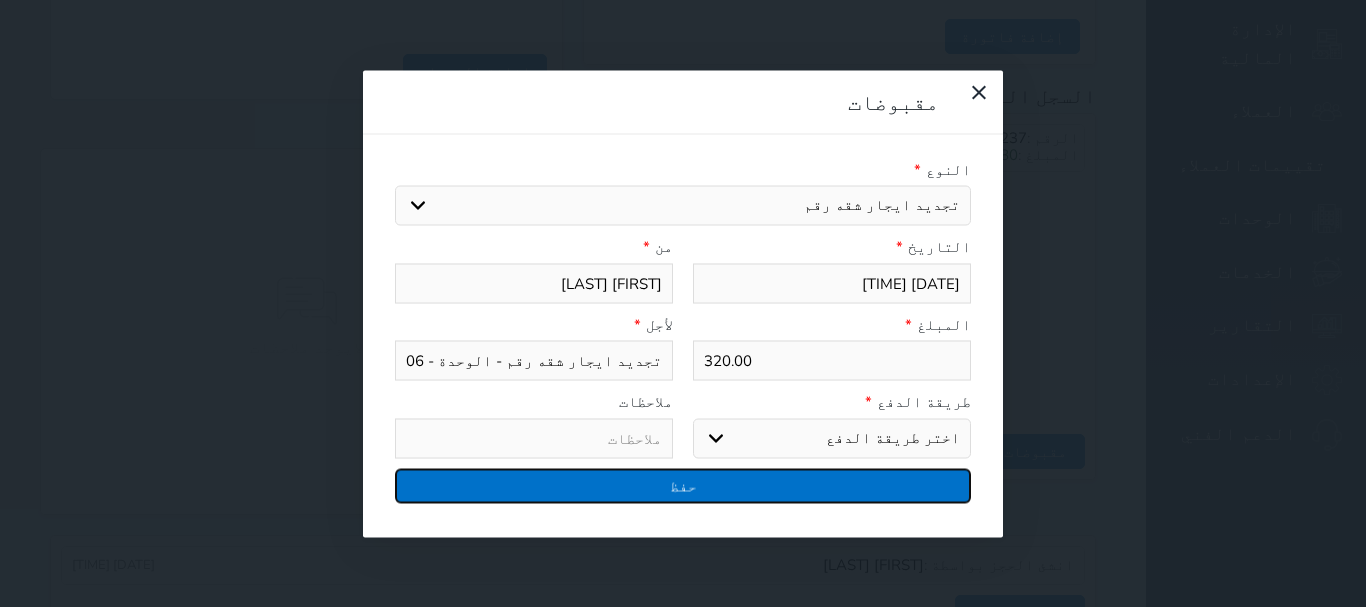 click on "حفظ" at bounding box center [683, 485] 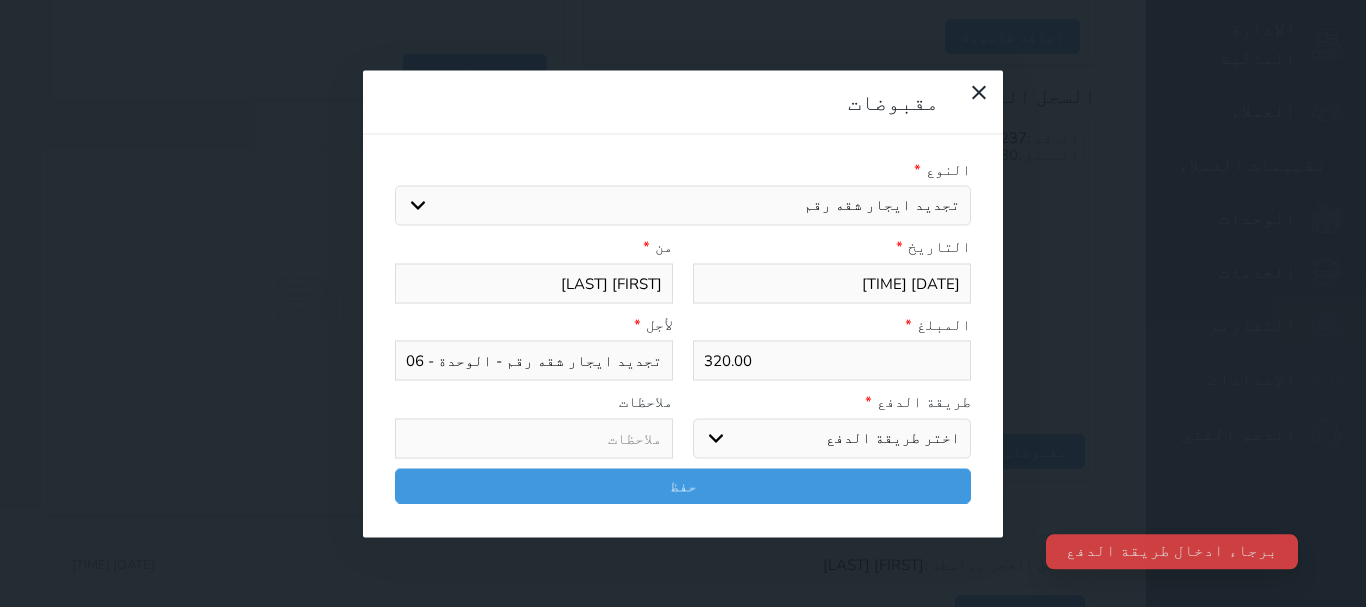 click on "اختر طريقة الدفع   دفع نقدى   تحويل بنكى   مدى   بطاقة ائتمان   آجل" at bounding box center (832, 438) 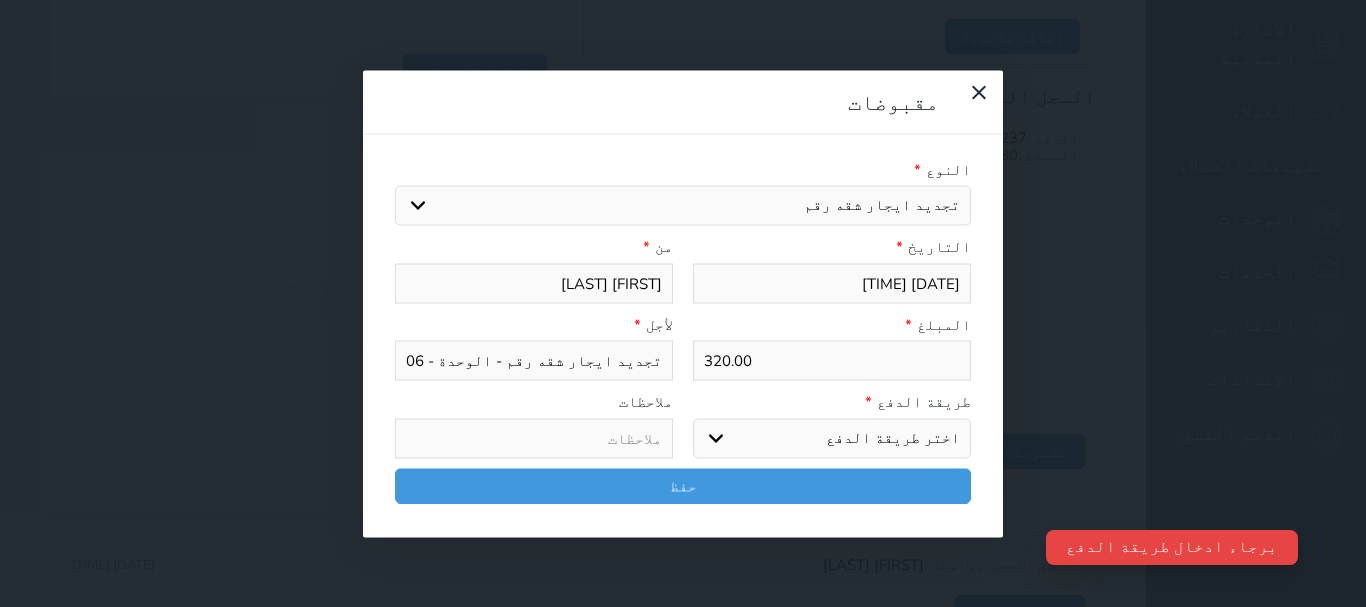 select on "mada" 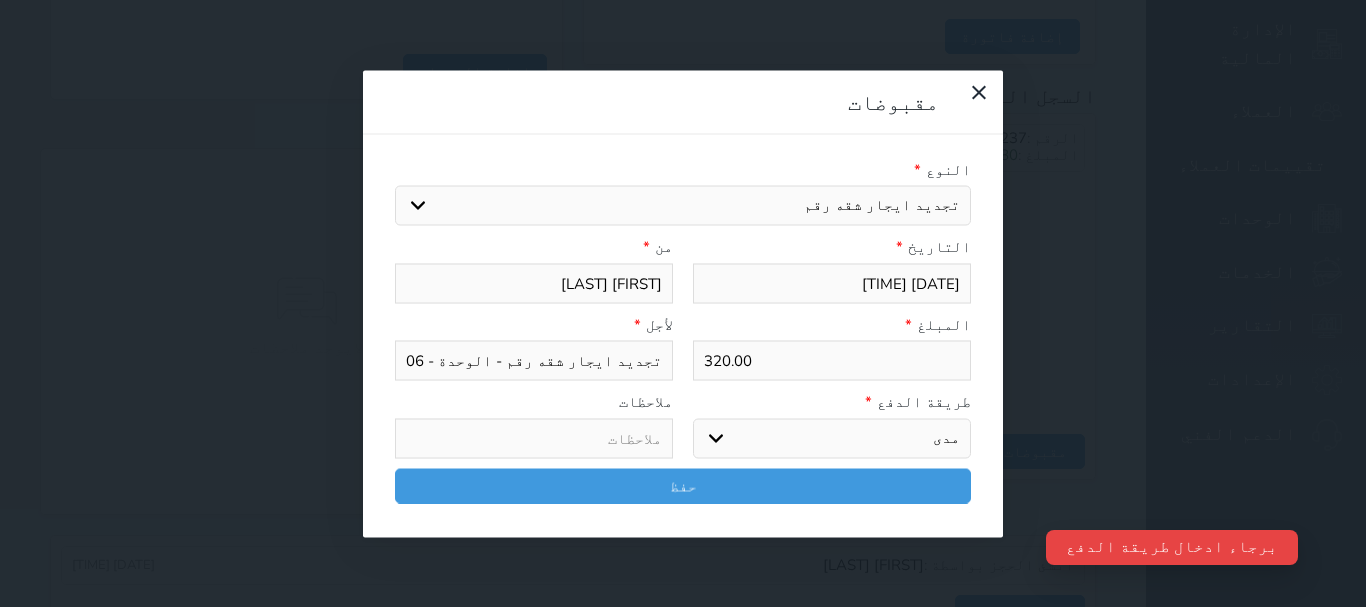 click on "اختر طريقة الدفع   دفع نقدى   تحويل بنكى   مدى   بطاقة ائتمان   آجل" at bounding box center [832, 438] 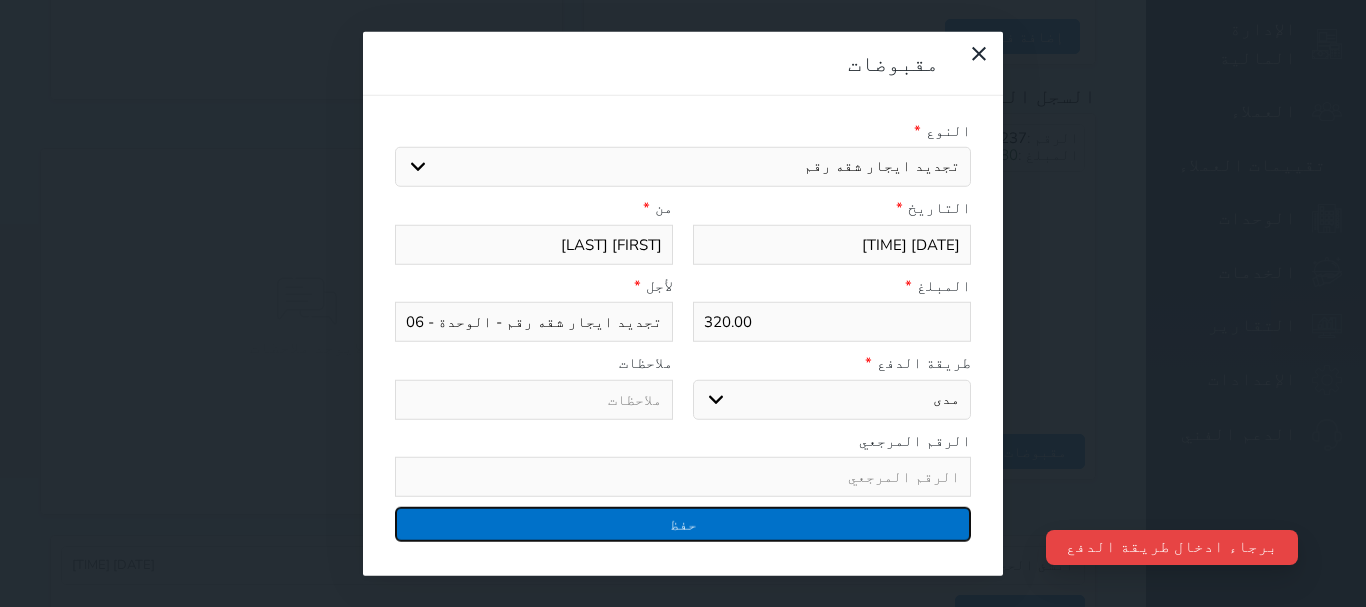 click on "حفظ" at bounding box center [683, 524] 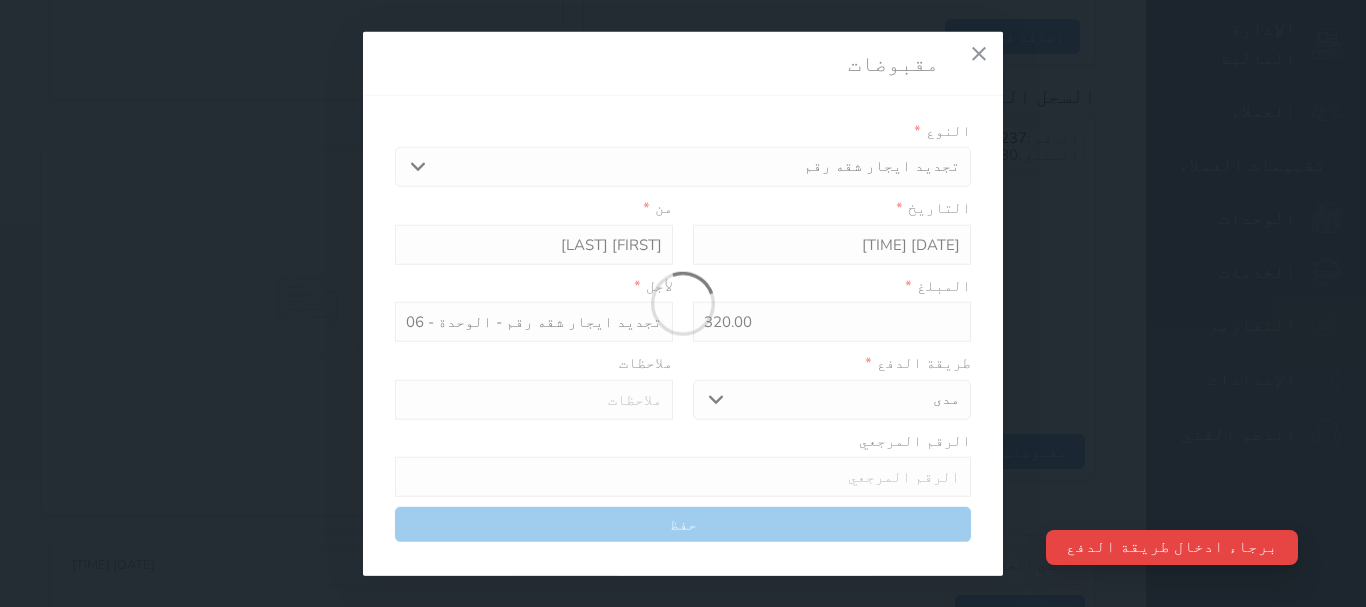 select 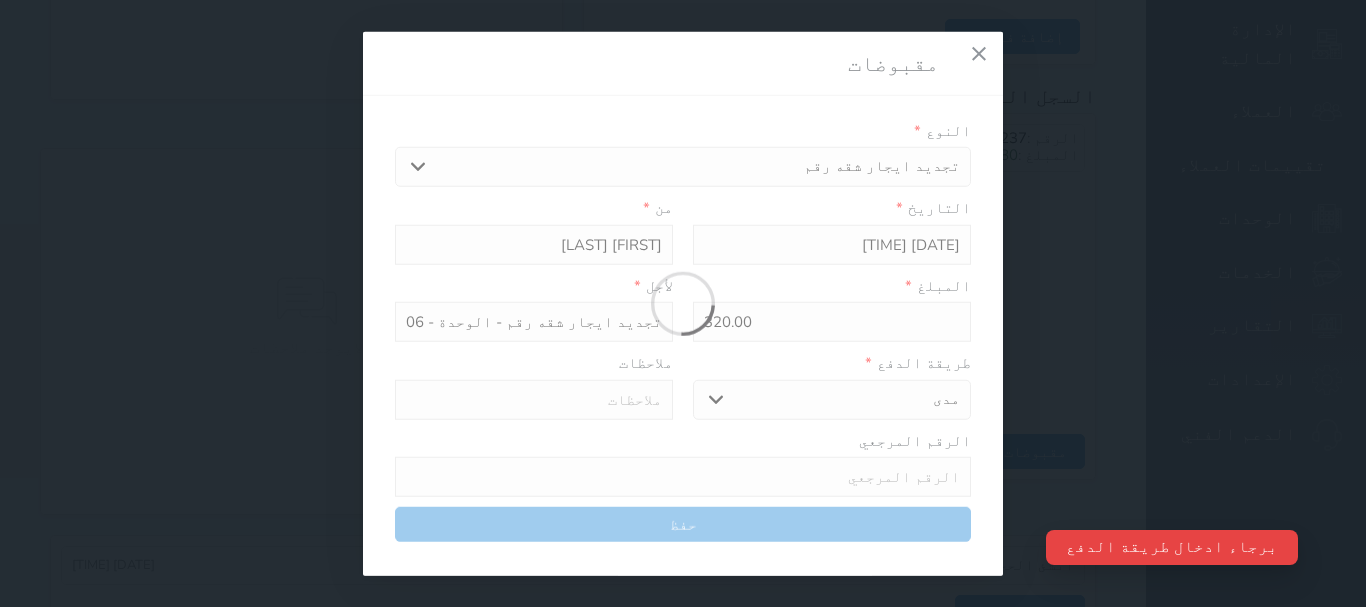 type 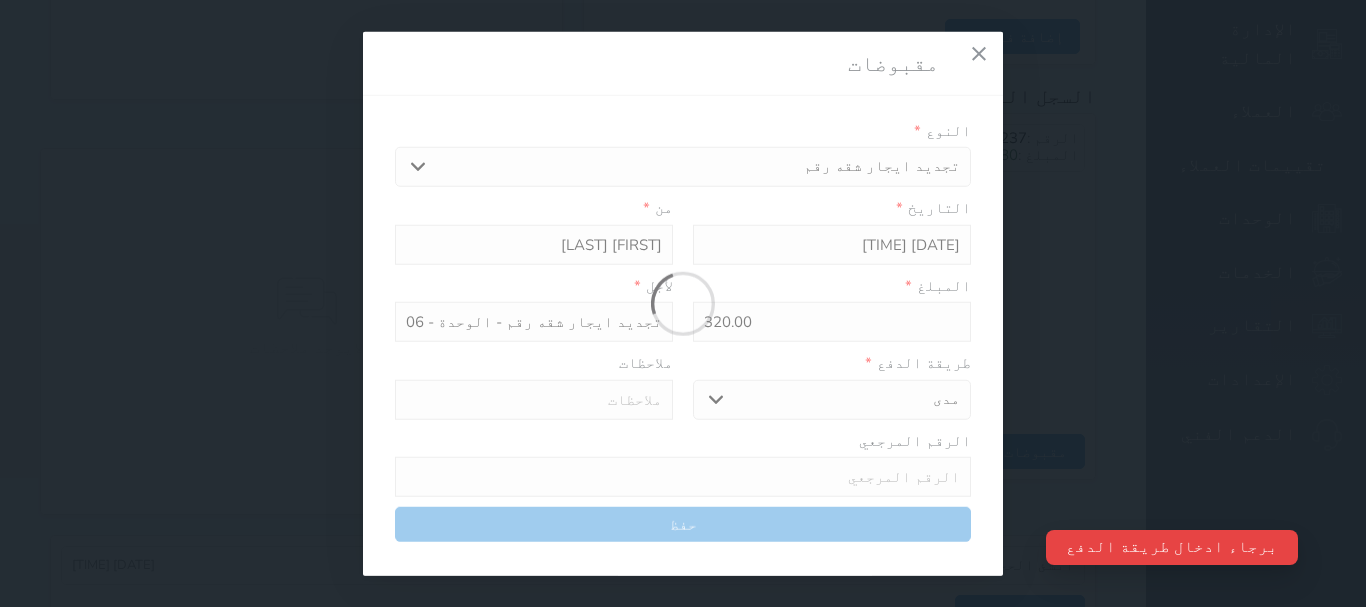 type on "0" 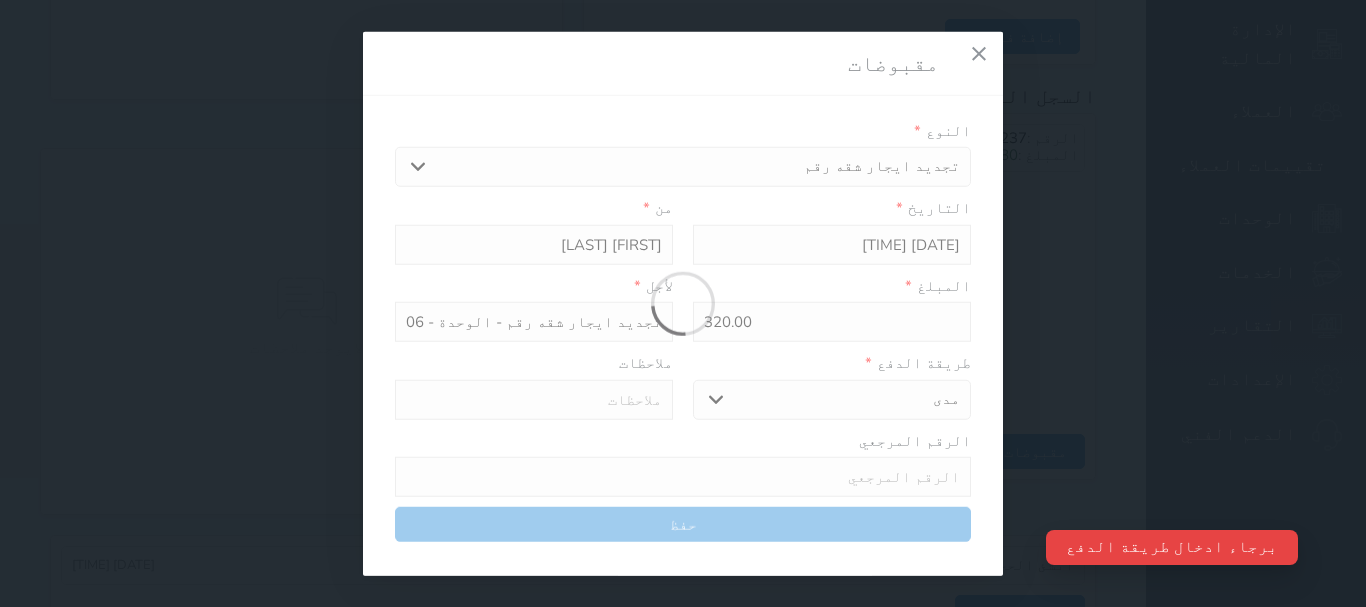 select 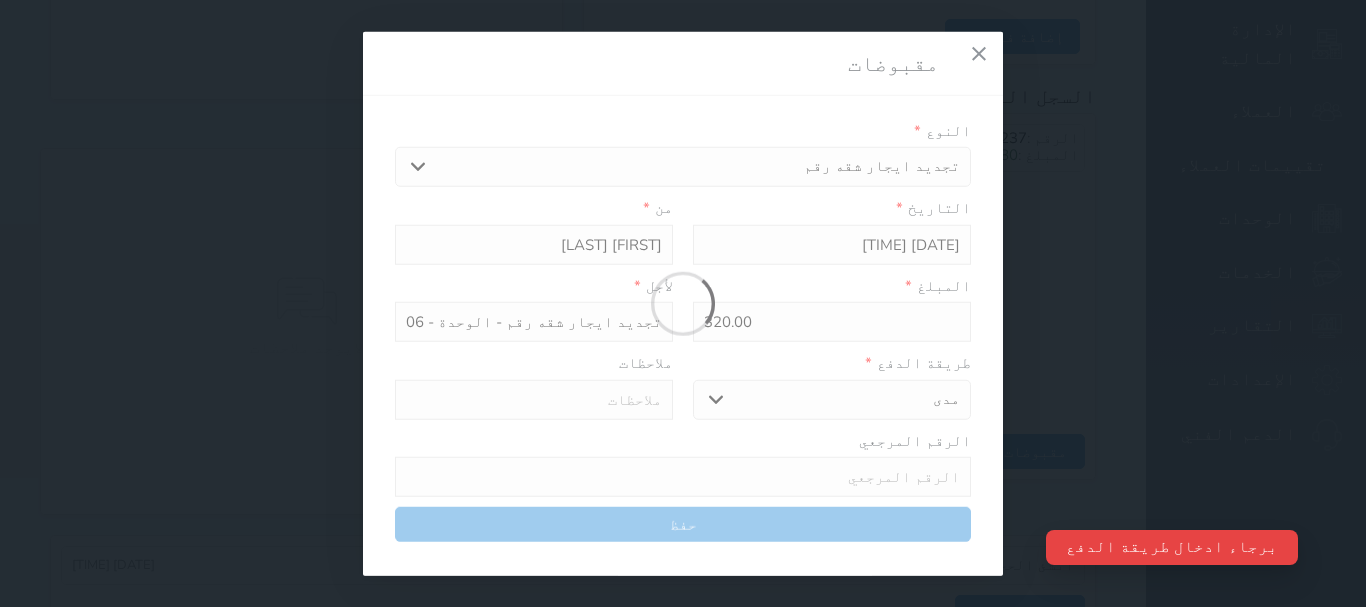 type on "0" 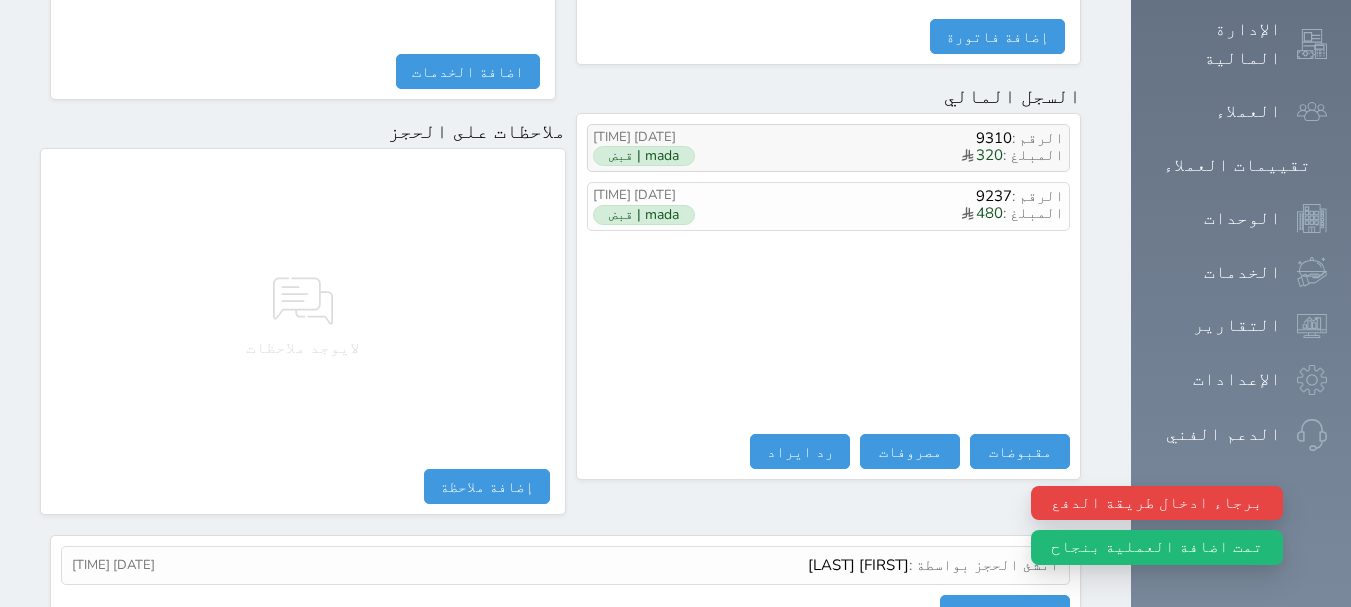 click on "9310" at bounding box center (994, 138) 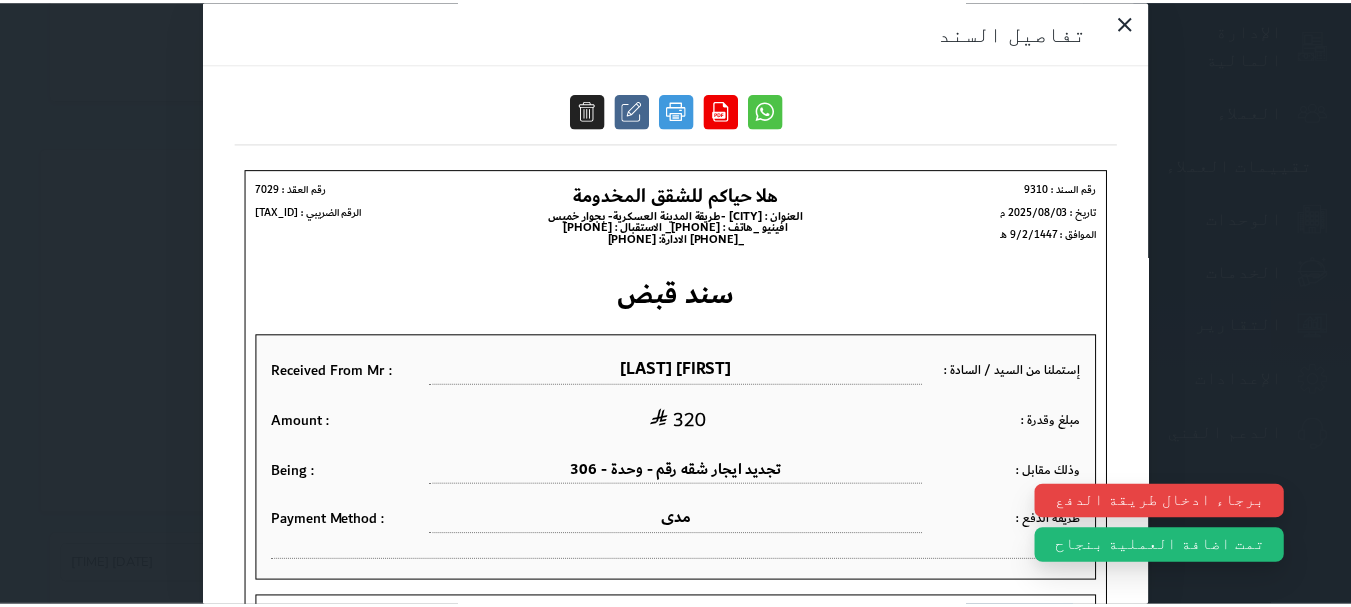 scroll, scrollTop: 0, scrollLeft: 0, axis: both 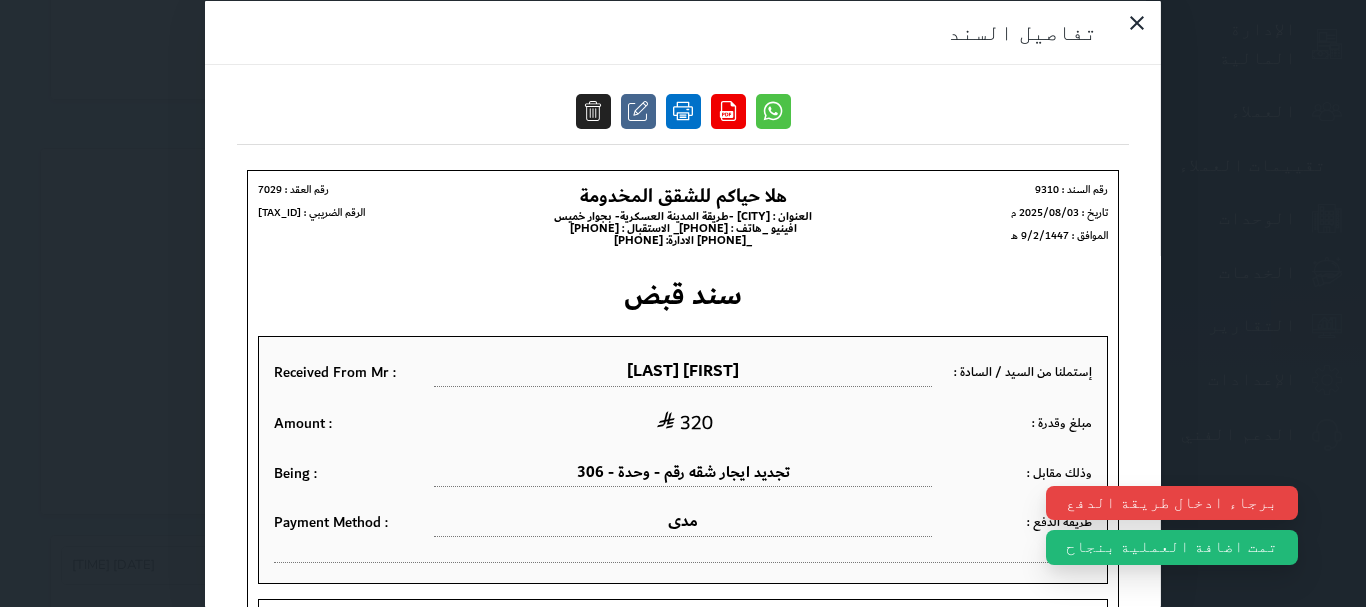 click at bounding box center [683, 110] 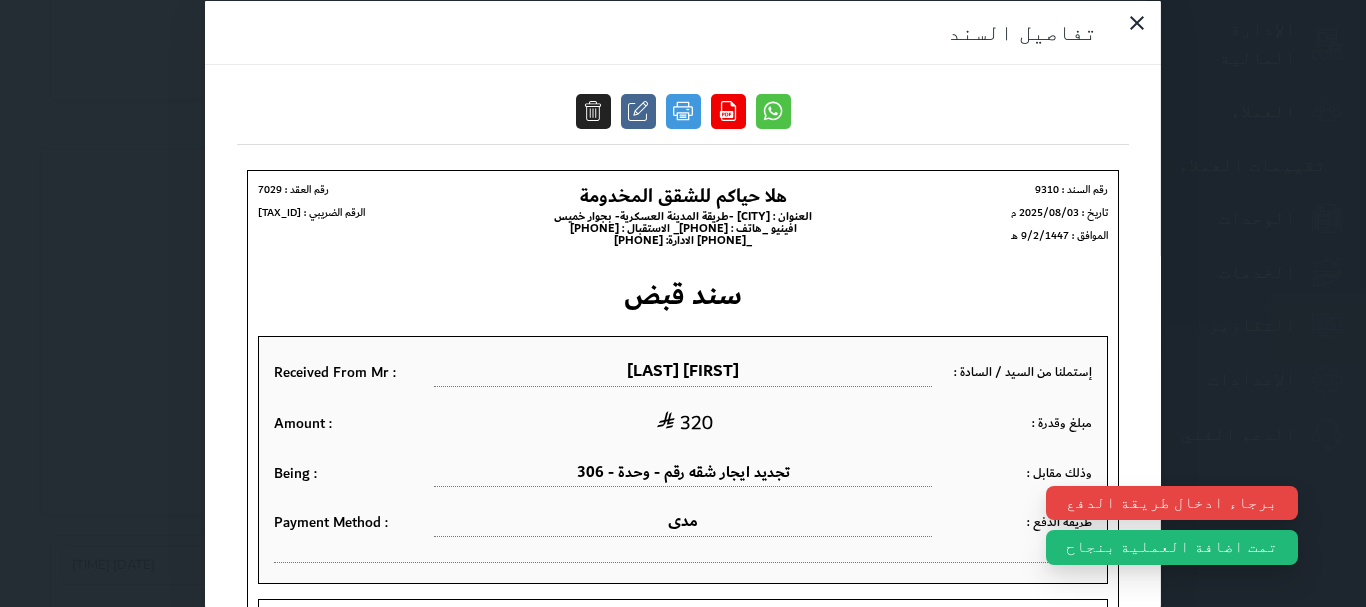 click on "تفاصيل السند" at bounding box center (683, 303) 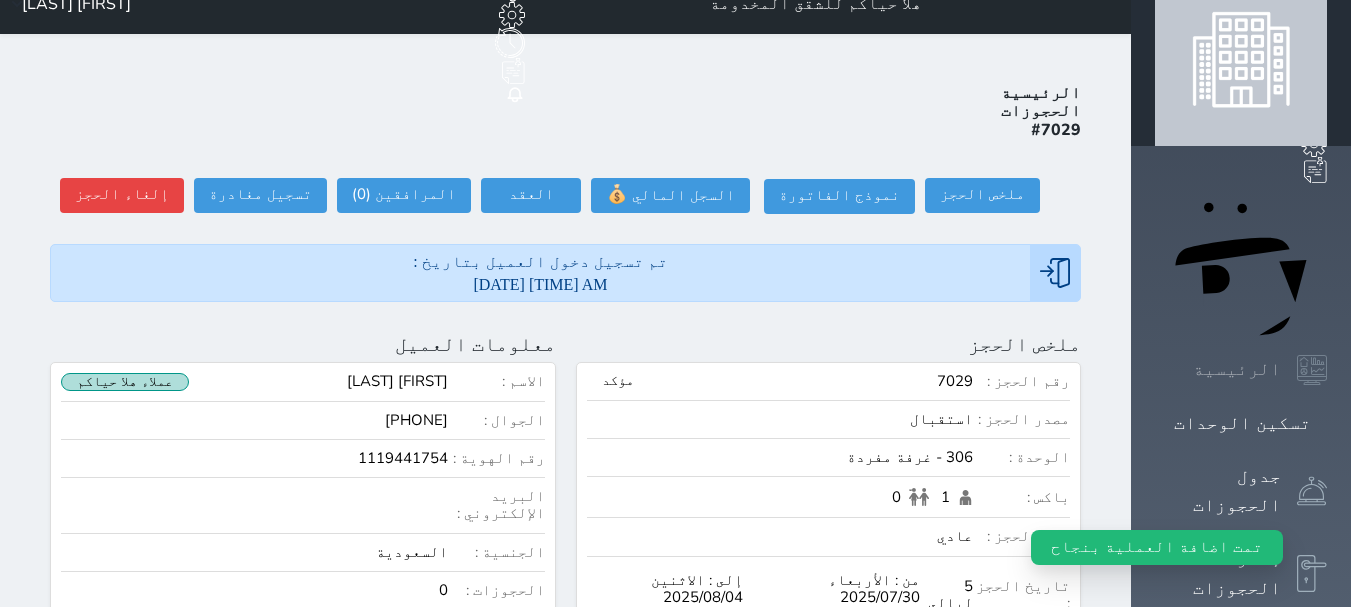 scroll, scrollTop: 0, scrollLeft: 0, axis: both 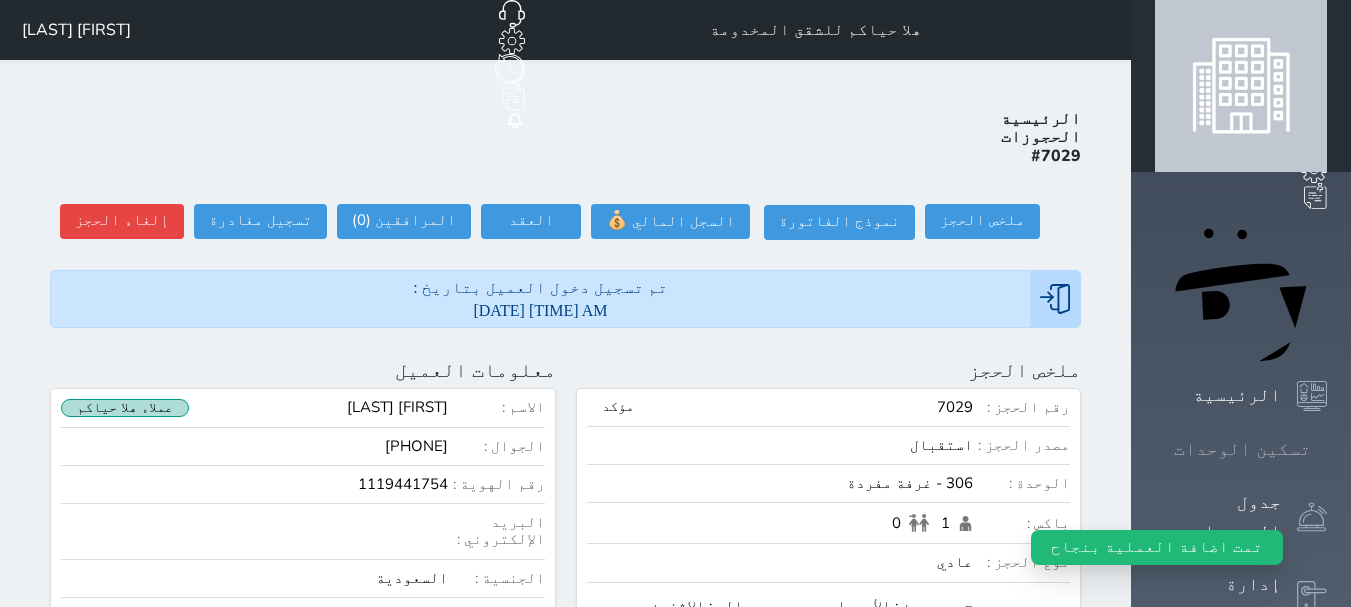 click on "تسكين الوحدات" at bounding box center [1242, 449] 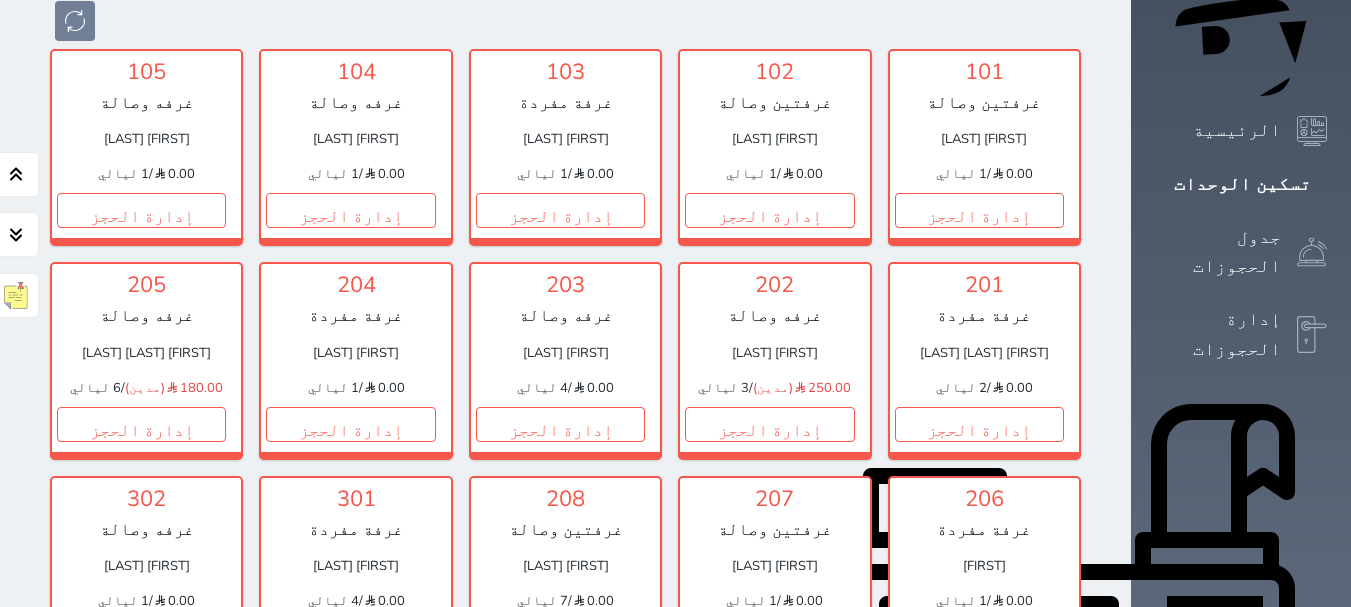 scroll, scrollTop: 500, scrollLeft: 0, axis: vertical 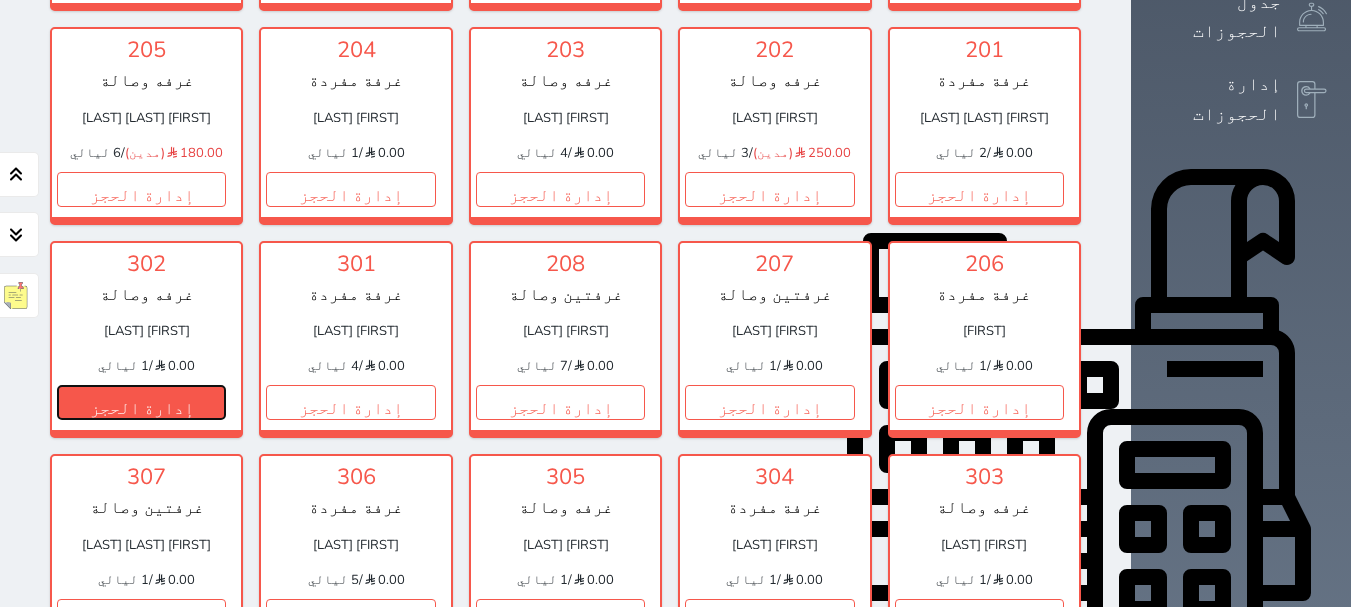 click on "إدارة الحجز" at bounding box center [141, 402] 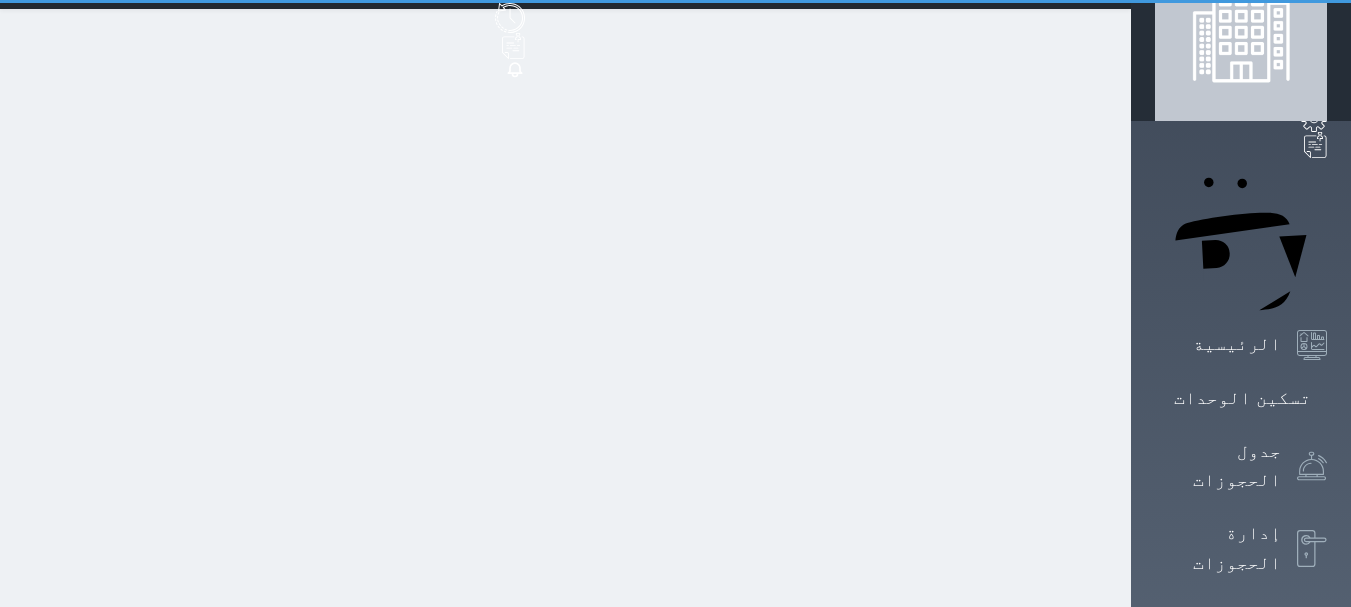 scroll, scrollTop: 0, scrollLeft: 0, axis: both 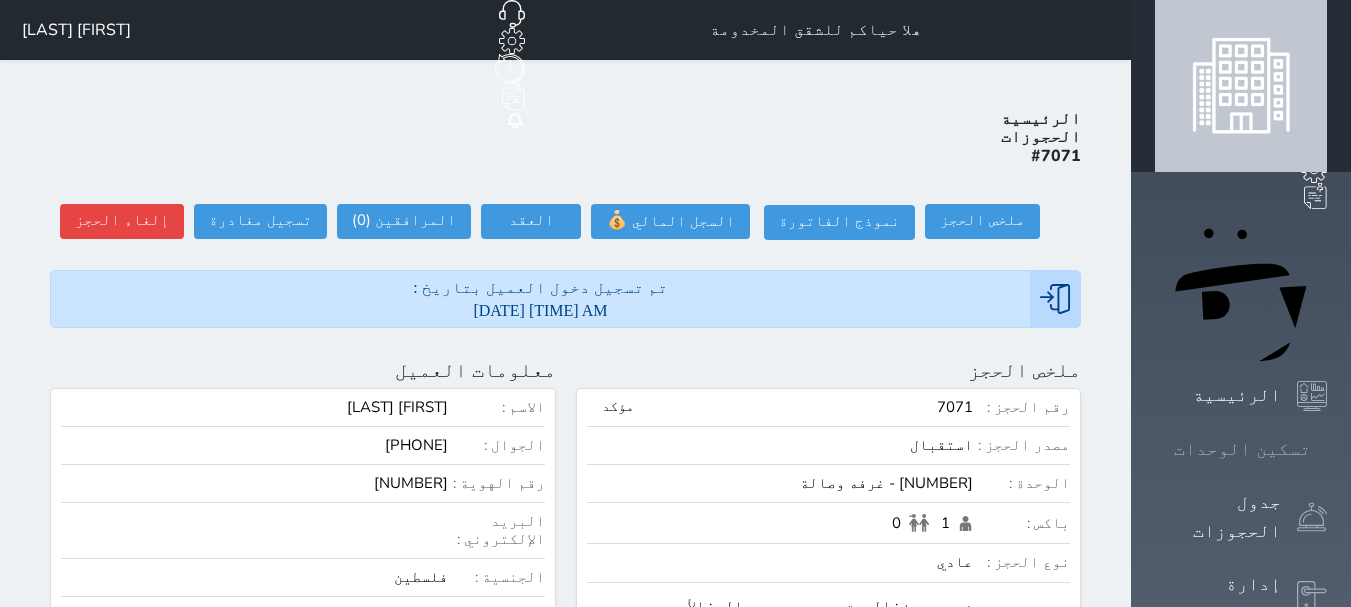 click 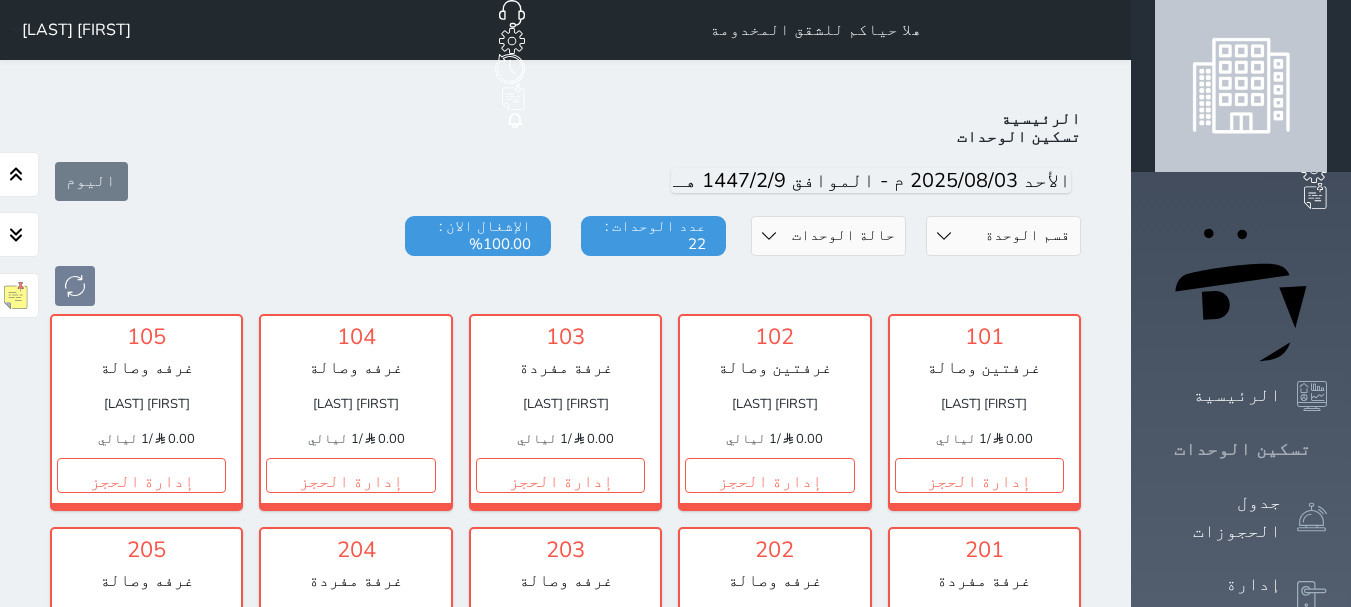 scroll, scrollTop: 78, scrollLeft: 0, axis: vertical 